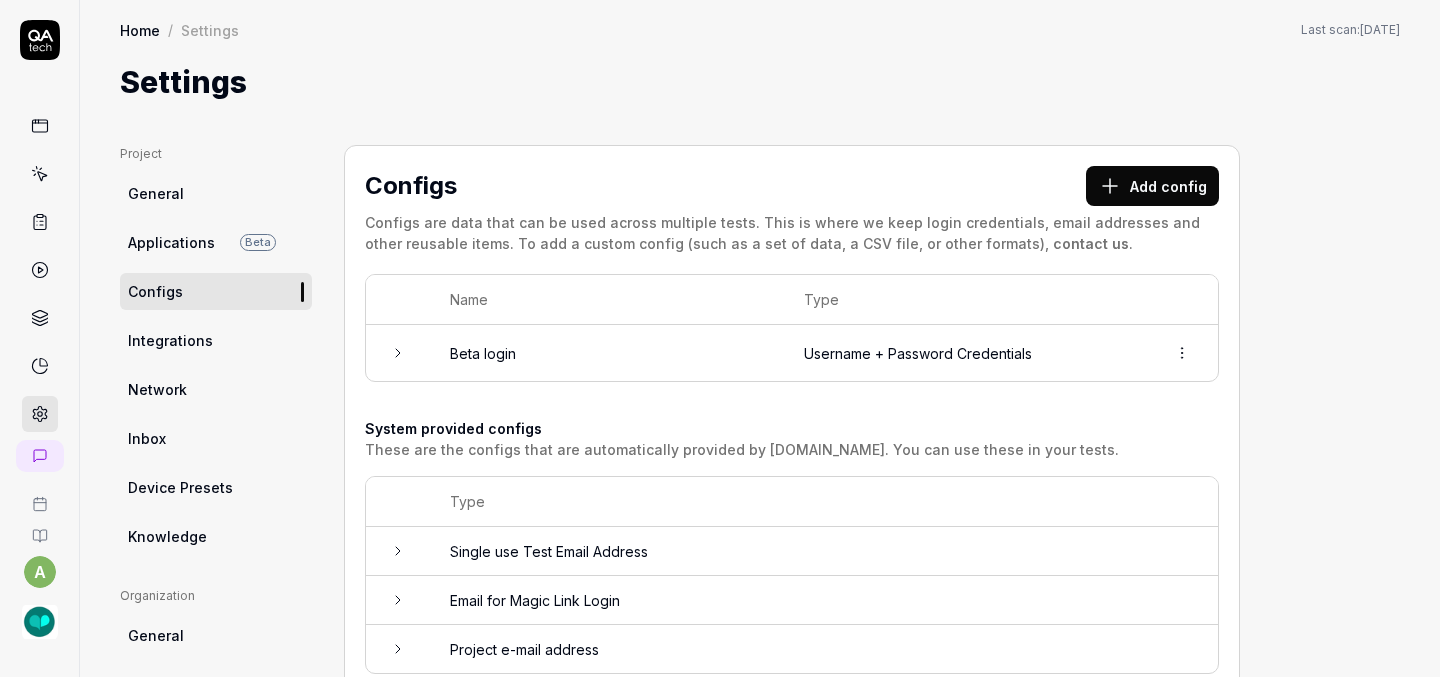 scroll, scrollTop: 0, scrollLeft: 0, axis: both 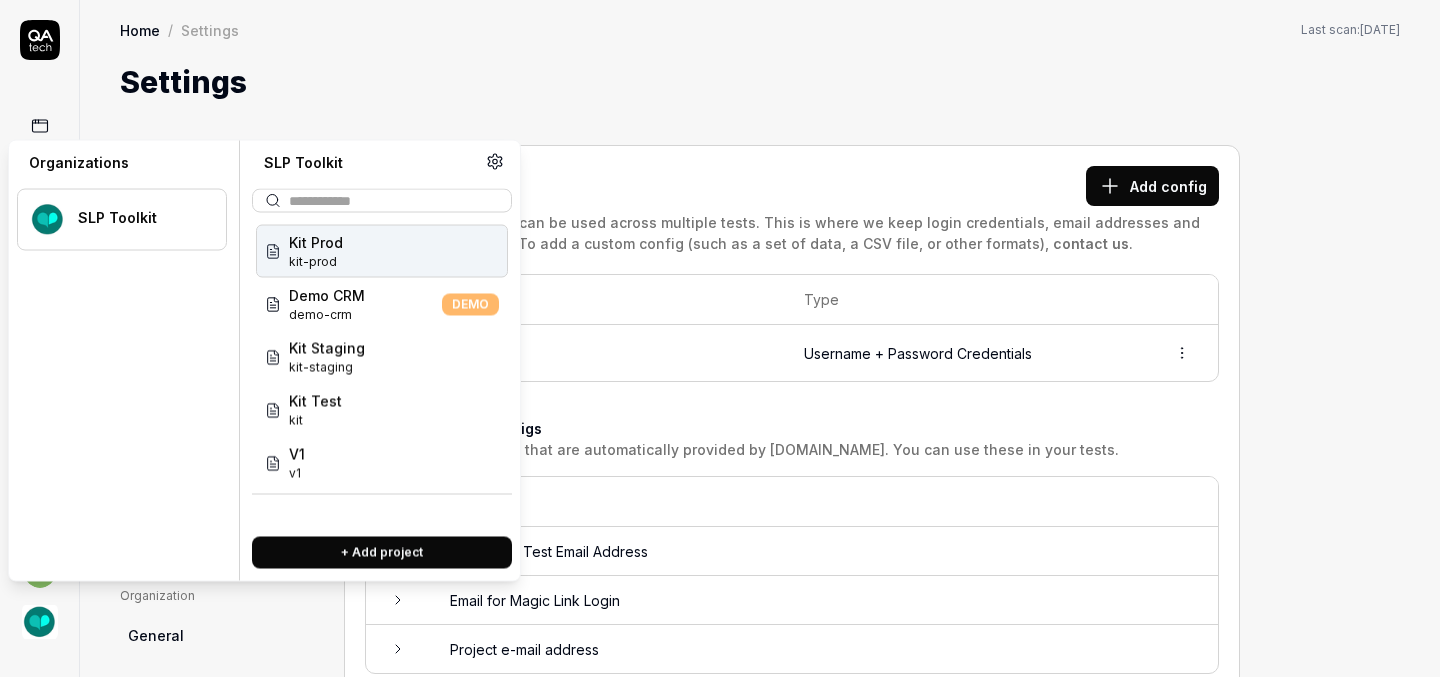 click at bounding box center (40, 622) 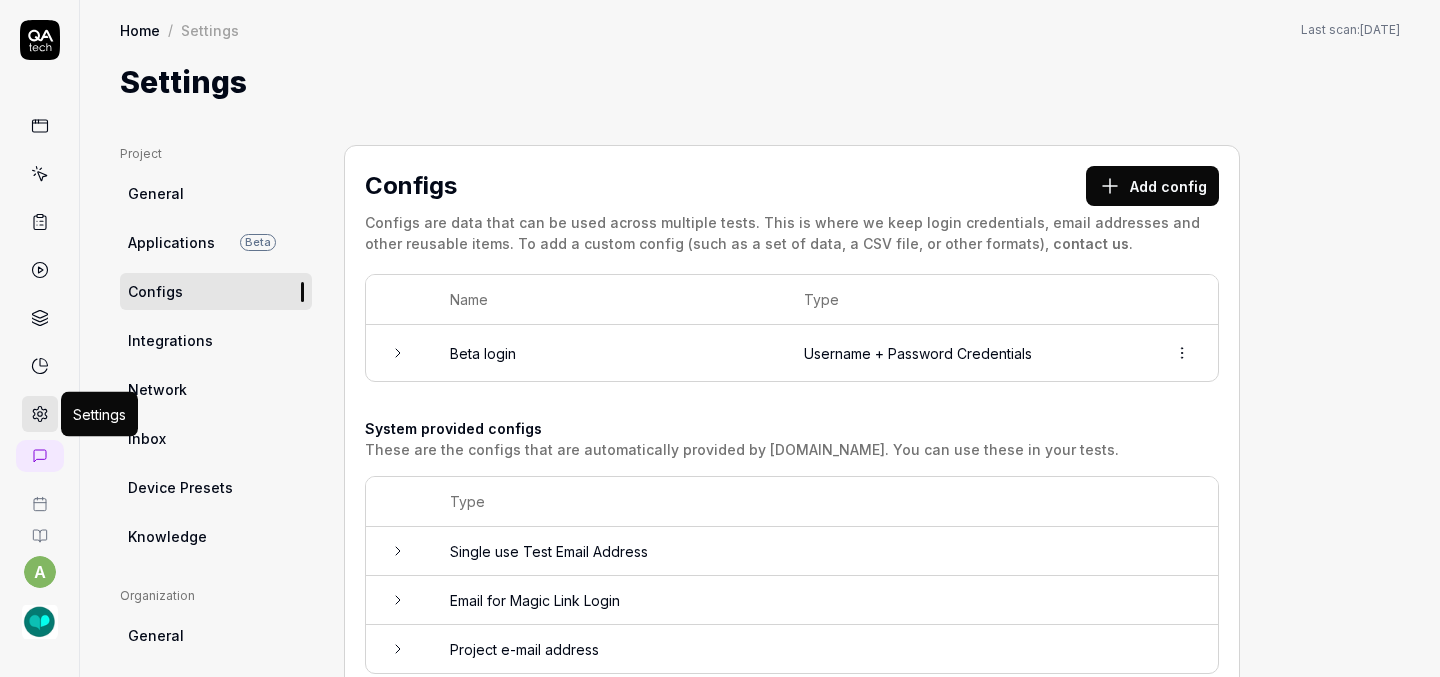 click 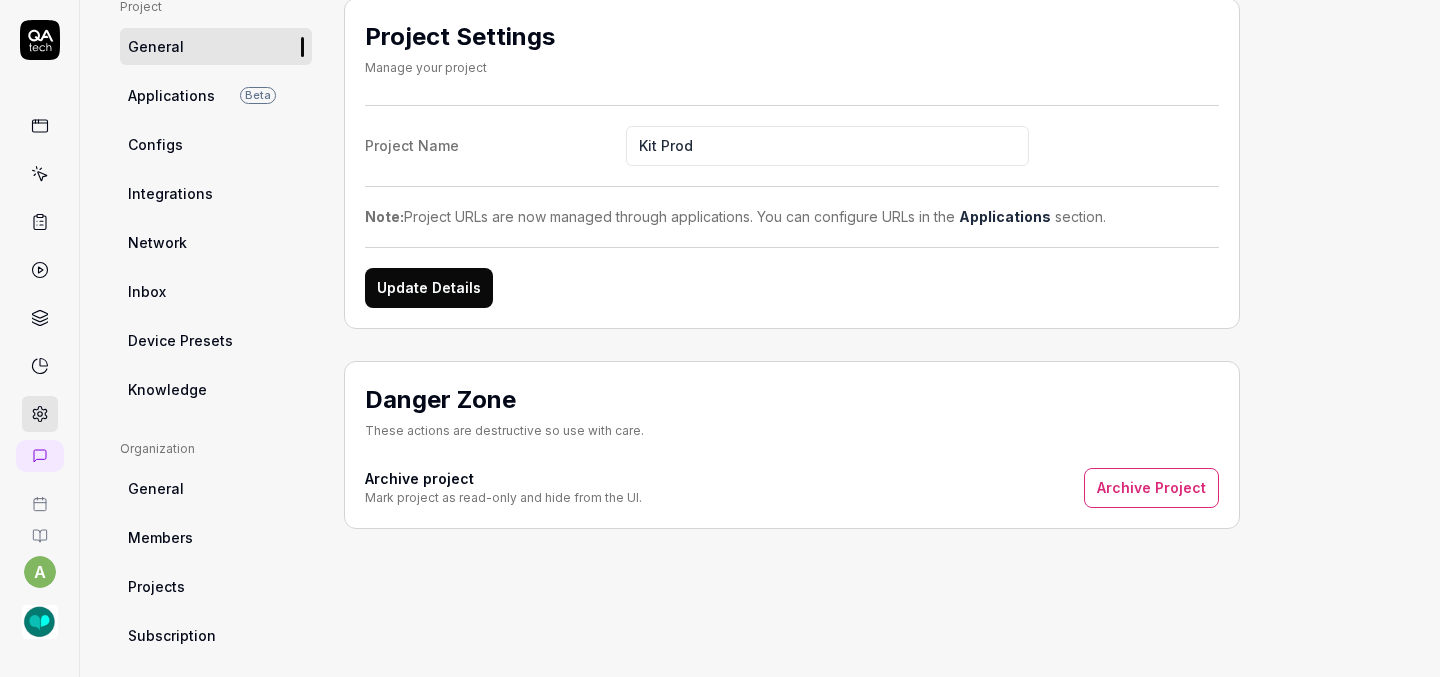 scroll, scrollTop: 154, scrollLeft: 0, axis: vertical 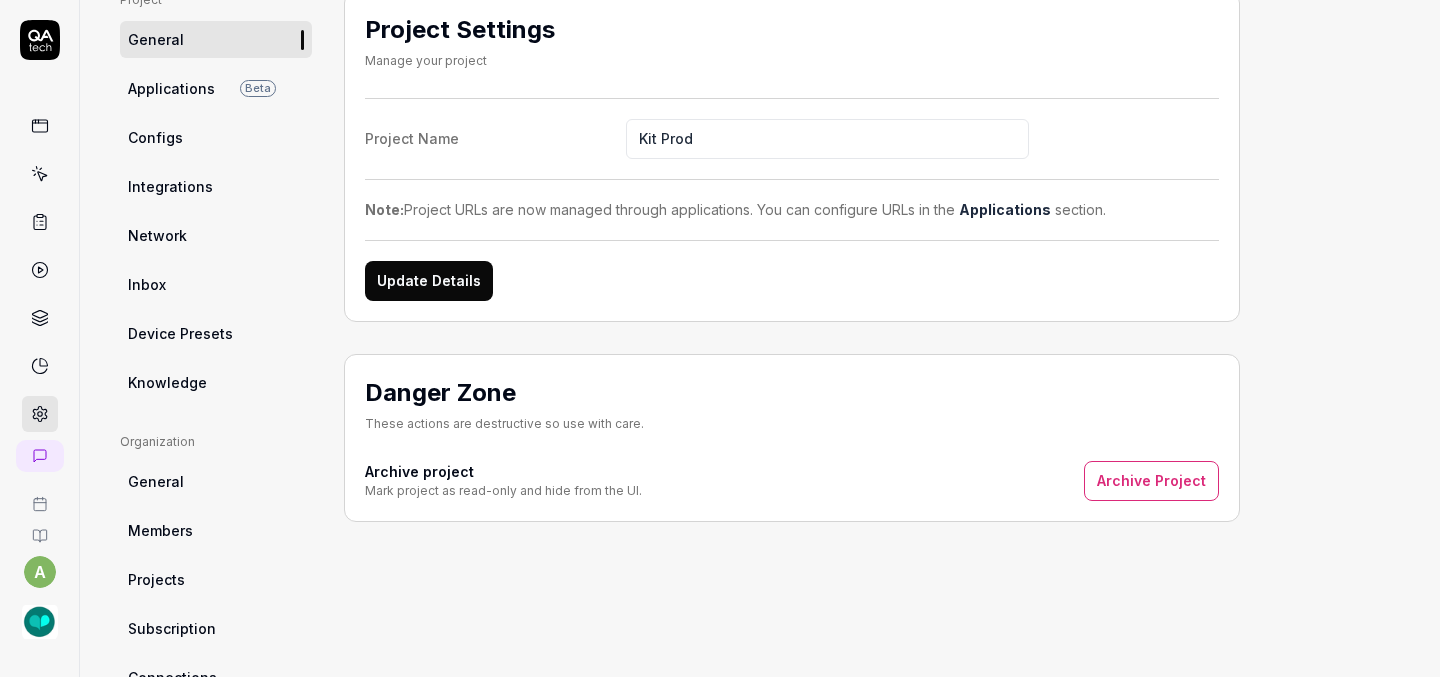 click on "Applications Beta" at bounding box center (216, 88) 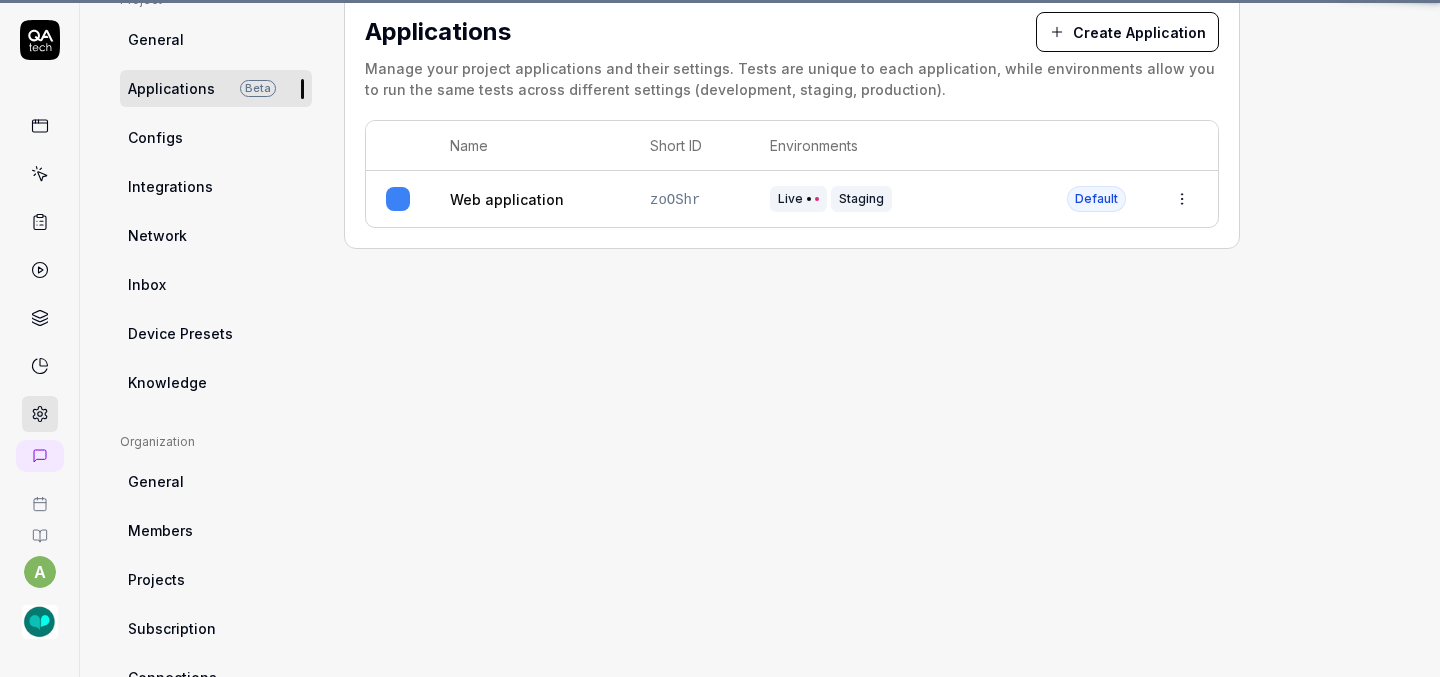 scroll, scrollTop: 145, scrollLeft: 0, axis: vertical 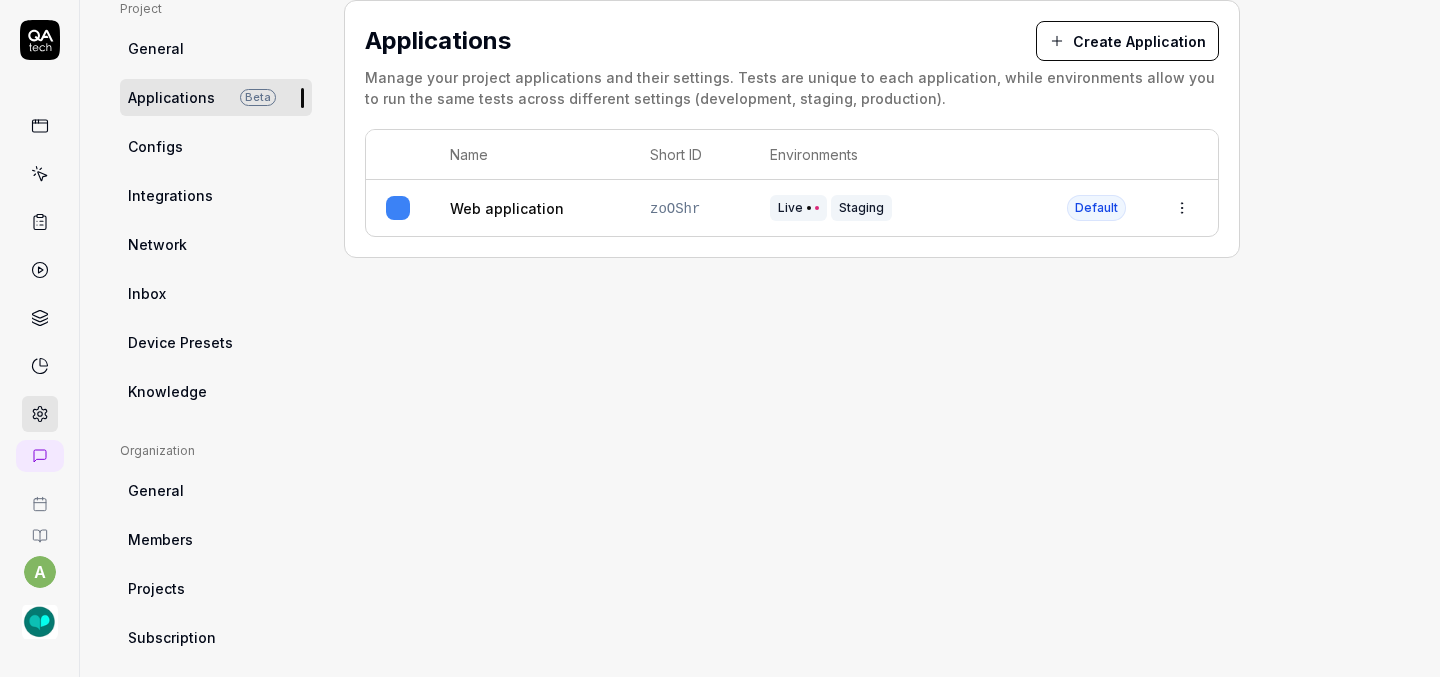 click on "a Home / Settings Home / Settings Last scan:  Apr 8 2025 Settings Project General Applications Beta Configs Integrations Network Inbox Device Presets Knowledge Project Select a page Organization General Members Projects Subscription Connections Organization Select a page Profile My Details Authentication Email Password Profile Select a page Applications Create Application Manage your project applications and their settings. Tests are unique to each application, while environments allow you to run the same tests across different settings (development, staging, production). Name Short ID Environments Web application zoOShr Live Staging Default *" at bounding box center (720, 338) 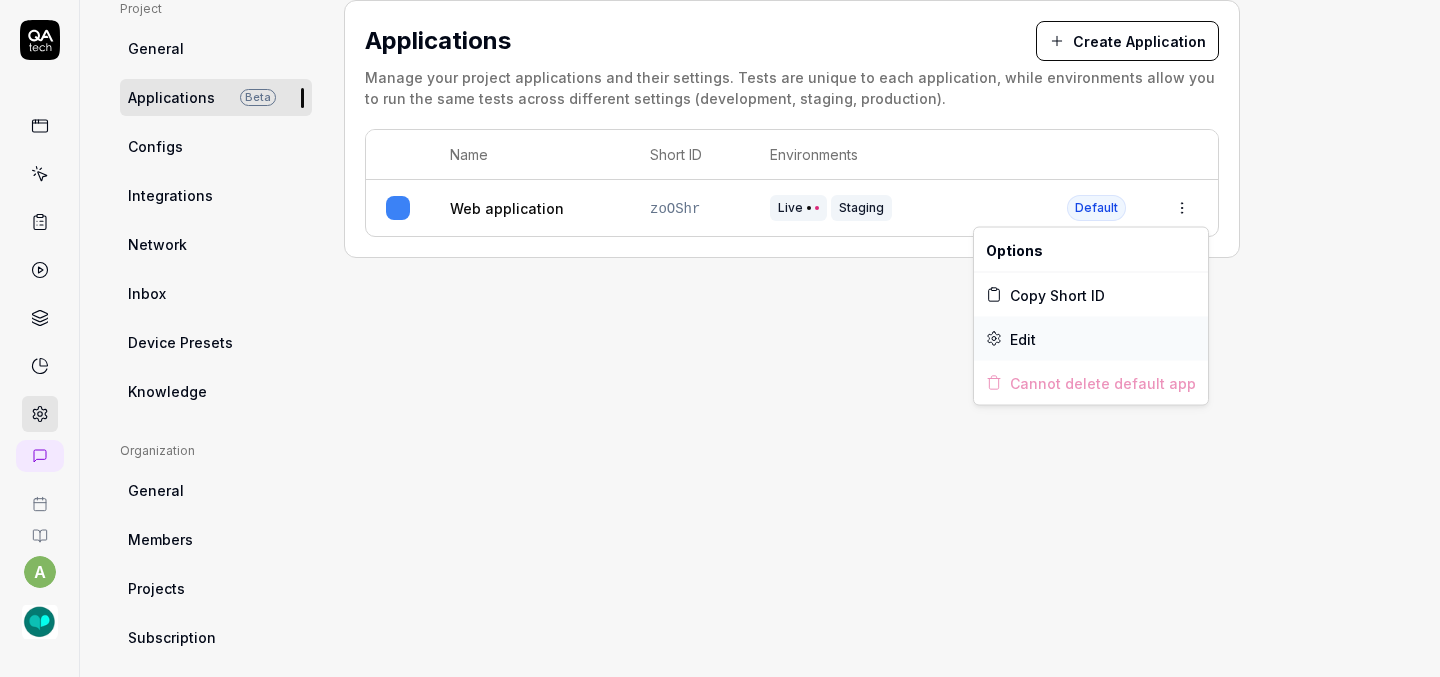 click on "Edit" at bounding box center [1091, 339] 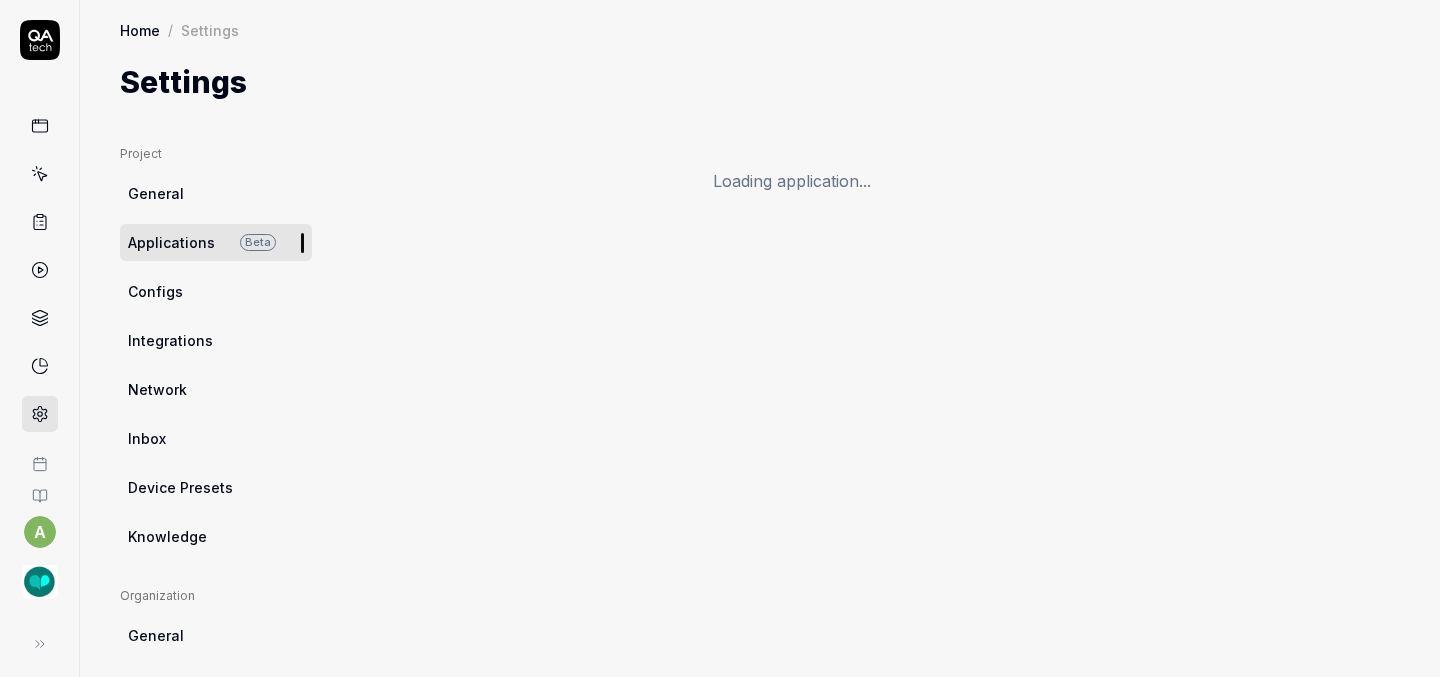 scroll, scrollTop: 0, scrollLeft: 0, axis: both 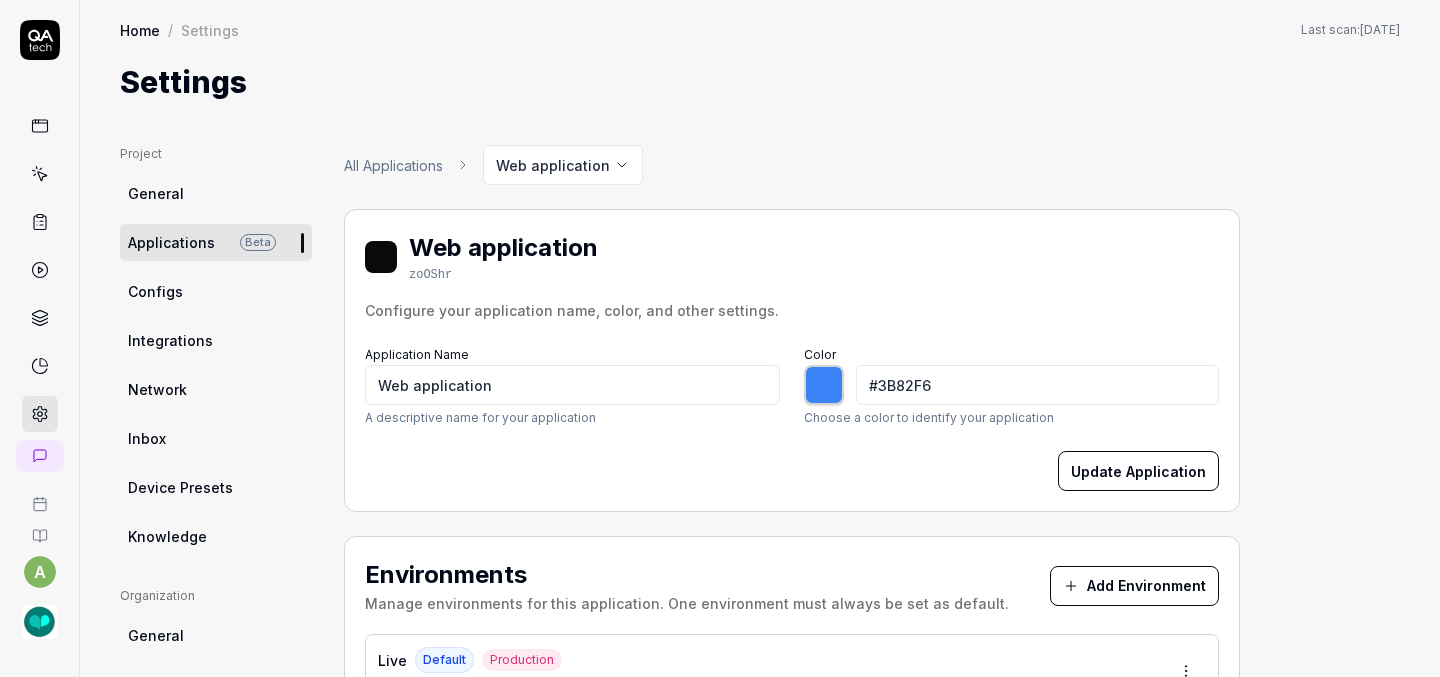 type on "*******" 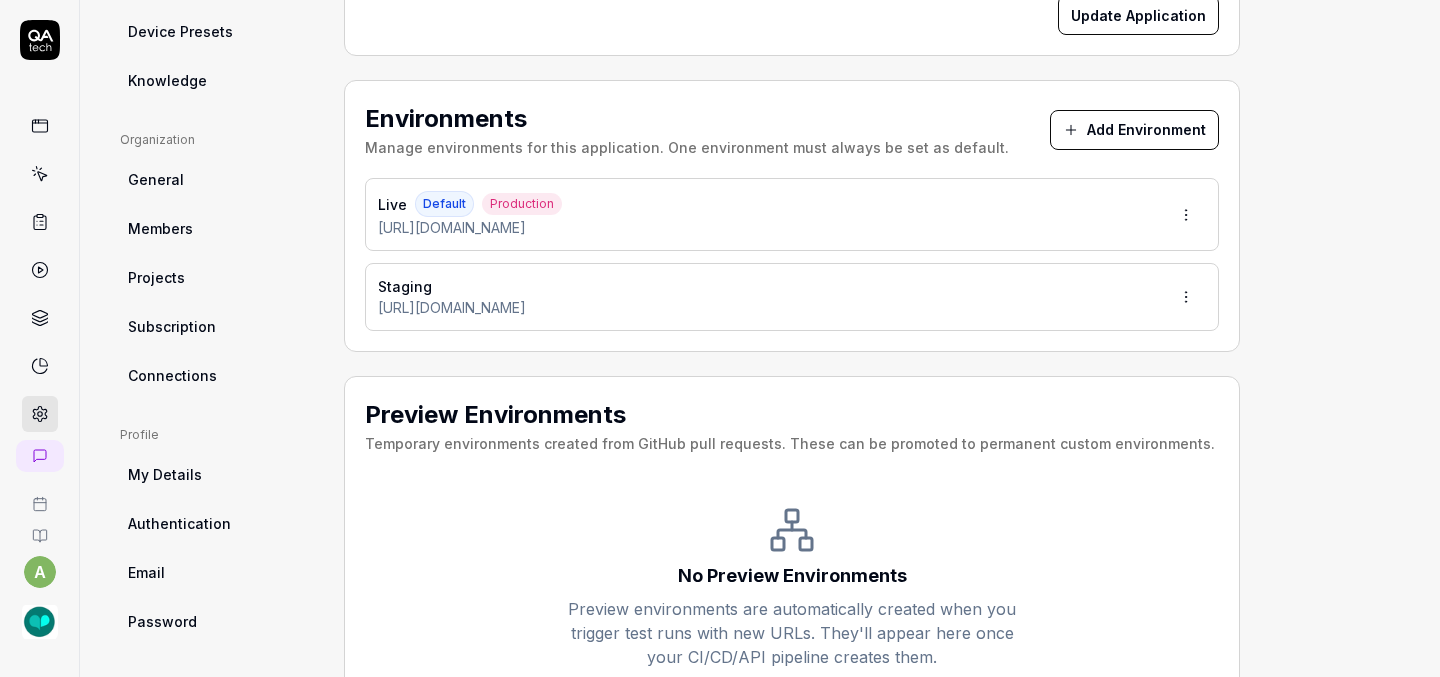 scroll, scrollTop: 538, scrollLeft: 0, axis: vertical 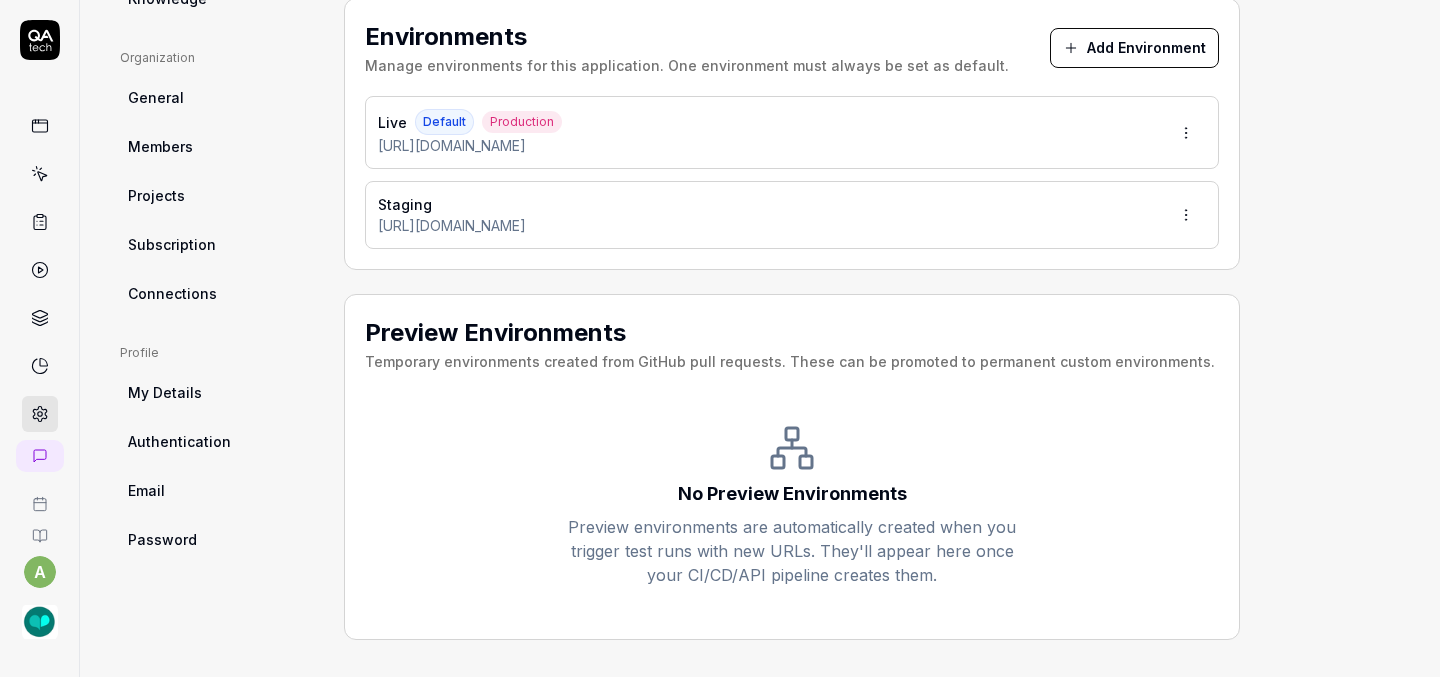 click on "Add Environment" at bounding box center [1134, 48] 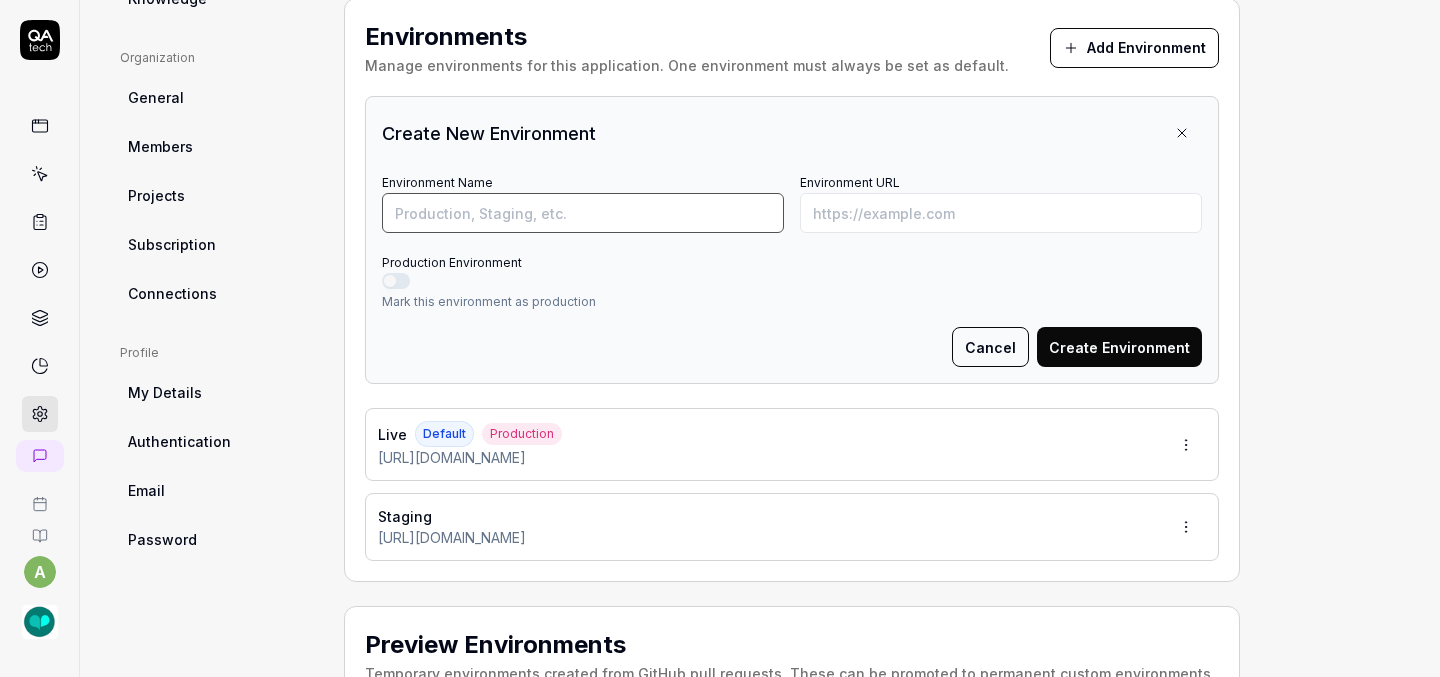 click on "Environment Name" at bounding box center [583, 213] 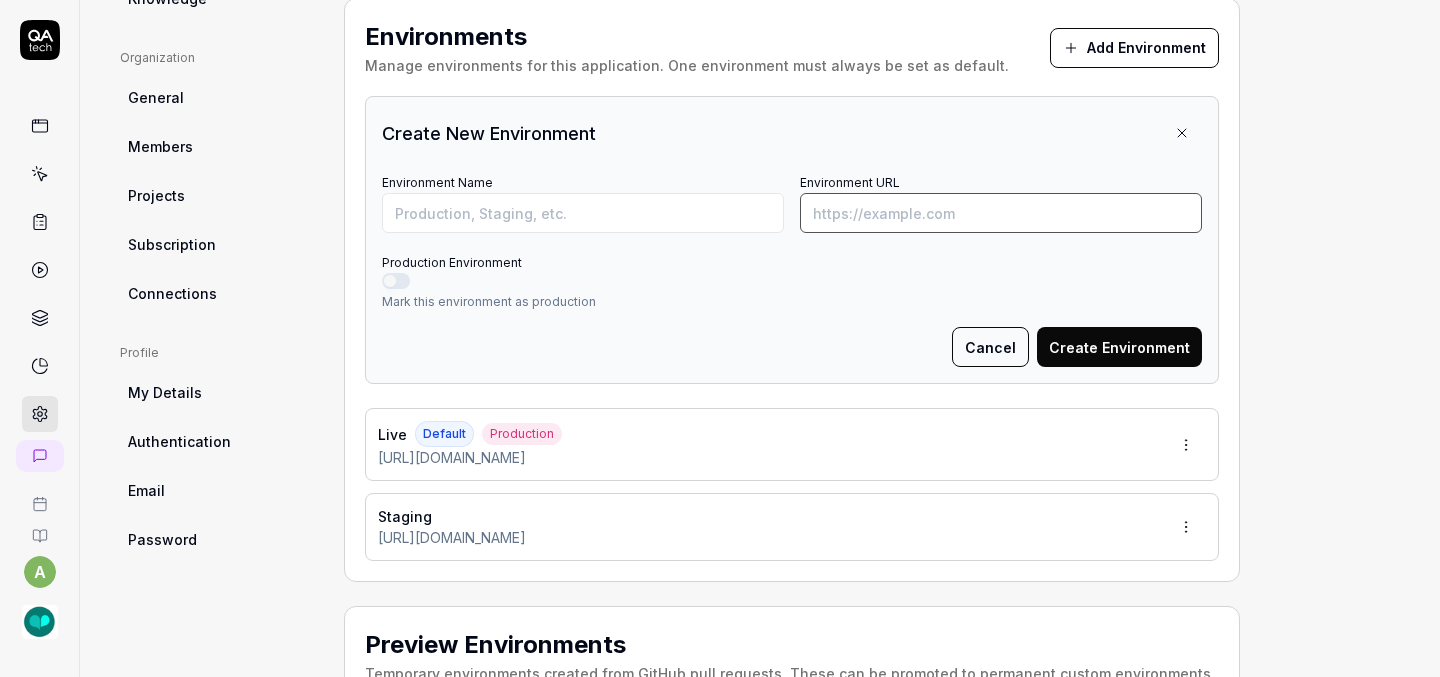 click on "Environment URL" at bounding box center (1001, 213) 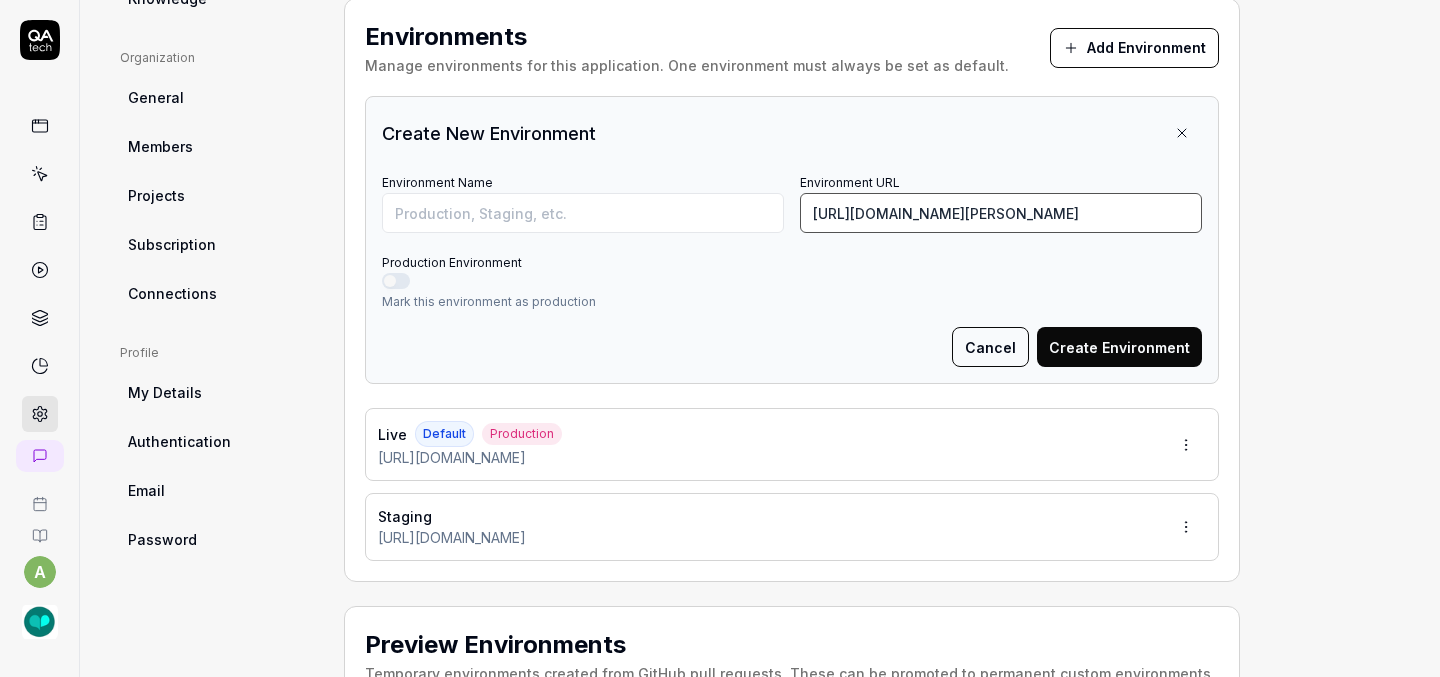 scroll, scrollTop: 0, scrollLeft: 142, axis: horizontal 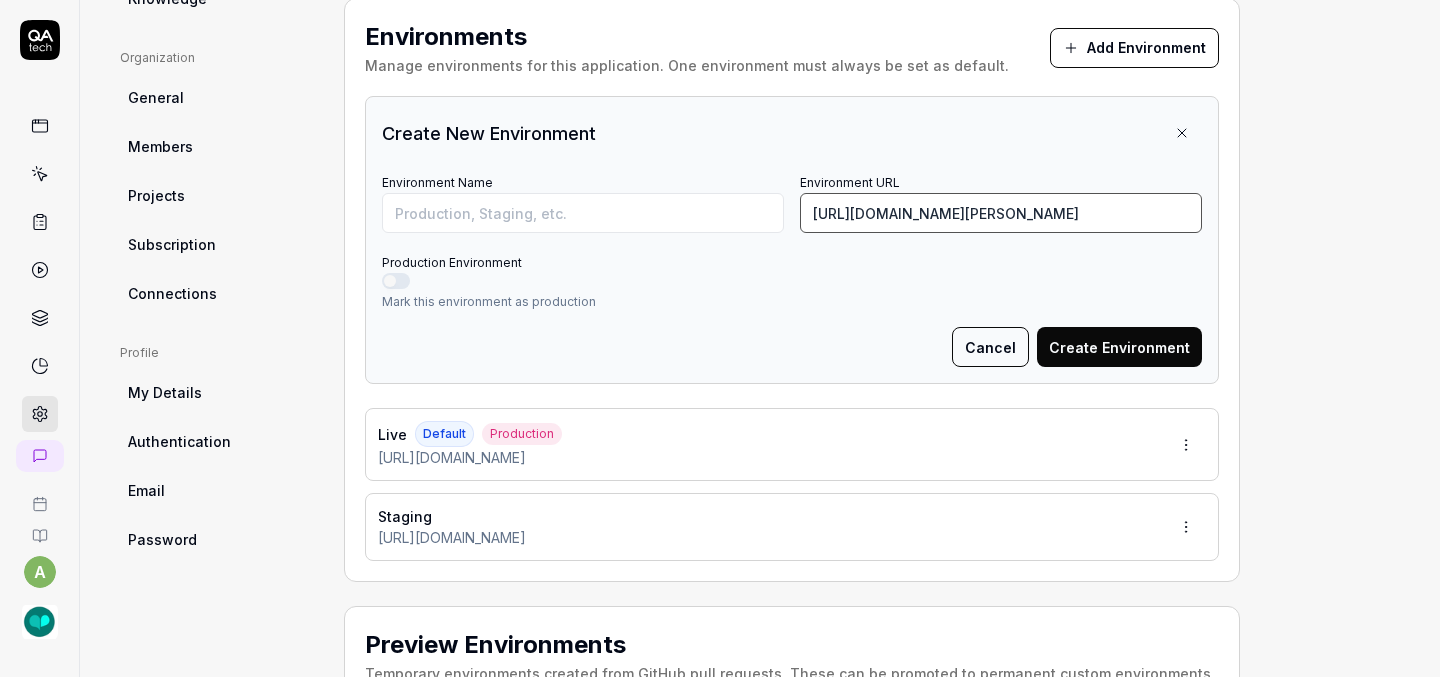 type on "[URL][DOMAIN_NAME][PERSON_NAME]" 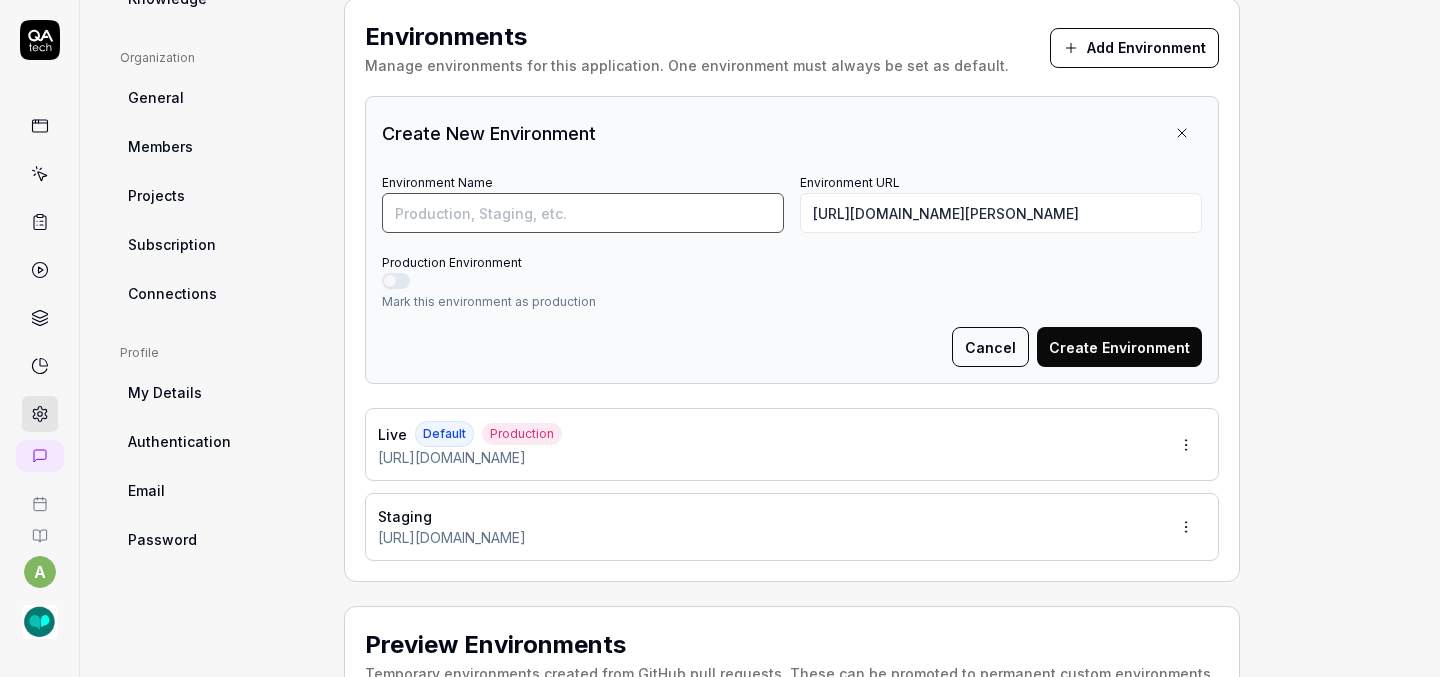 scroll, scrollTop: 0, scrollLeft: 0, axis: both 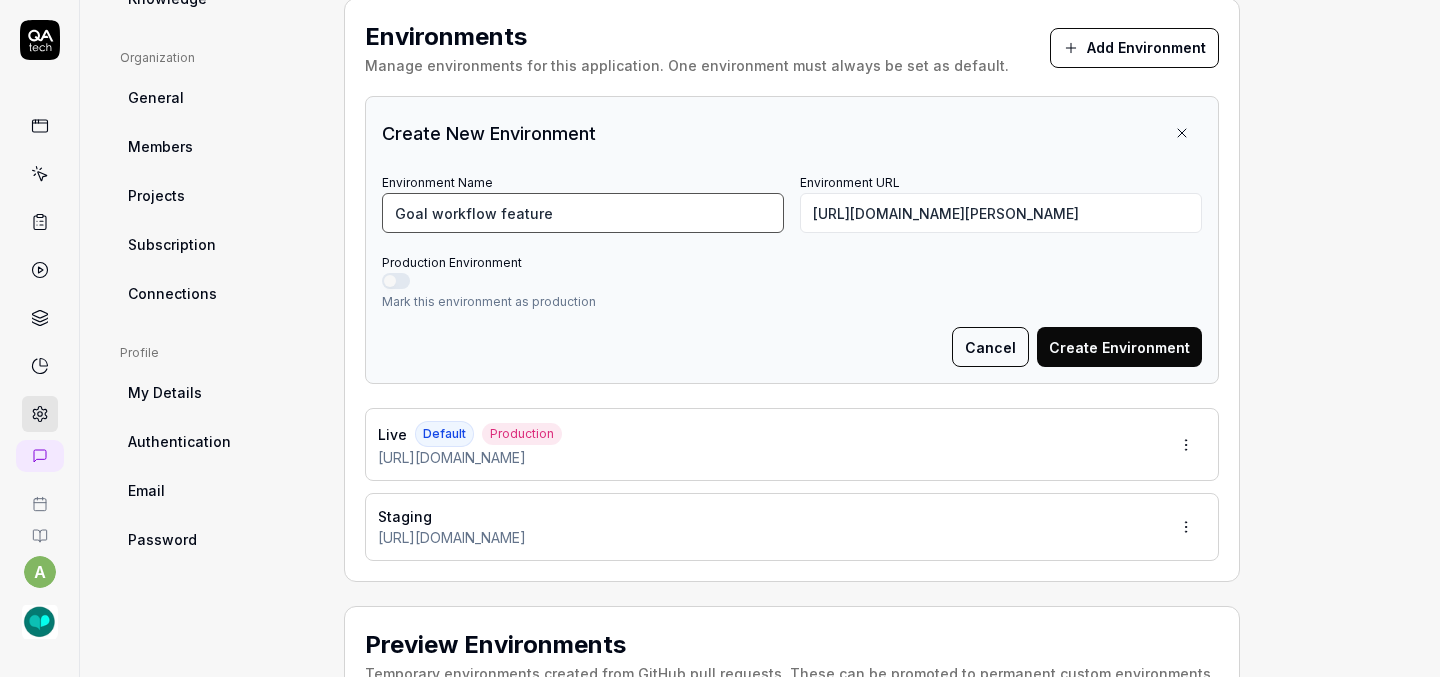 click on "Goal workflow feature" at bounding box center [583, 213] 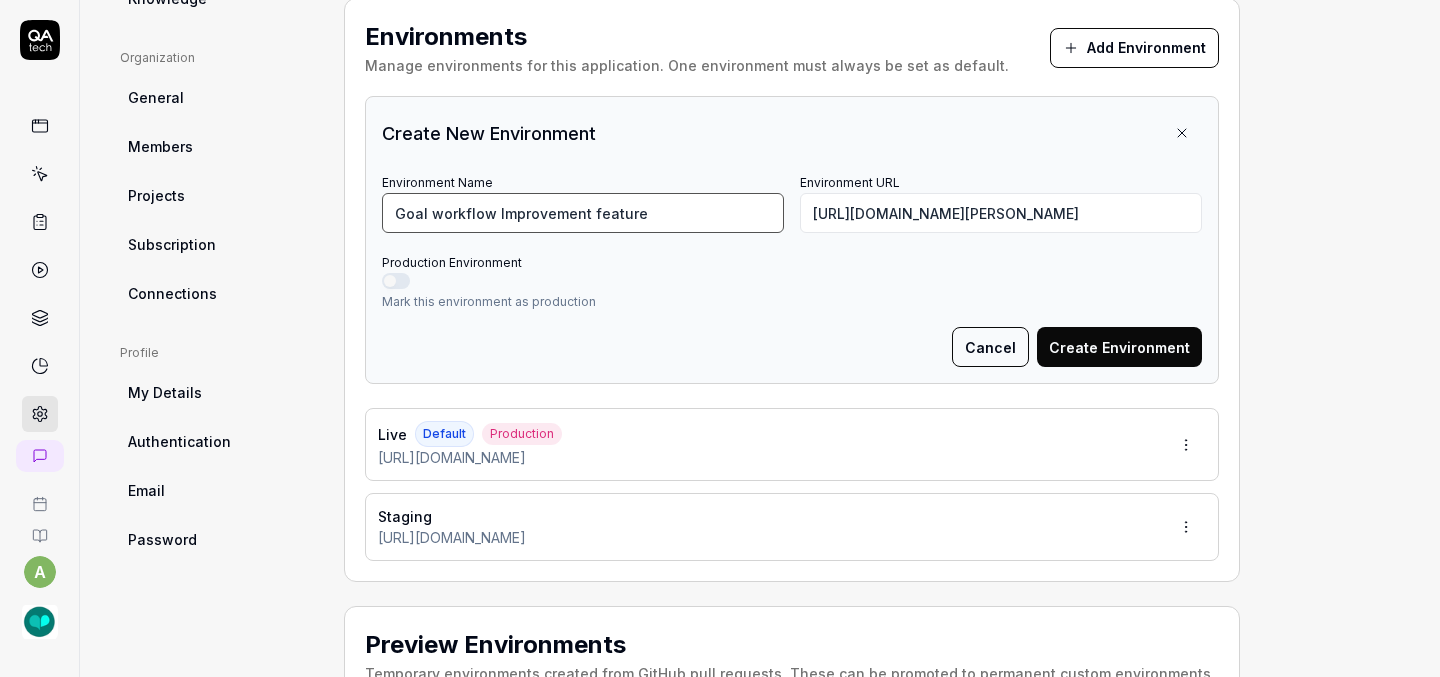 type on "Goal workflow Improvement feature" 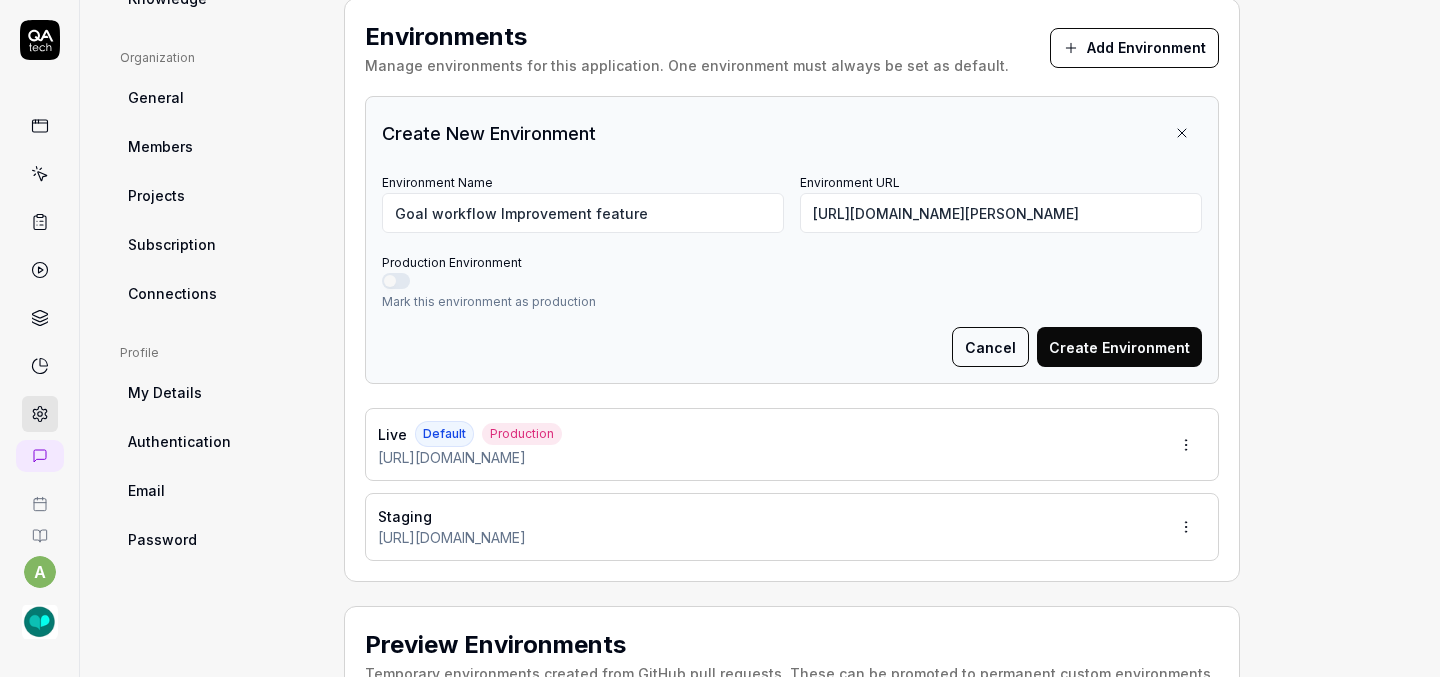 click on "Create Environment" at bounding box center (1119, 347) 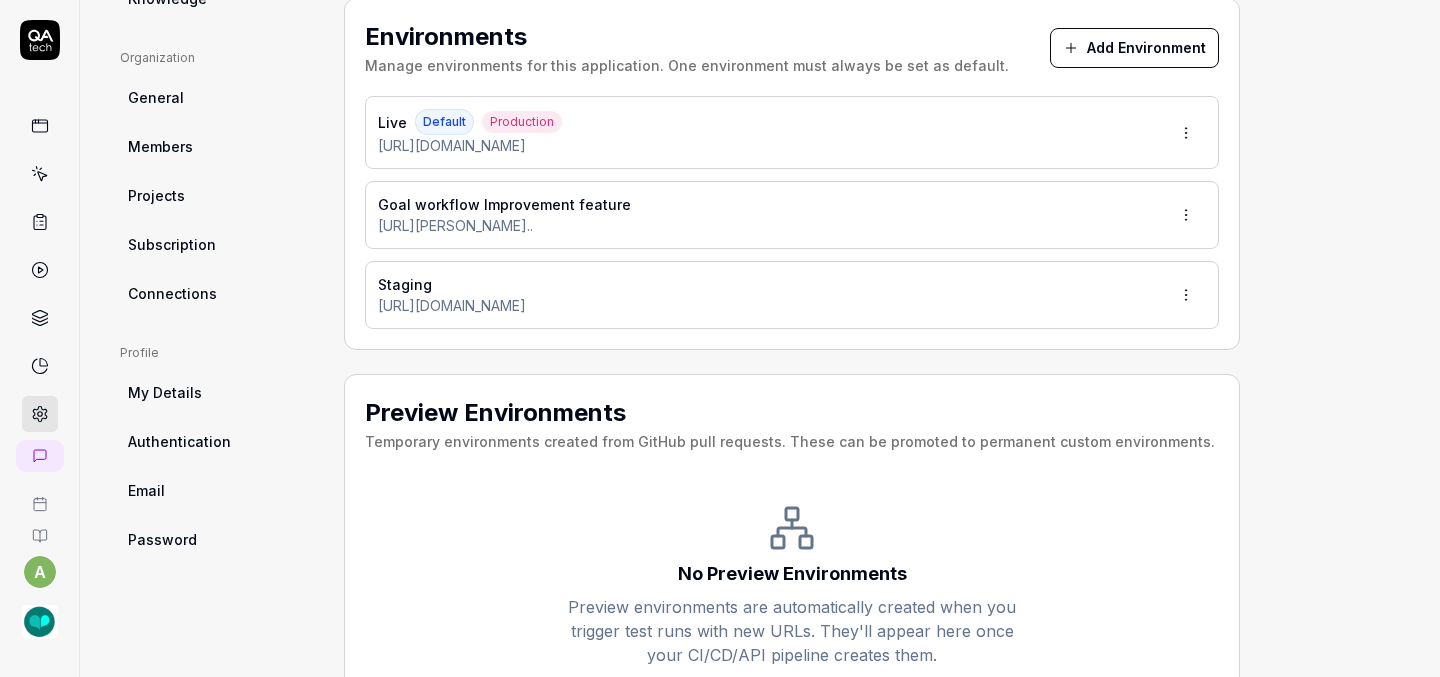 click on "Goal workflow Improvement feature [URL][PERSON_NAME].." at bounding box center (792, 215) 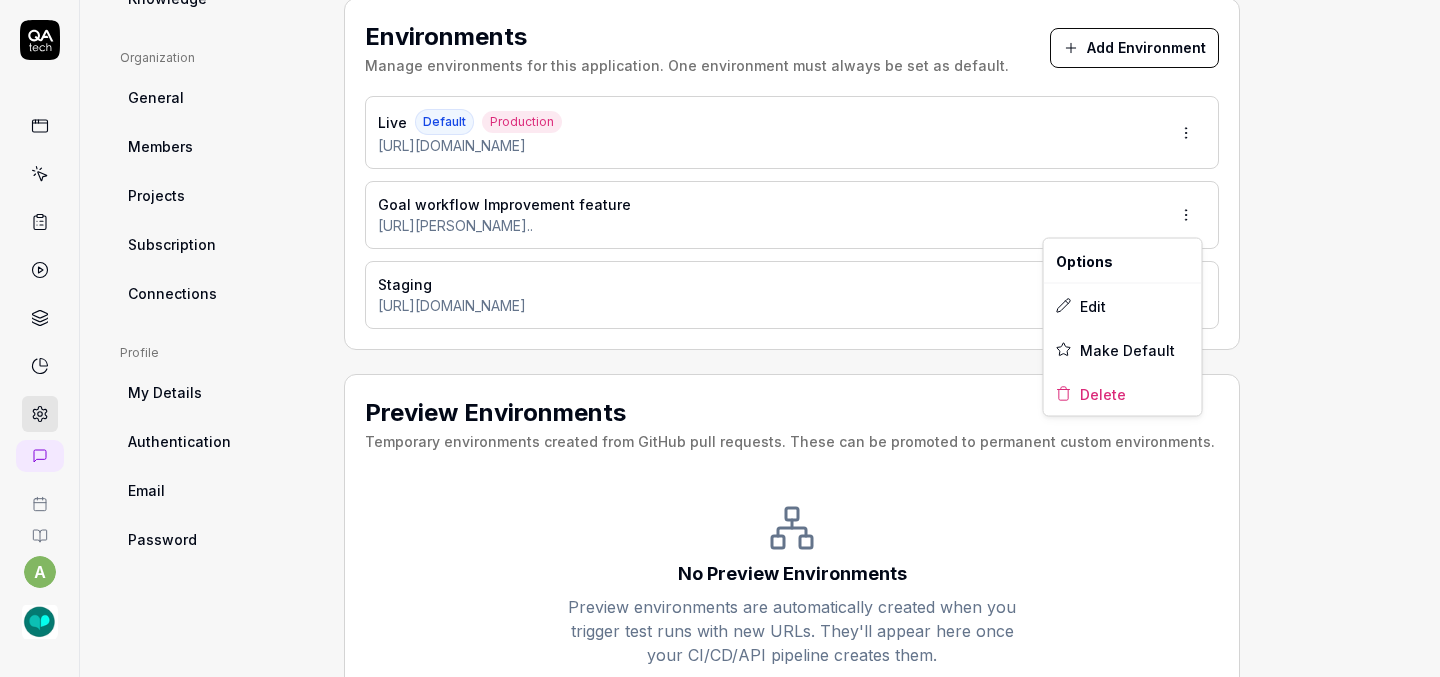 click on "a Home / Settings Home / Settings Last scan:  [DATE] Settings Project General Applications Beta Configs Integrations Network Inbox Device Presets Knowledge Project Select a page Organization General Members Projects Subscription Connections Organization Select a page Profile My Details Authentication Email Password Profile Select a page All Applications Web application Web application zoOShr Configure your application name, color, and other settings. Application Name Web application A descriptive name for your application Color #3B82F6 ******* Choose a color to identify your application Update Application Environments Manage environments for this application. One environment must always be set as default. Add Environment Live Default Production [URL][DOMAIN_NAME] Goal workflow Improvement feature [URL][PERSON_NAME].. Staging [URL][DOMAIN_NAME] Preview Environments No Preview Environments
Options Edit" at bounding box center [720, 338] 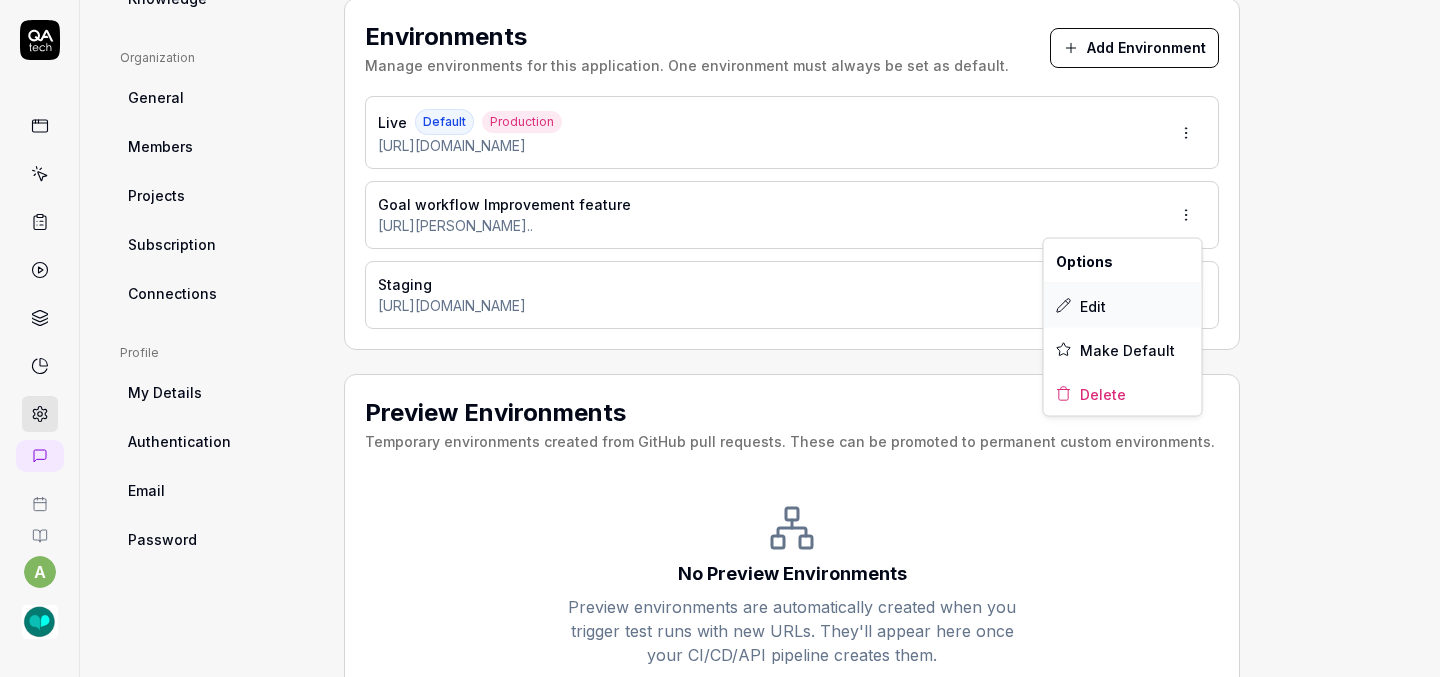 click on "Edit" at bounding box center (1123, 306) 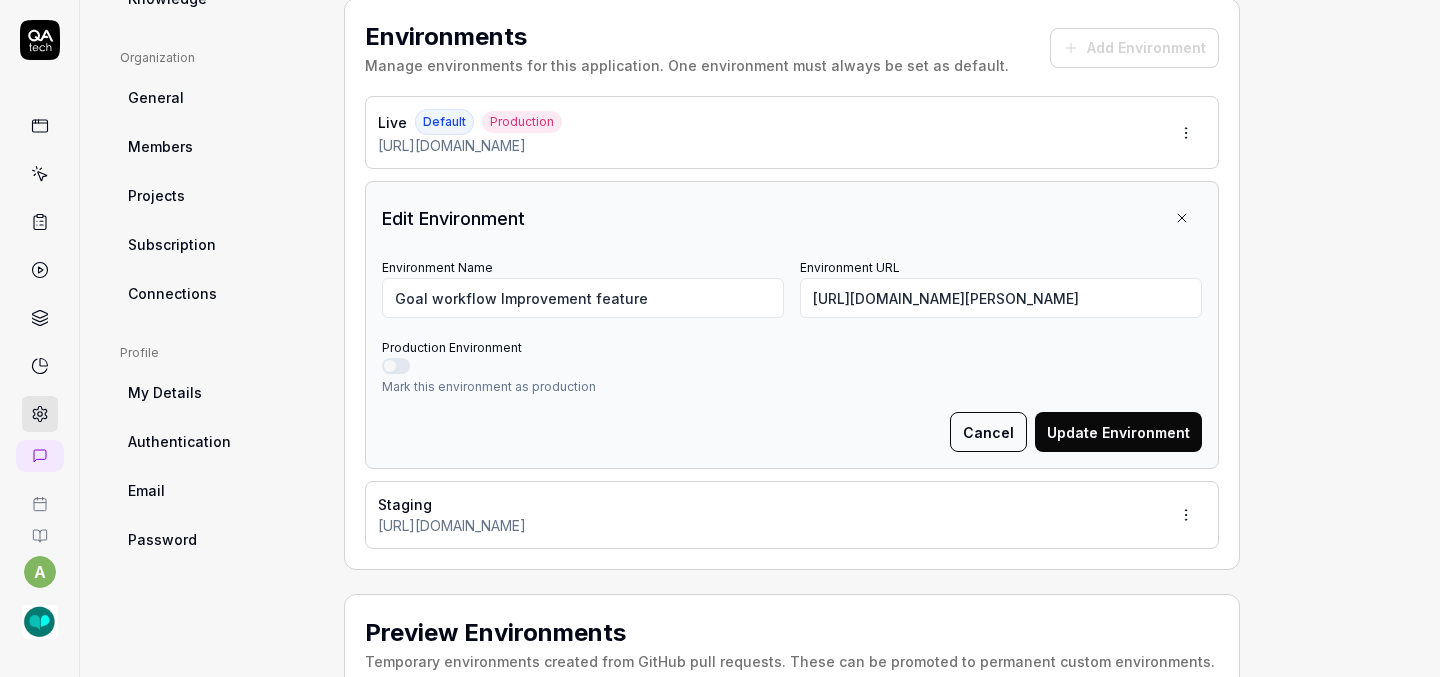 click on "Update Environment" at bounding box center (1118, 432) 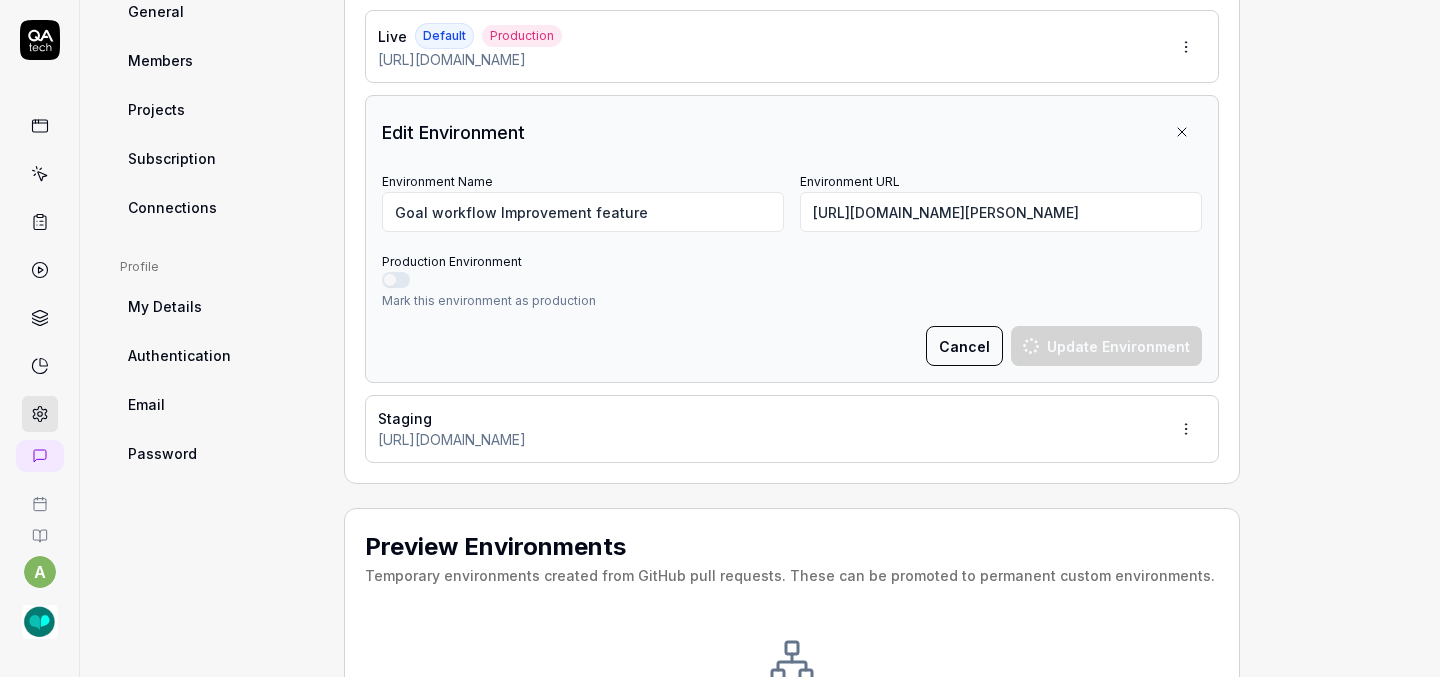 scroll, scrollTop: 618, scrollLeft: 0, axis: vertical 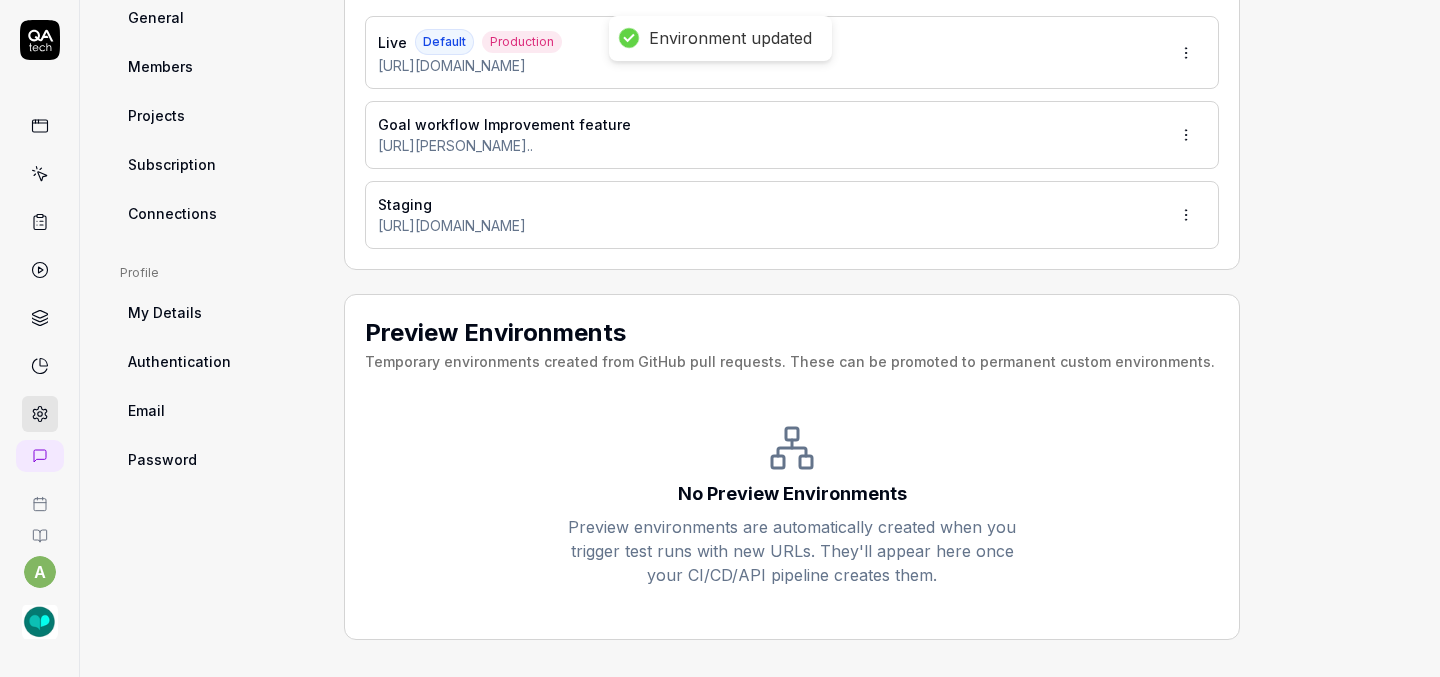 type on "*******" 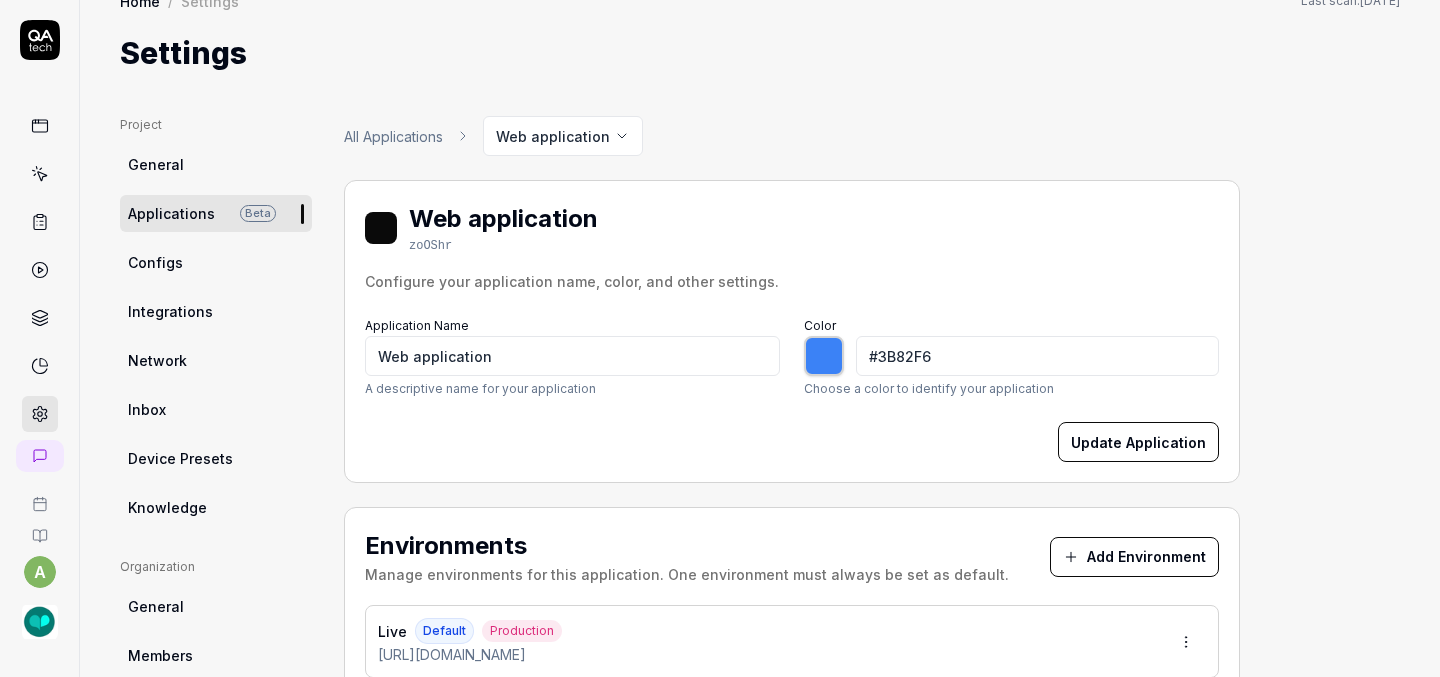 scroll, scrollTop: 0, scrollLeft: 0, axis: both 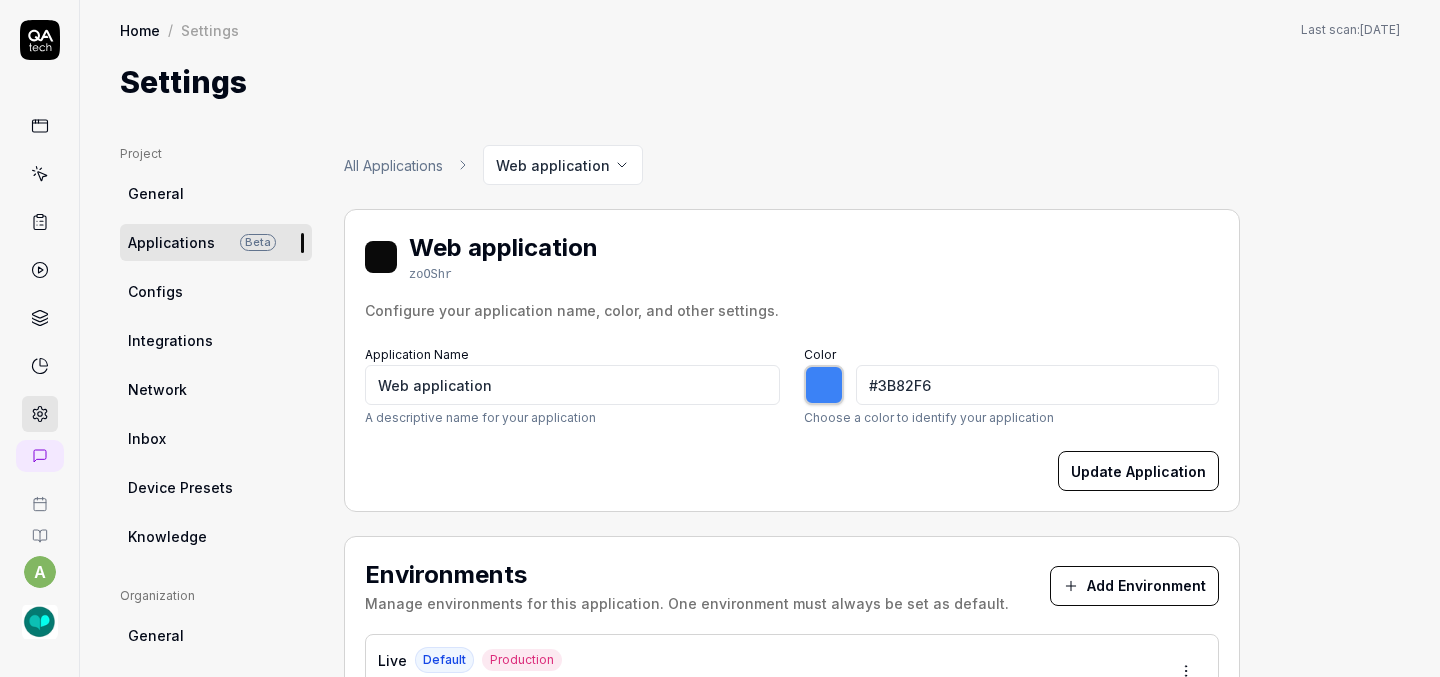 click at bounding box center (40, 622) 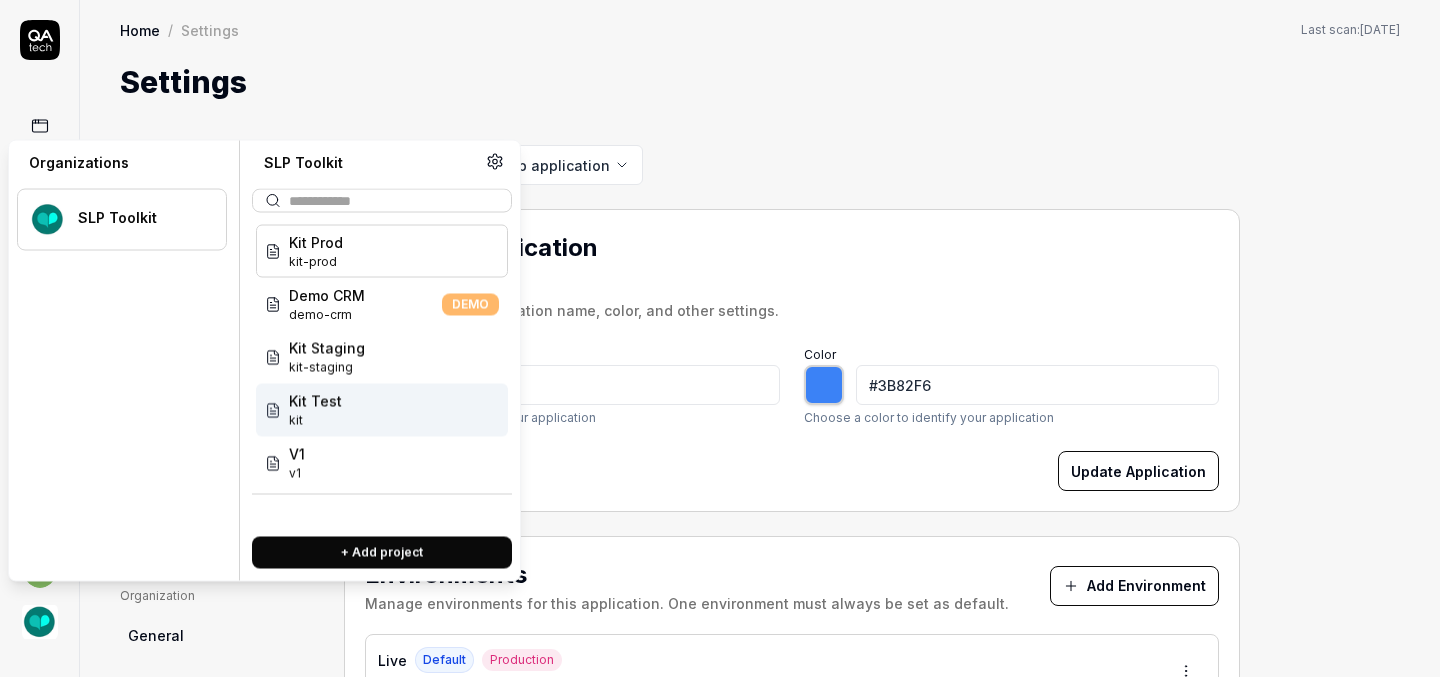 click on "Kit Test" at bounding box center (315, 401) 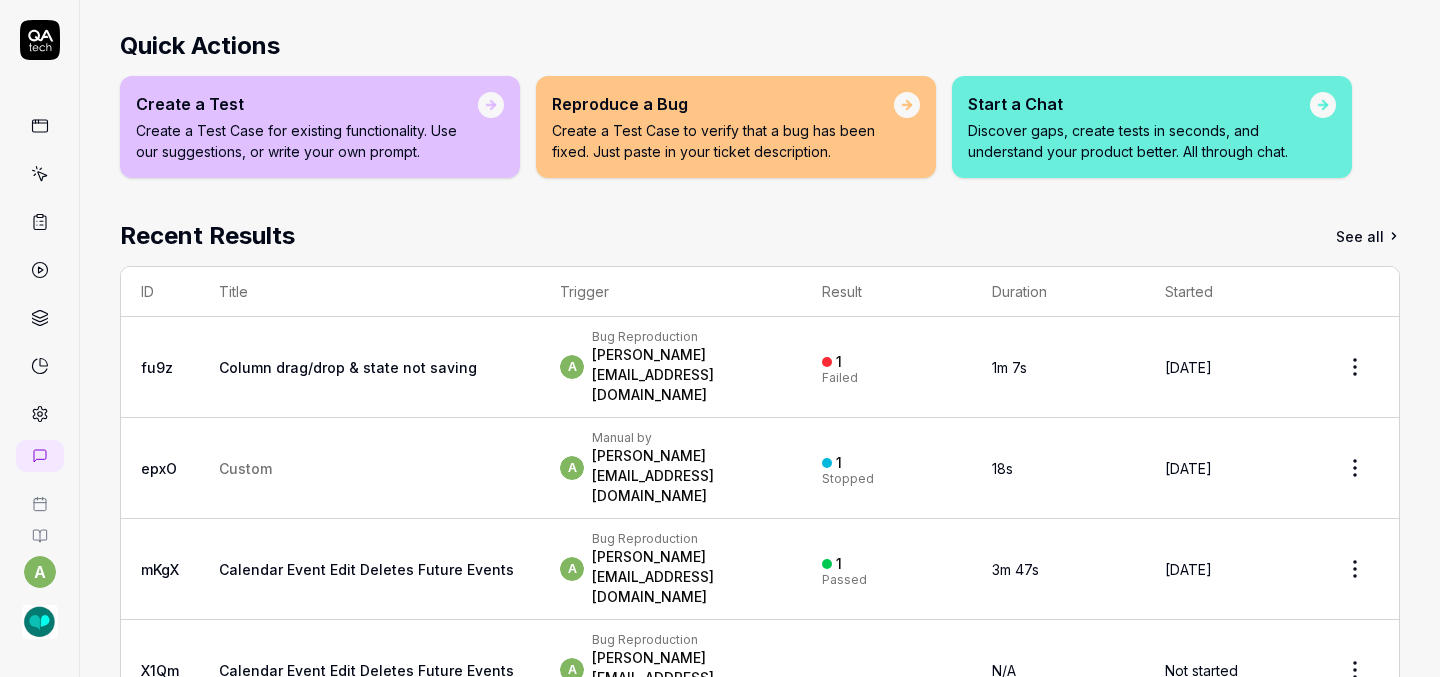 scroll, scrollTop: 0, scrollLeft: 0, axis: both 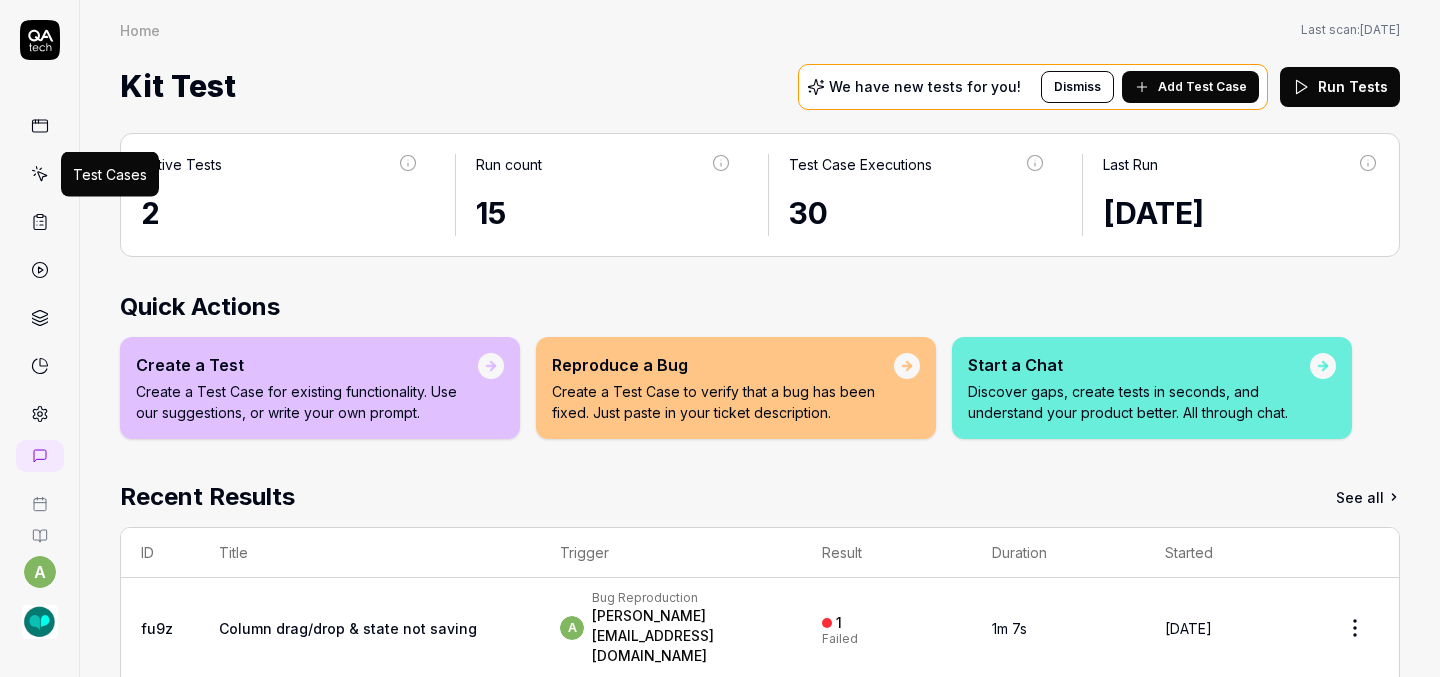 click 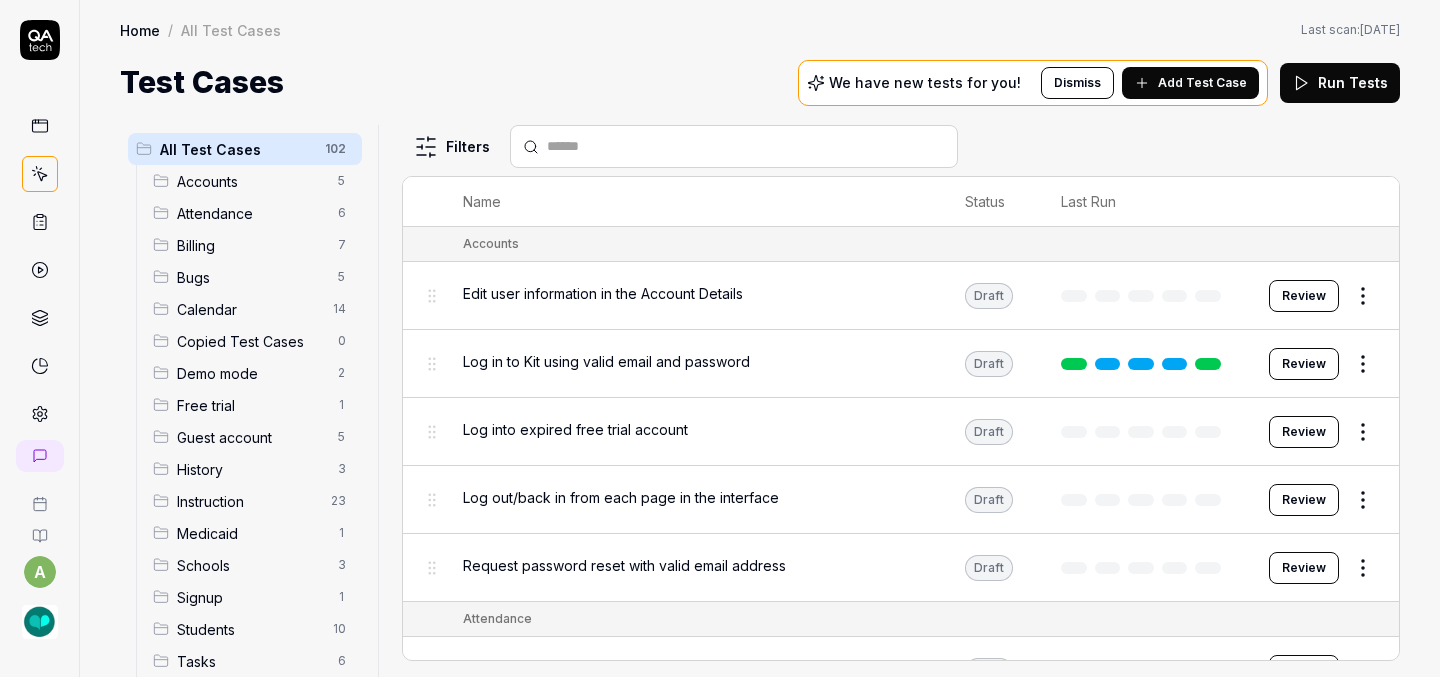 click on "Add Test Case" at bounding box center [1190, 83] 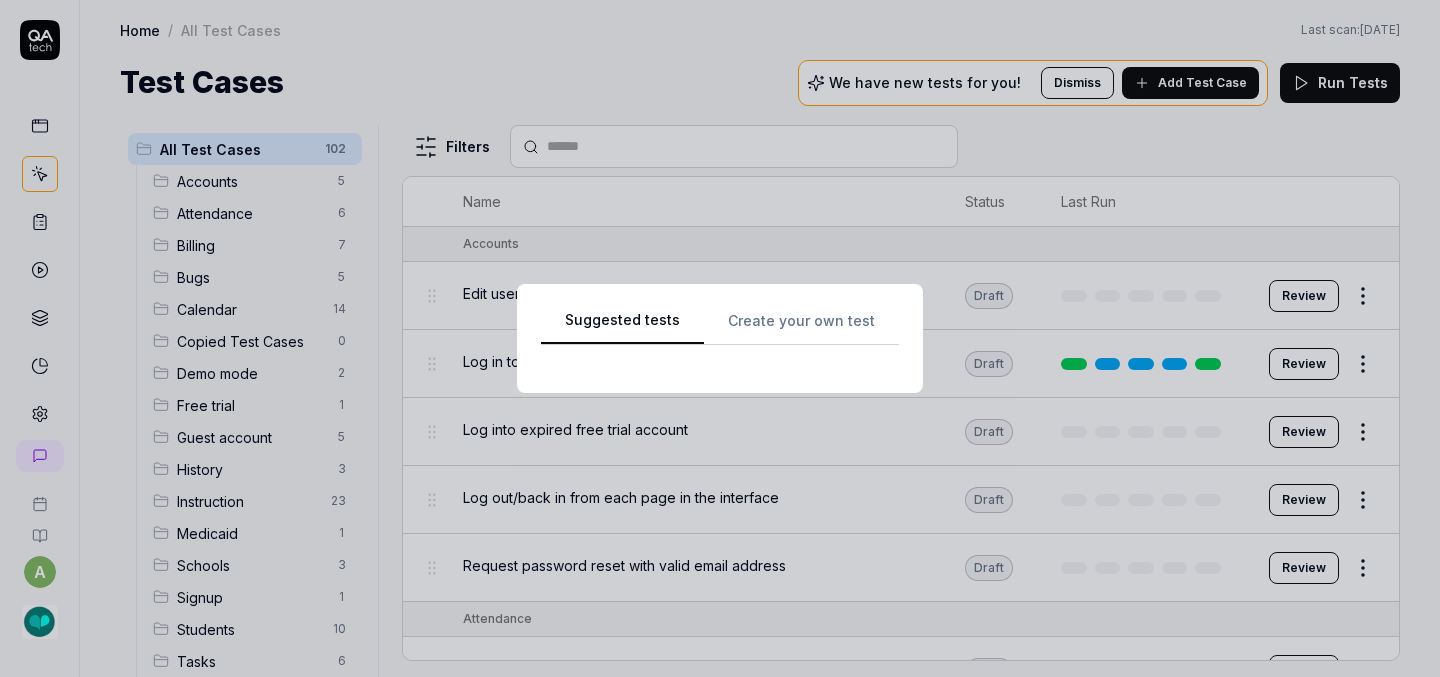 scroll, scrollTop: 0, scrollLeft: 0, axis: both 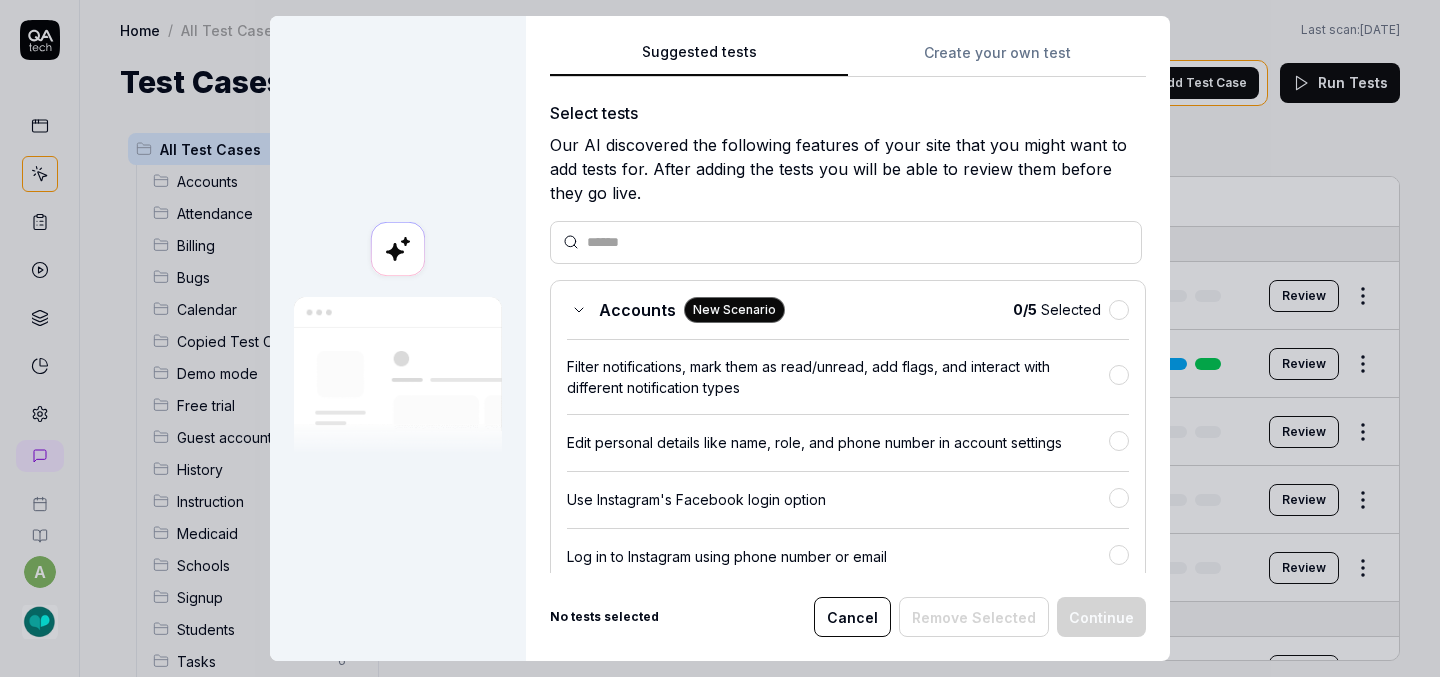 click on "Create your own test" at bounding box center [997, 59] 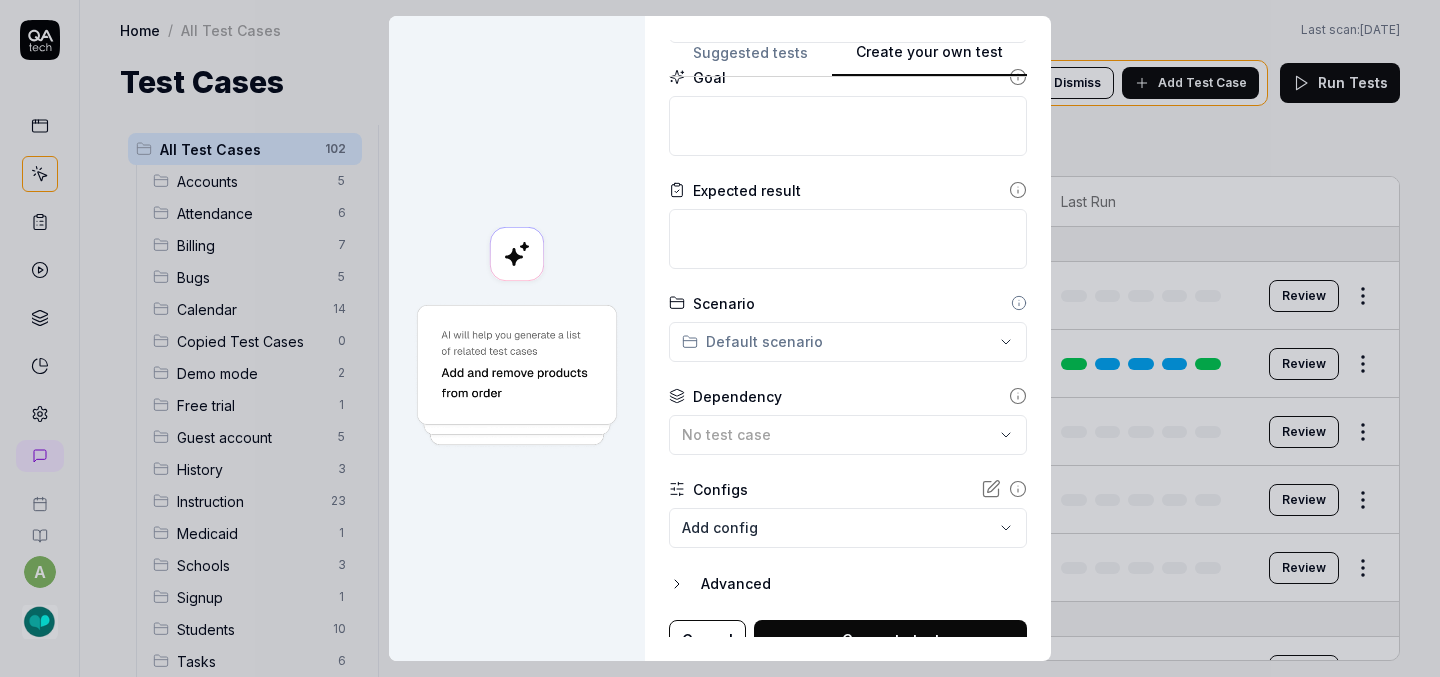 scroll, scrollTop: 242, scrollLeft: 0, axis: vertical 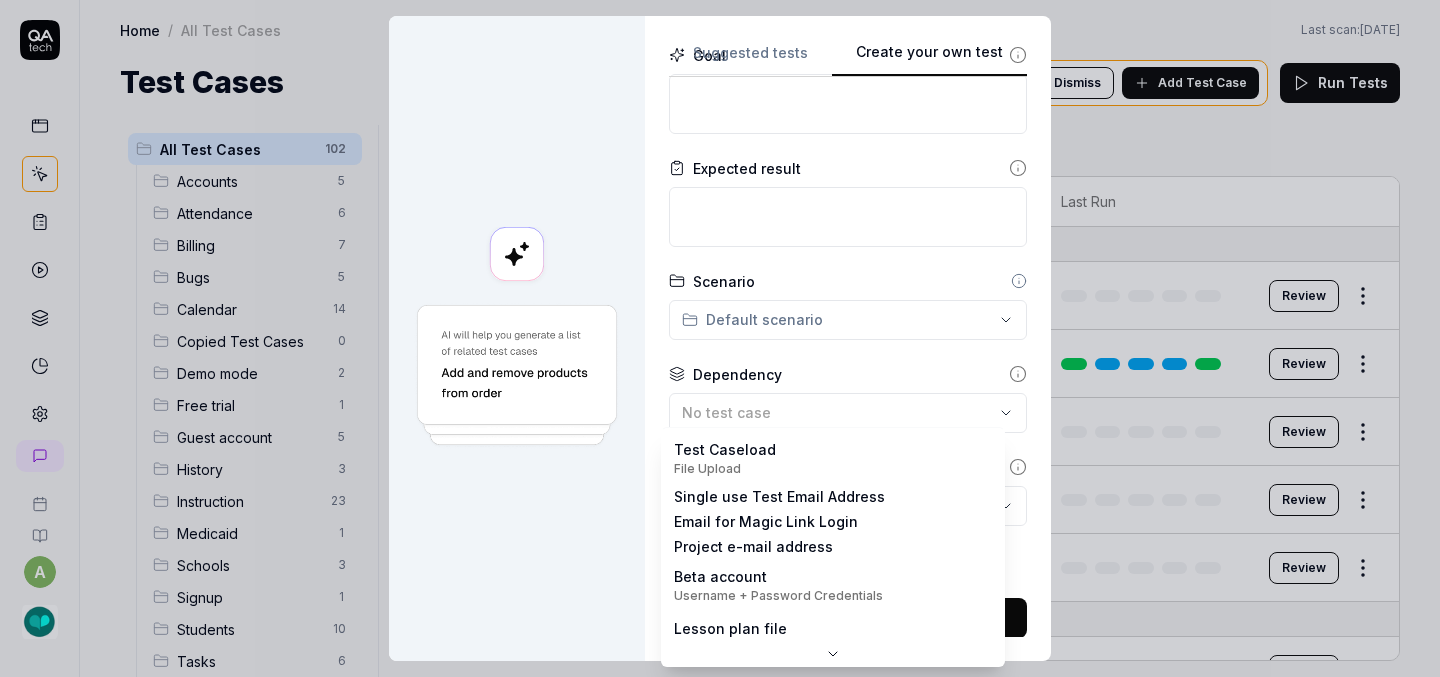 click on "a Home / All Test Cases Home / All Test Cases Last scan:  [DATE] Test Cases We have new tests for you! Dismiss Add Test Case Run Tests All Test Cases 102 Accounts 5 Attendance 6 Billing 7 Bugs 5 Calendar 14 Copied Test Cases 0 Demo mode 2 Free trial 1 Guest account 5 History 3 Instruction 23 Medicaid 1 Schools 3 Signup 1 Students 10 Tasks 6 Teachers 3 Templates 7 Filters Name Status Last Run Accounts Edit user information in the Account Details Draft Review Log in to Kit using valid email and password Draft Review Log into expired free trial account Draft Review Log out/back in from each page in the interface Draft Review Request password reset with valid email address Draft Review Attendance Attendance report matches instruction event Draft Review Expand row and scroll down Attendance report Draft Review Export Attendance report Active Edit Record attendance status for multiple students in a scheduled session Draft Review Search and filter by custom date range Draft Review Draft Review Billing Draft Bugs" at bounding box center (720, 338) 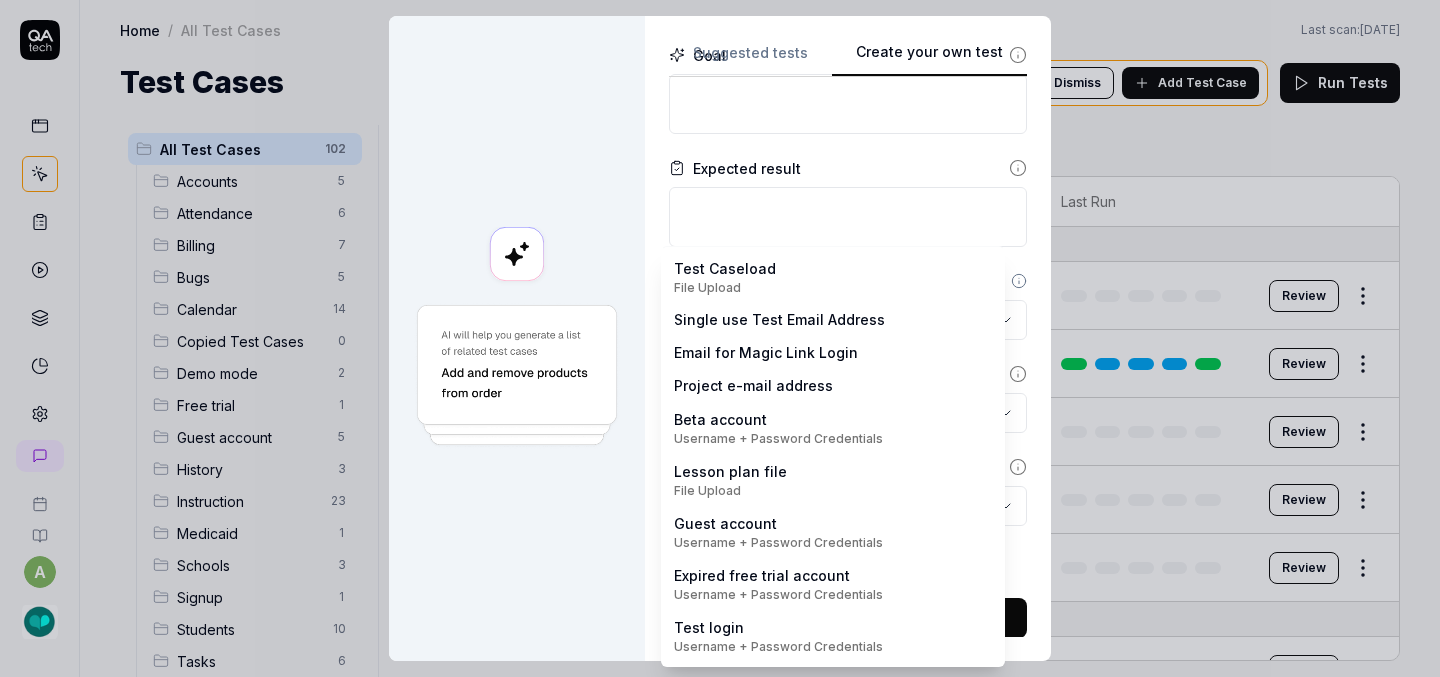 scroll, scrollTop: 0, scrollLeft: 0, axis: both 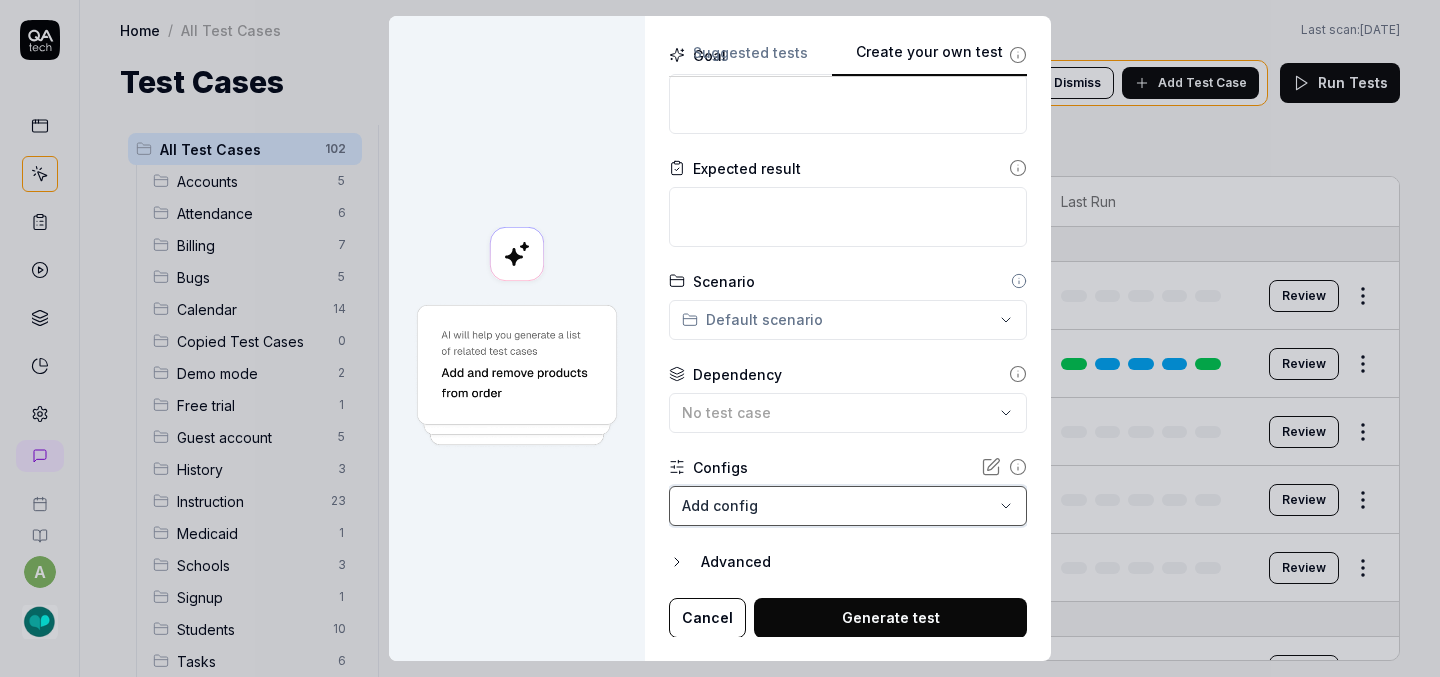 click on "**********" at bounding box center [720, 338] 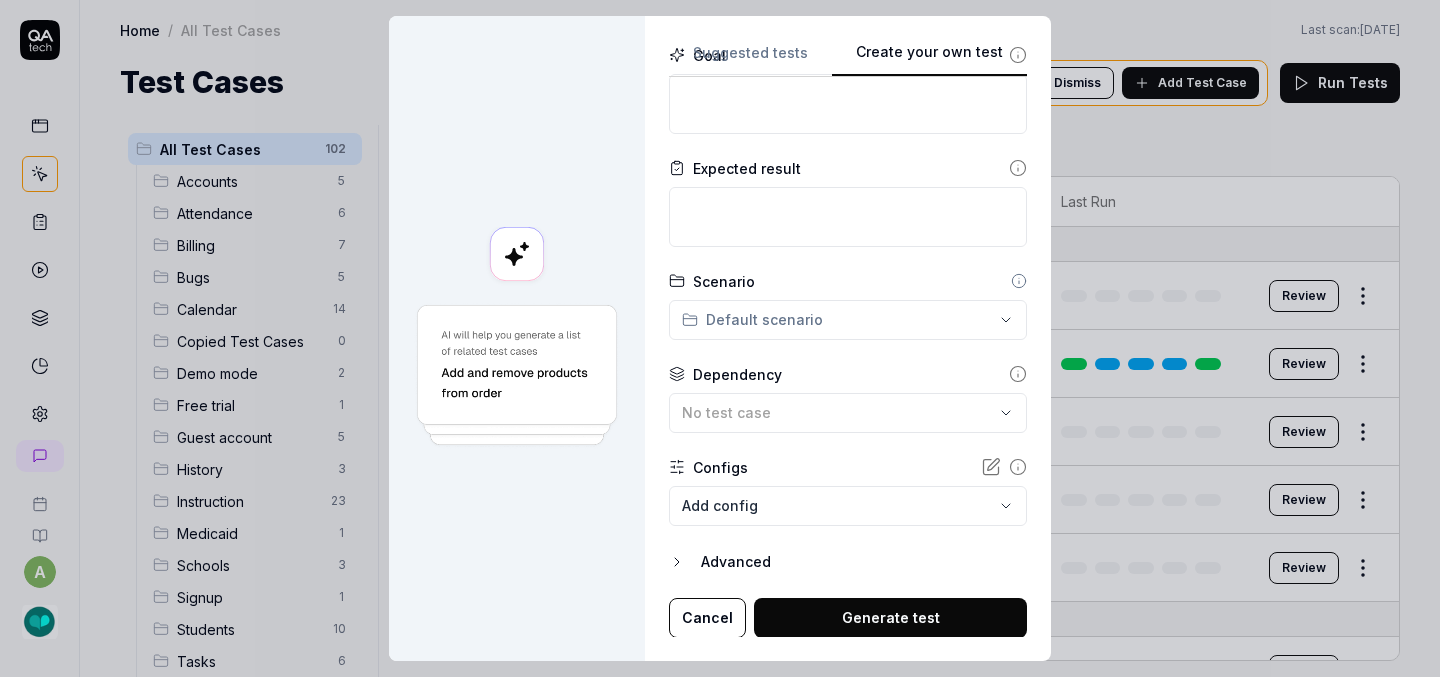click 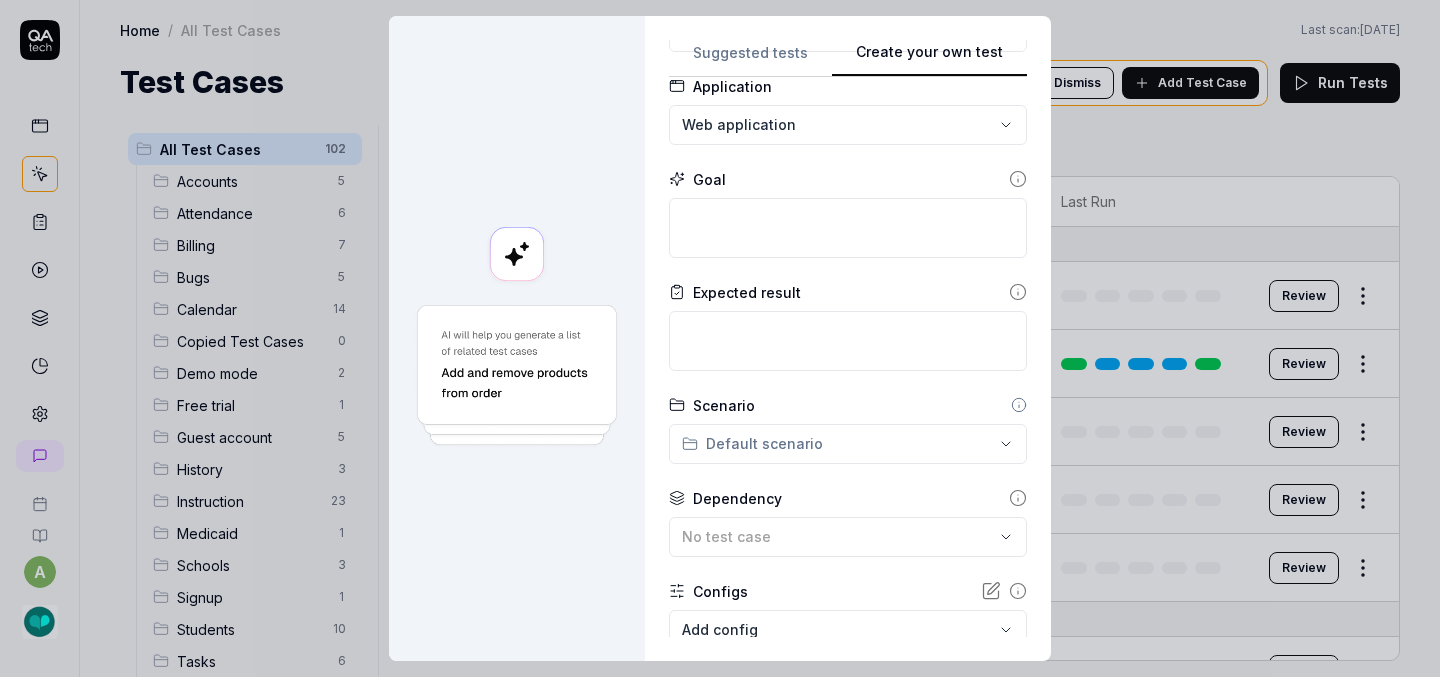 scroll, scrollTop: 0, scrollLeft: 0, axis: both 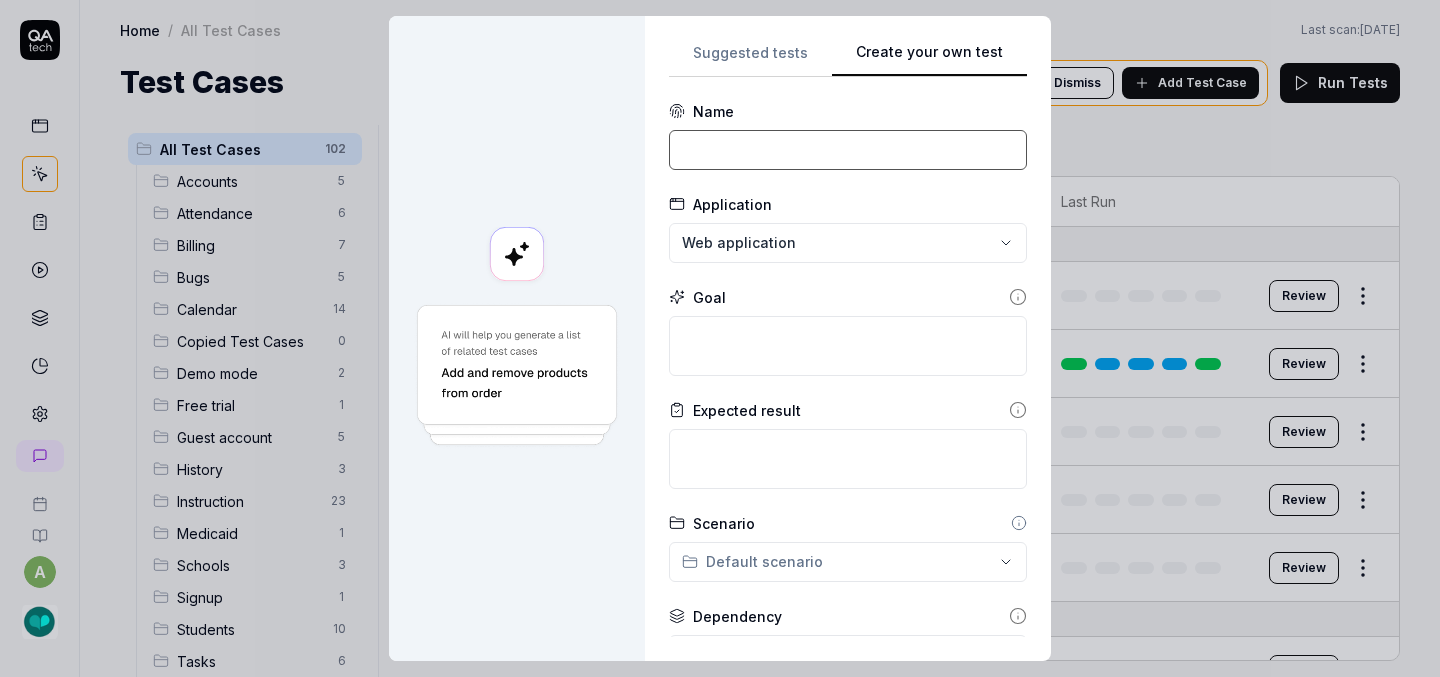 click at bounding box center (848, 150) 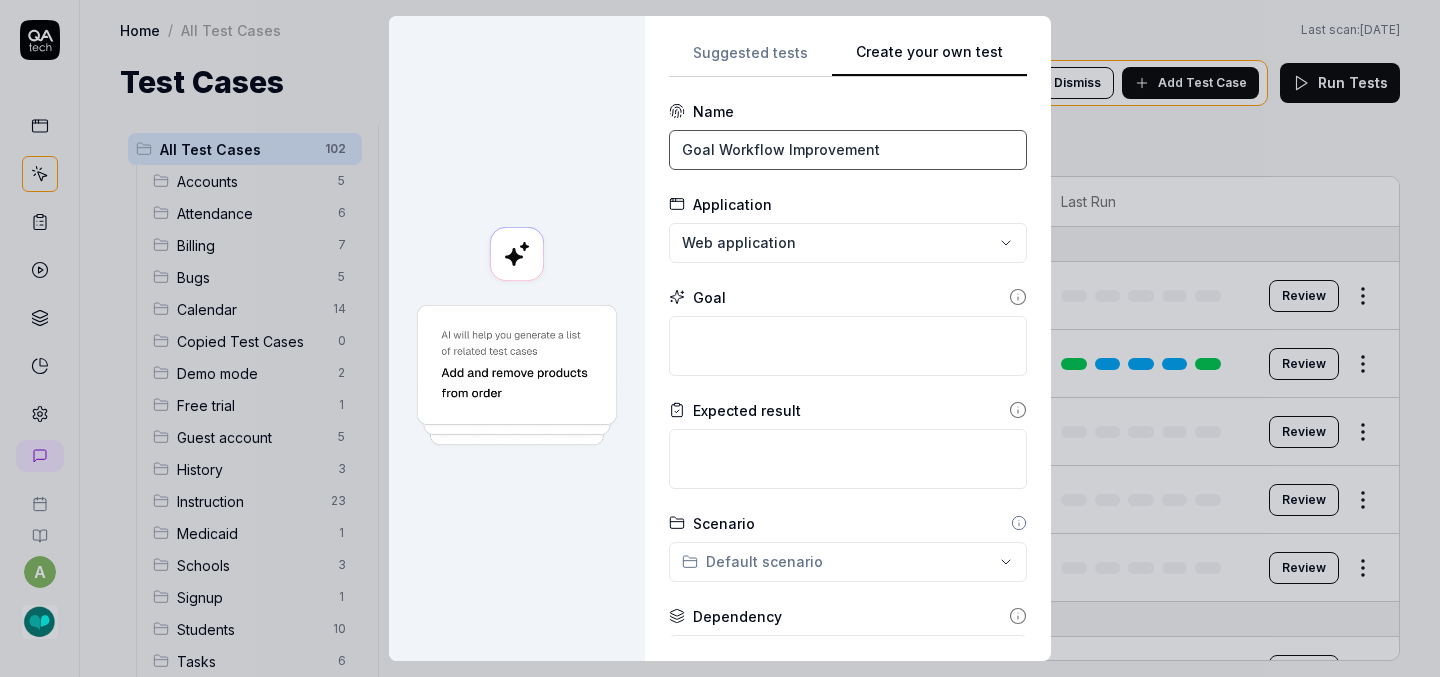 type on "Goal Workflow Improvement" 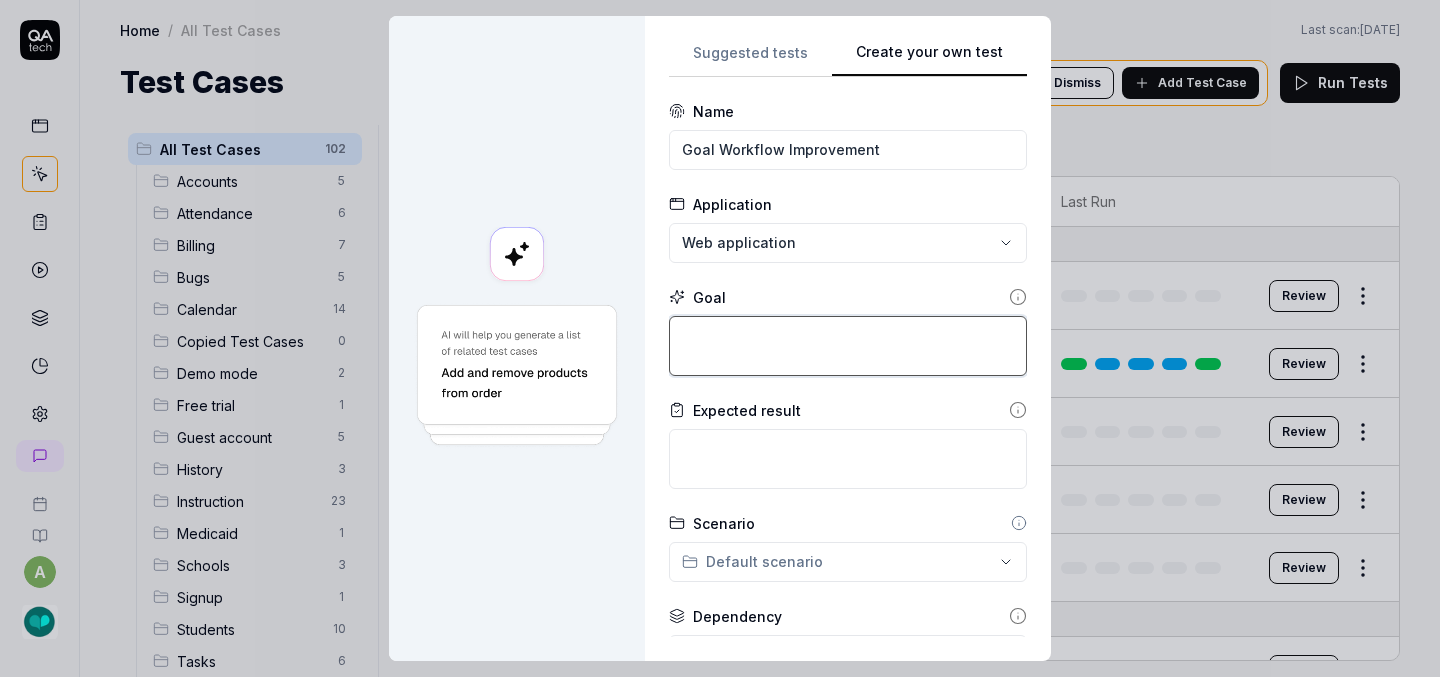 click at bounding box center (848, 346) 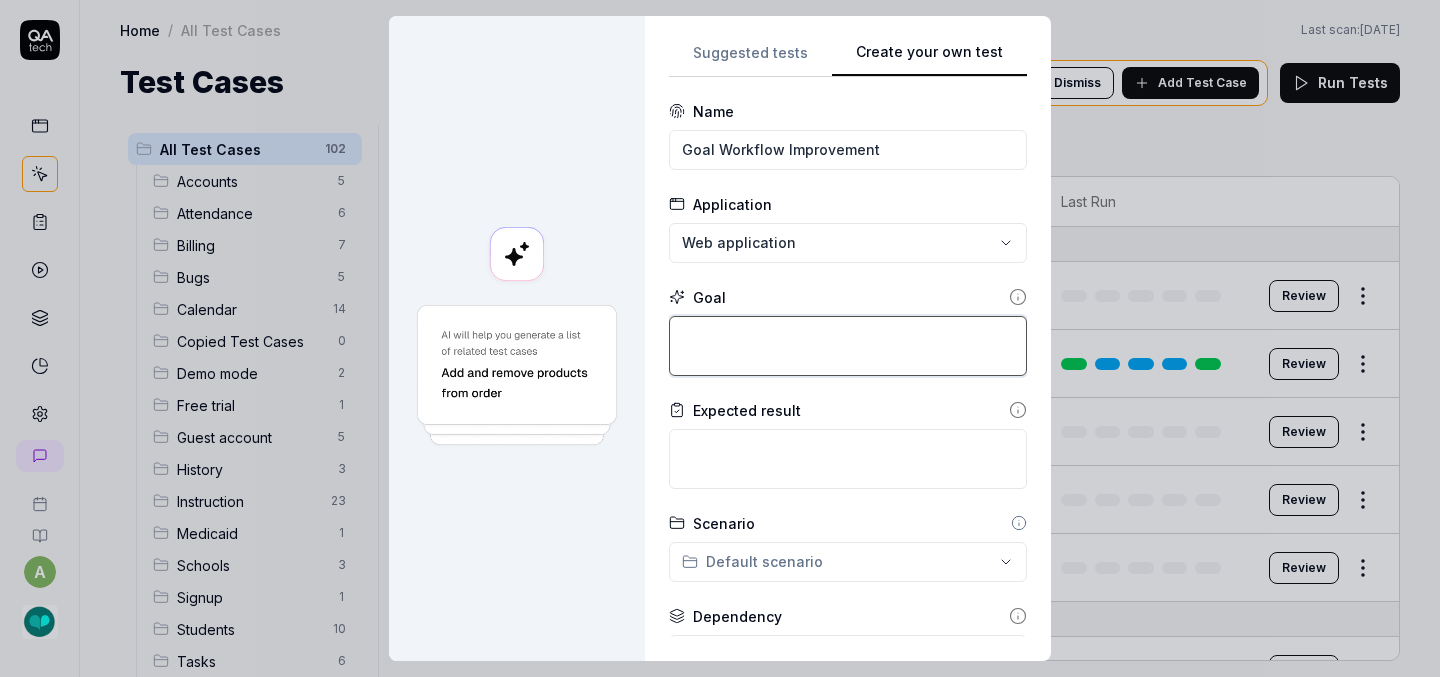 type on "*" 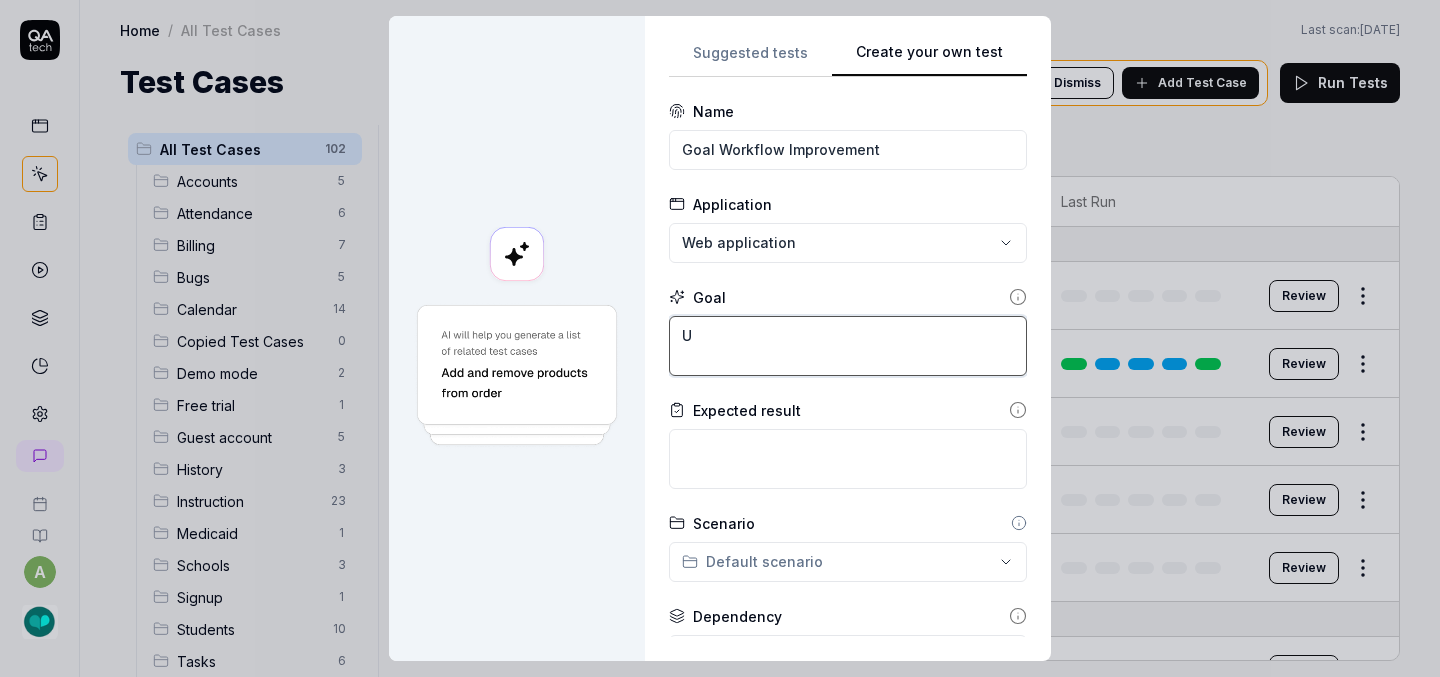 type on "*" 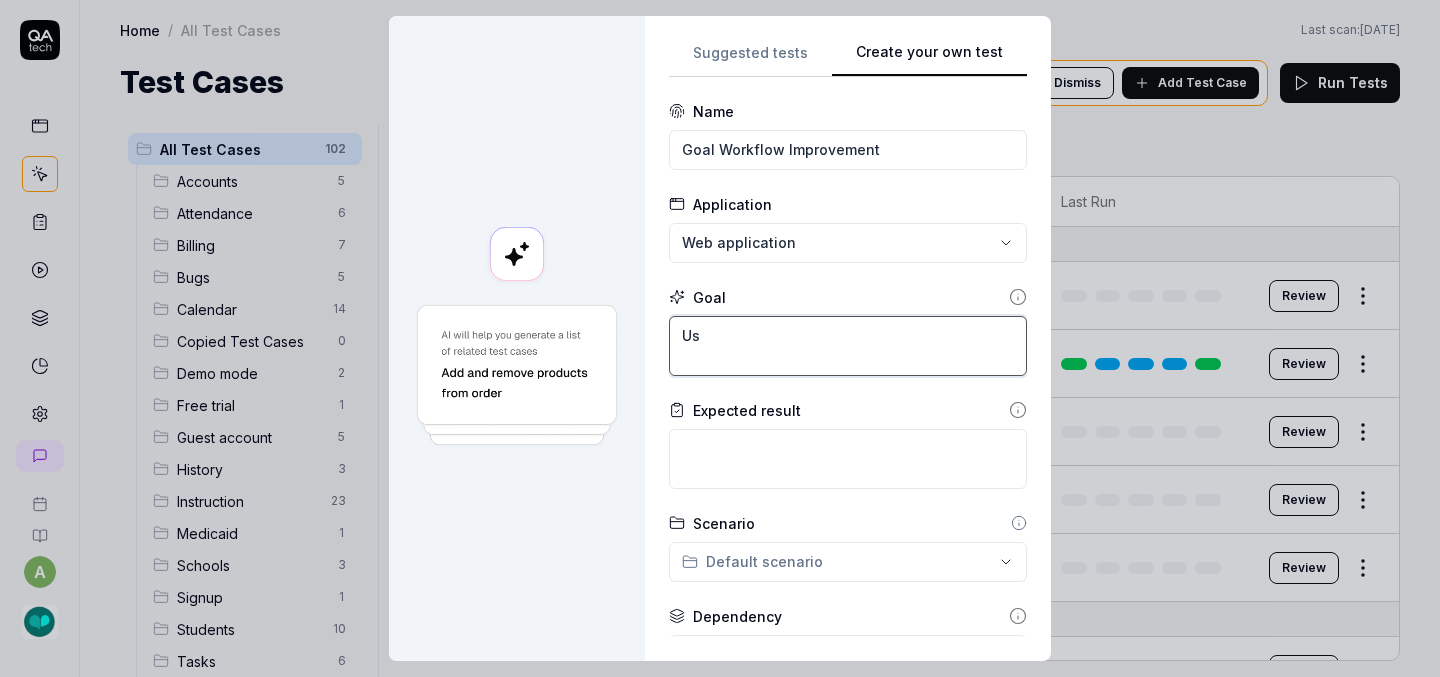 type on "*" 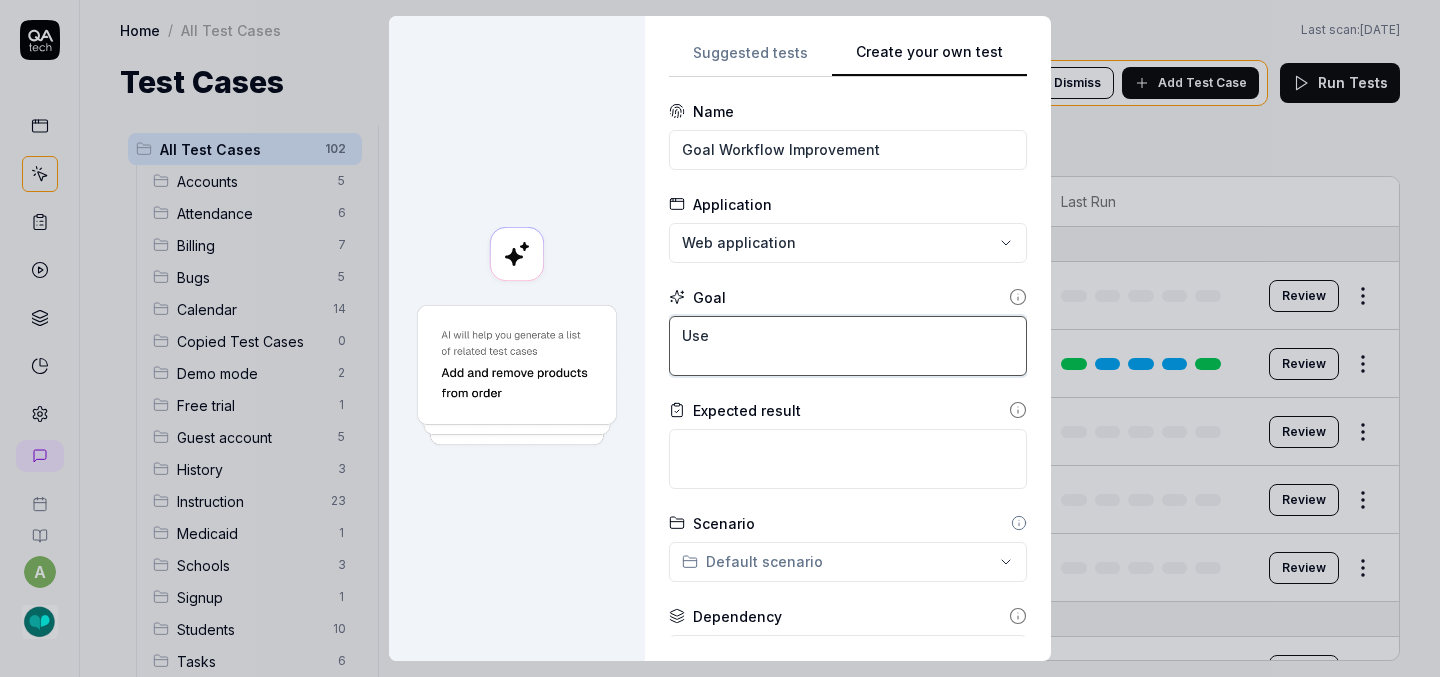 type on "*" 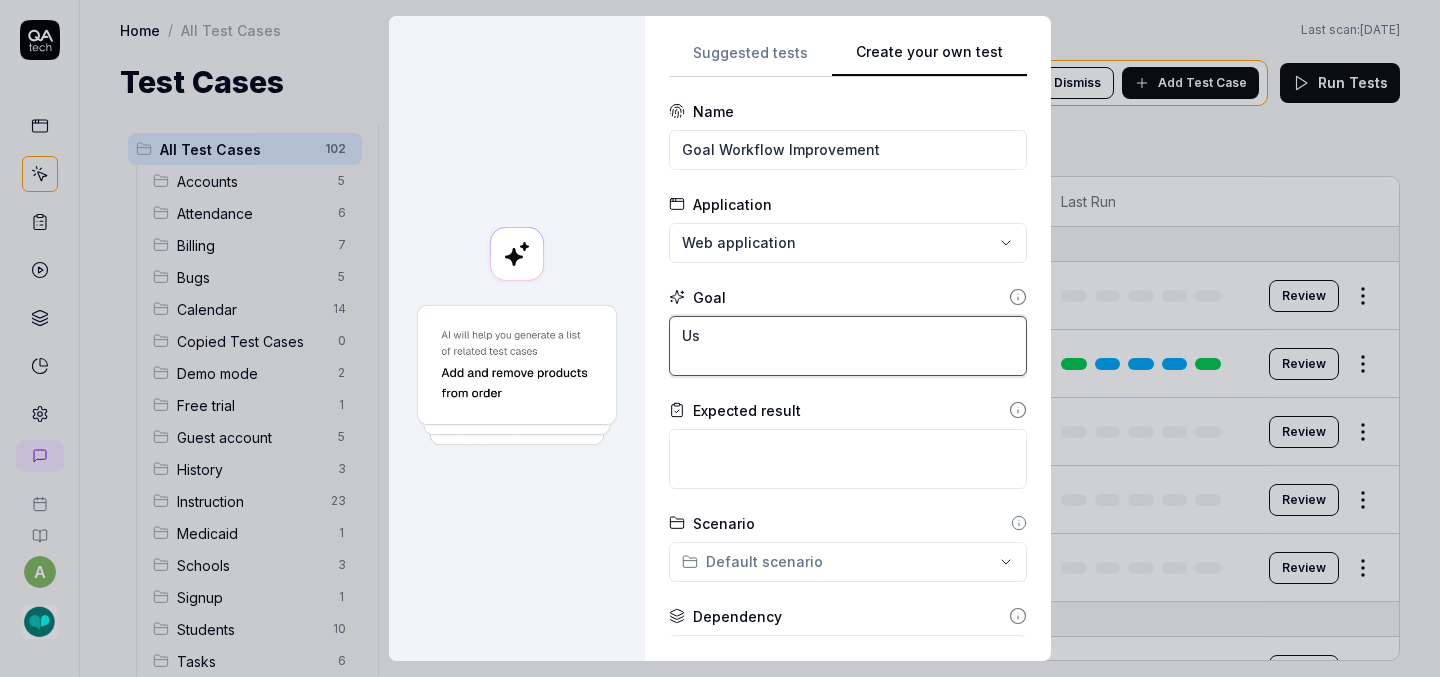 type on "*" 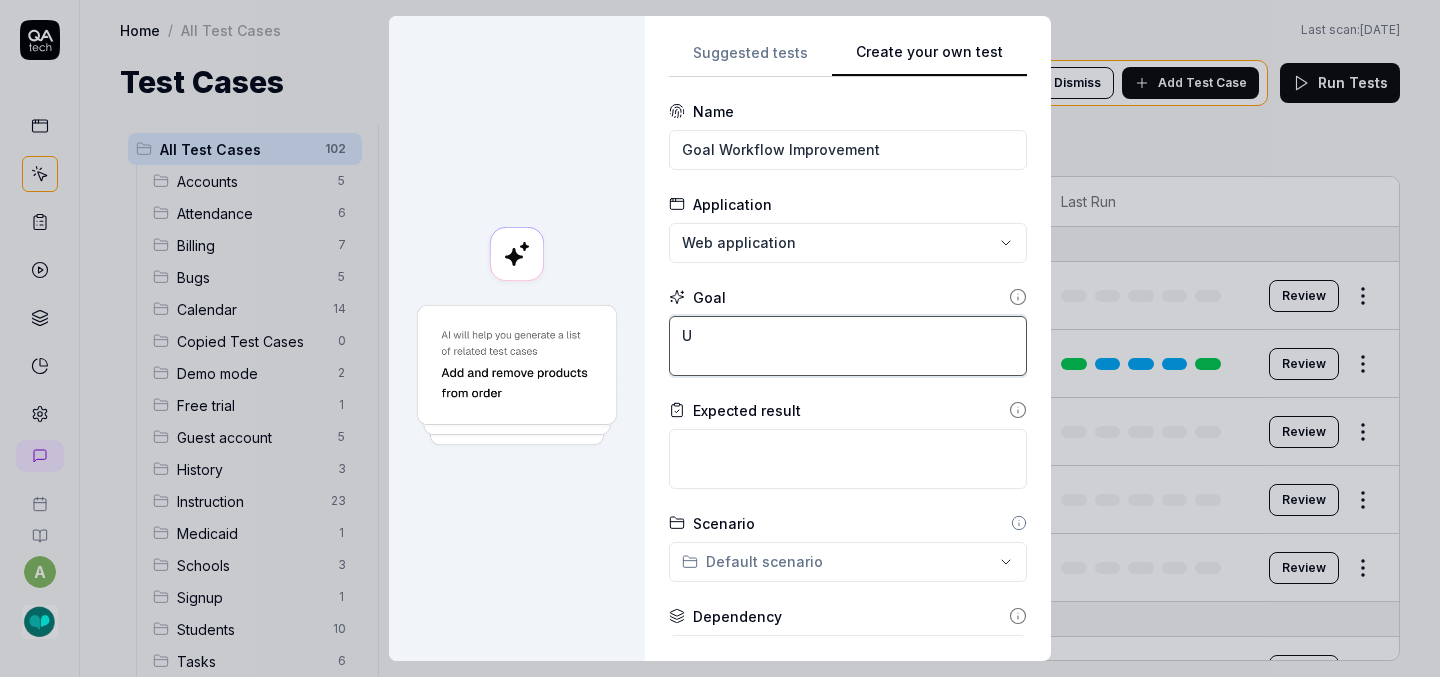 type 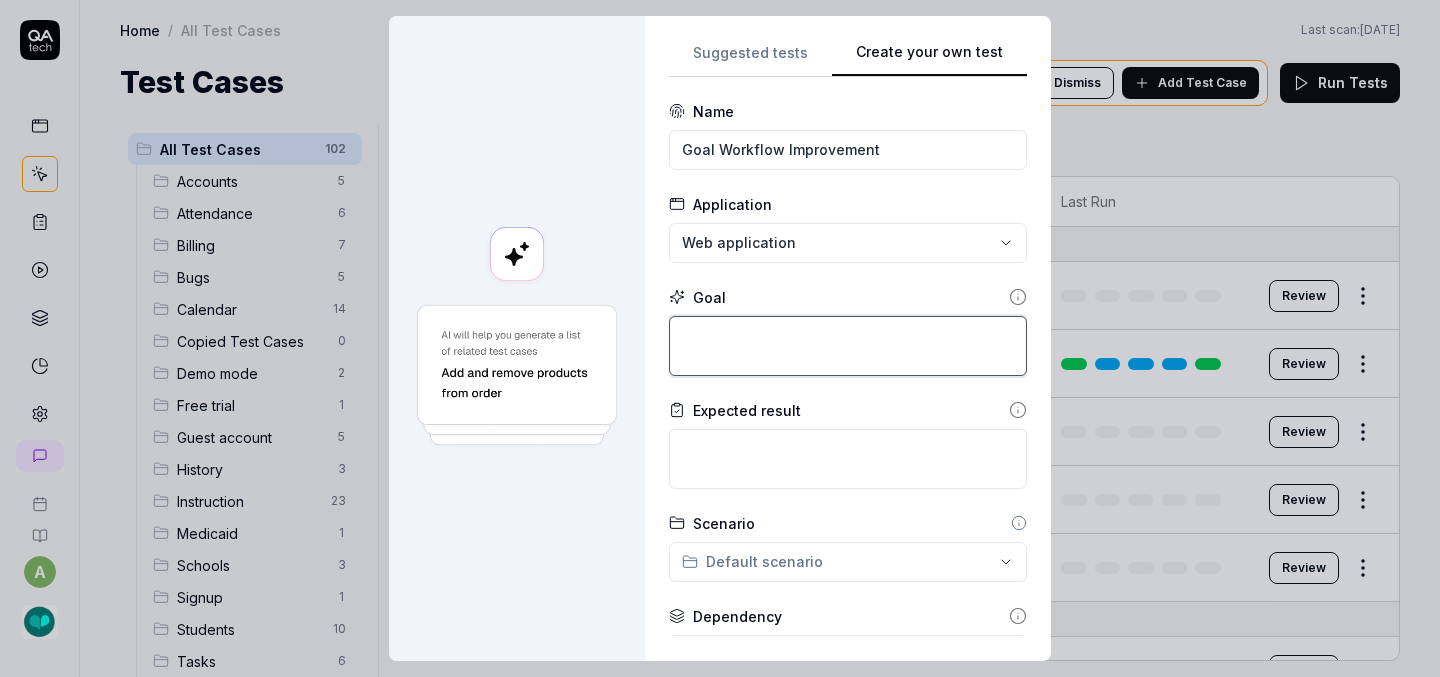 type on "*" 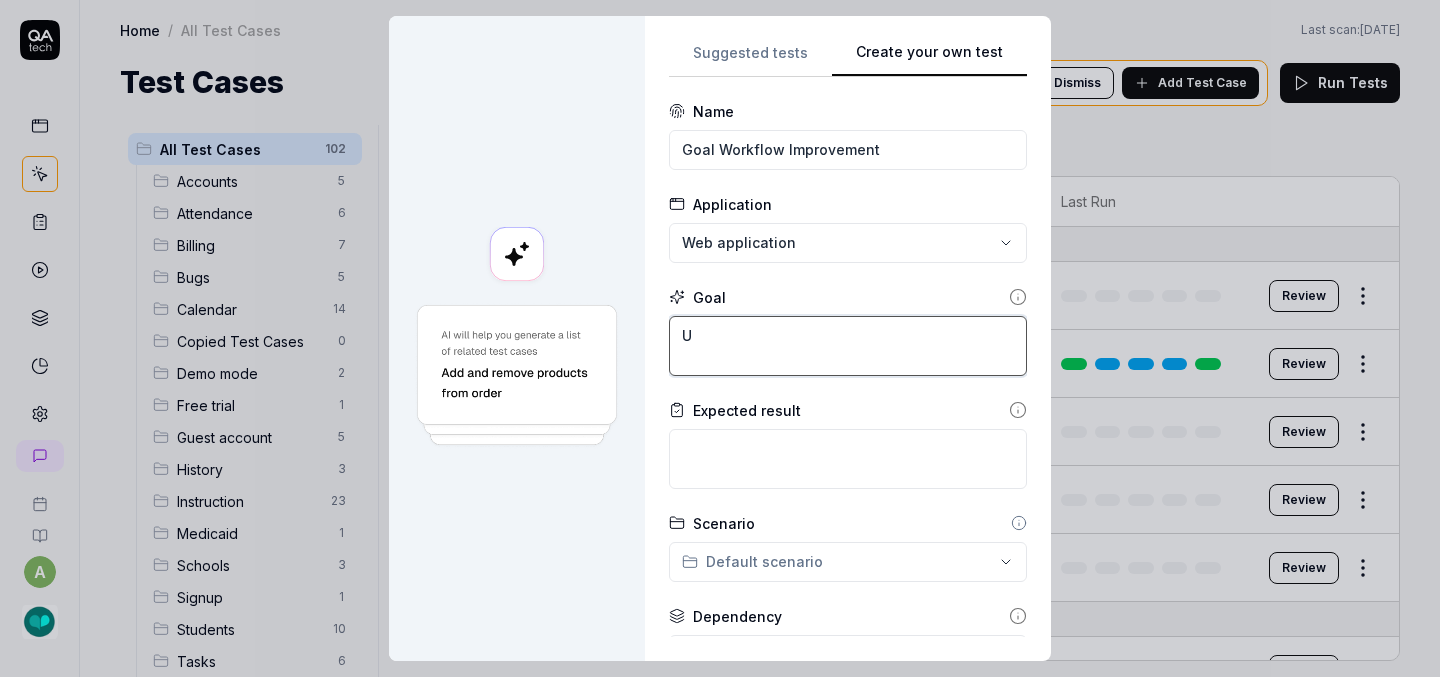 type on "*" 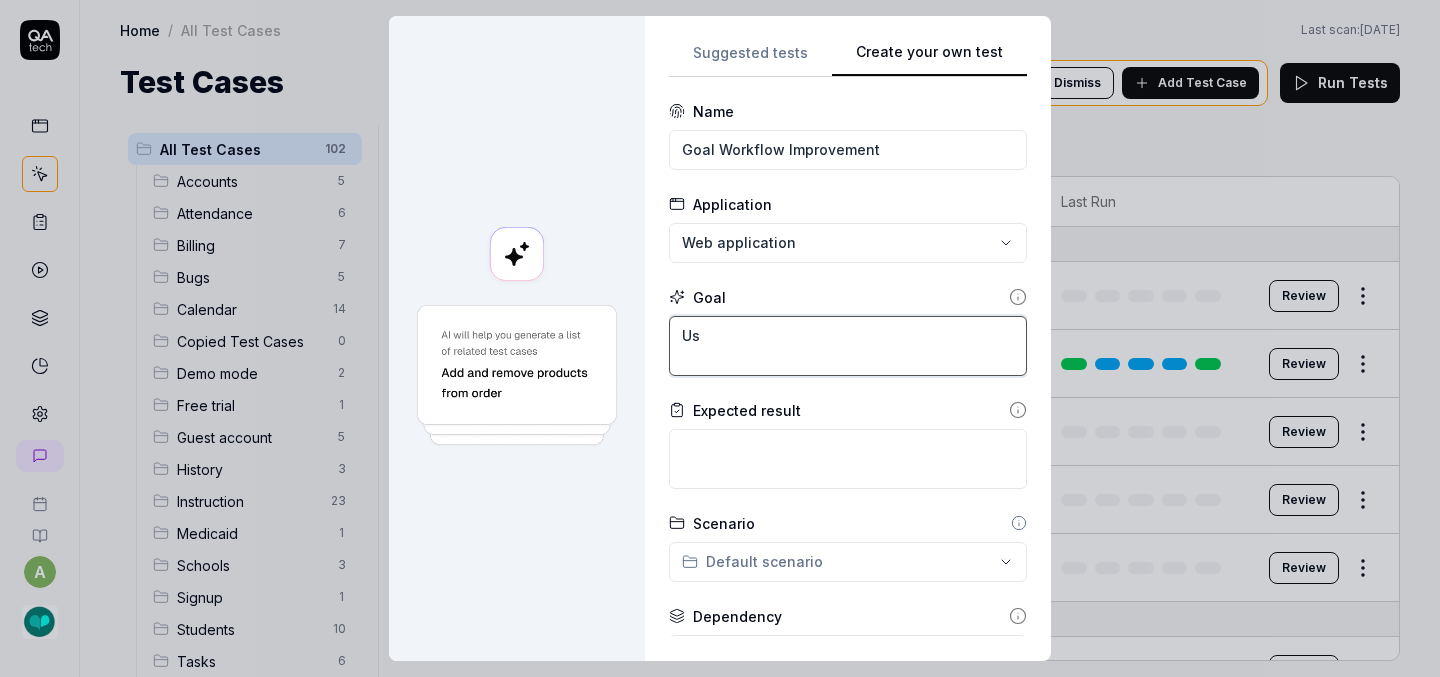 type on "*" 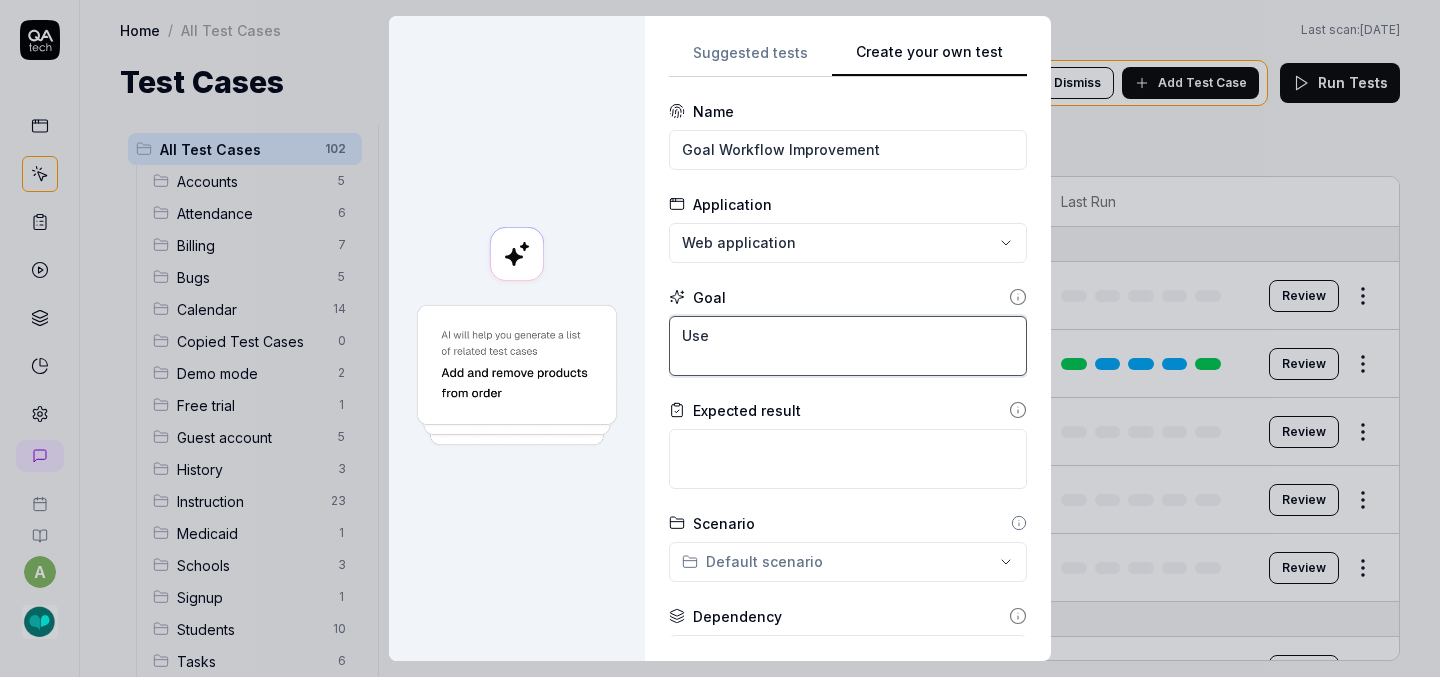 type on "*" 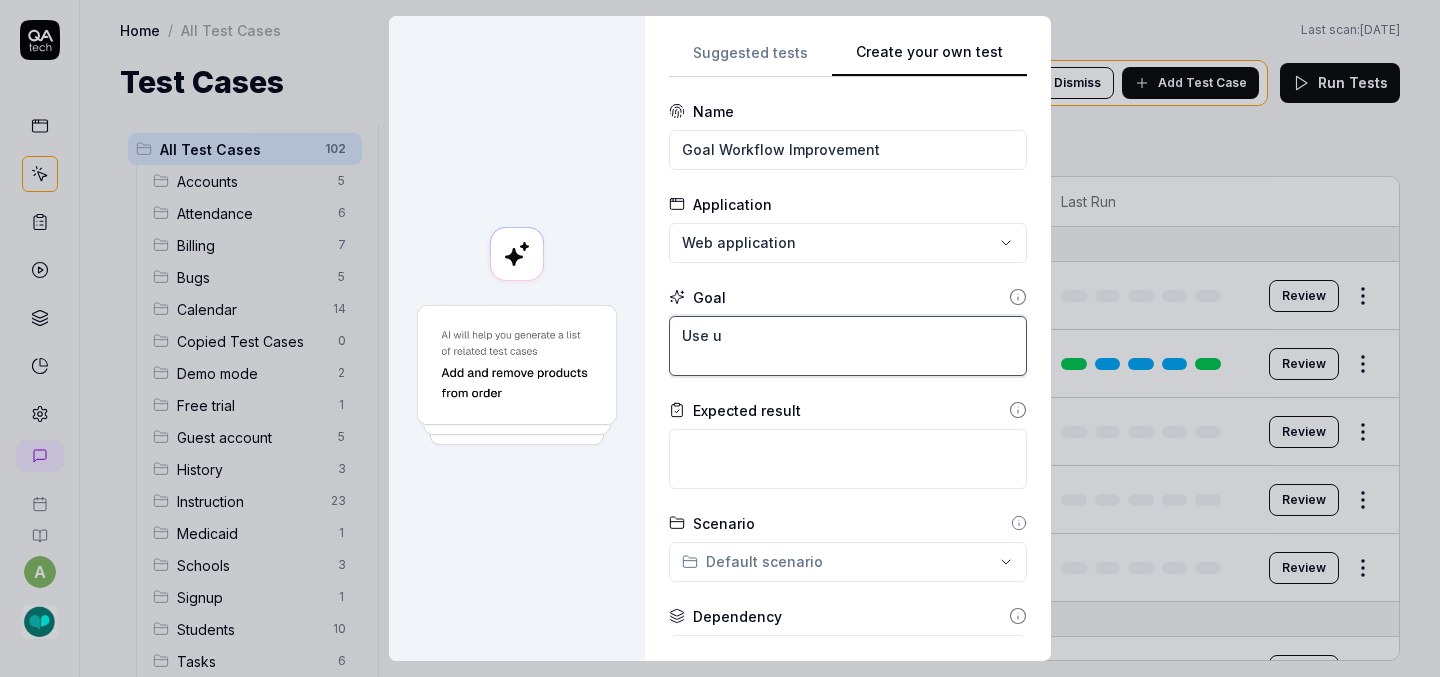 type on "*" 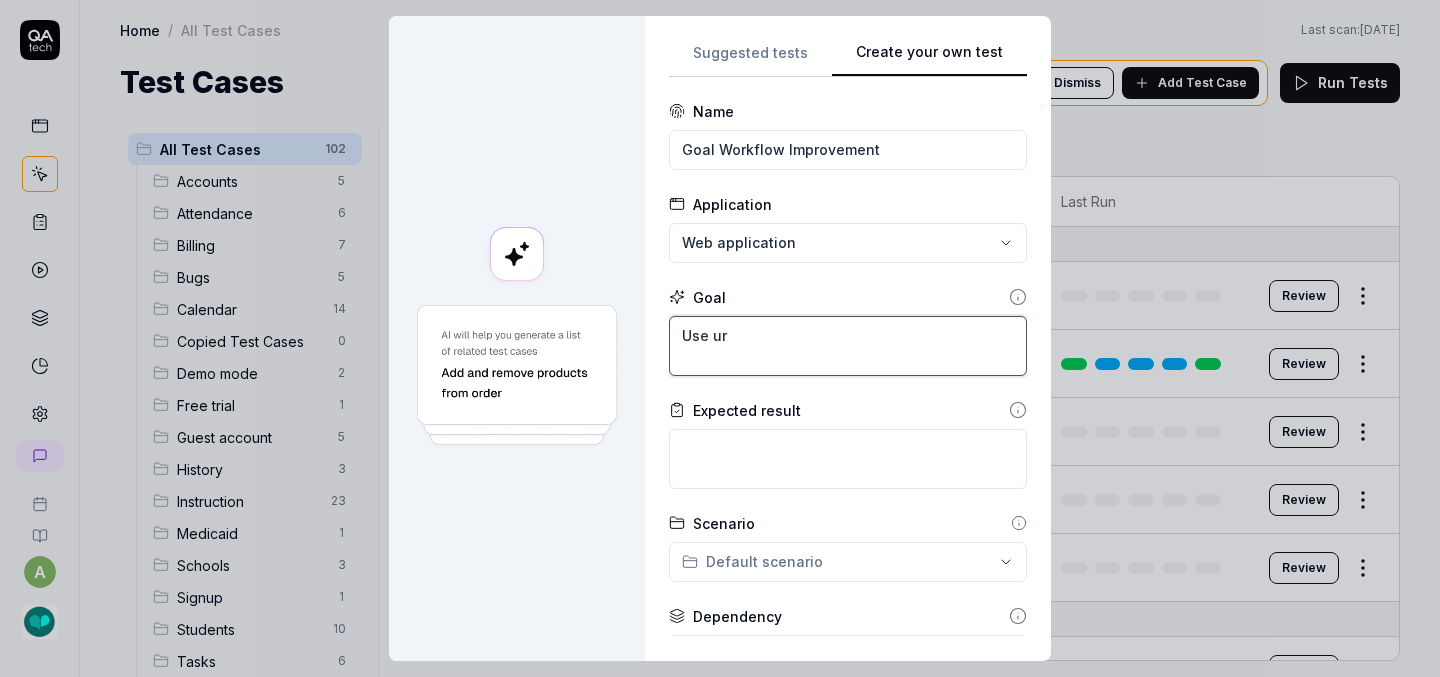 type on "*" 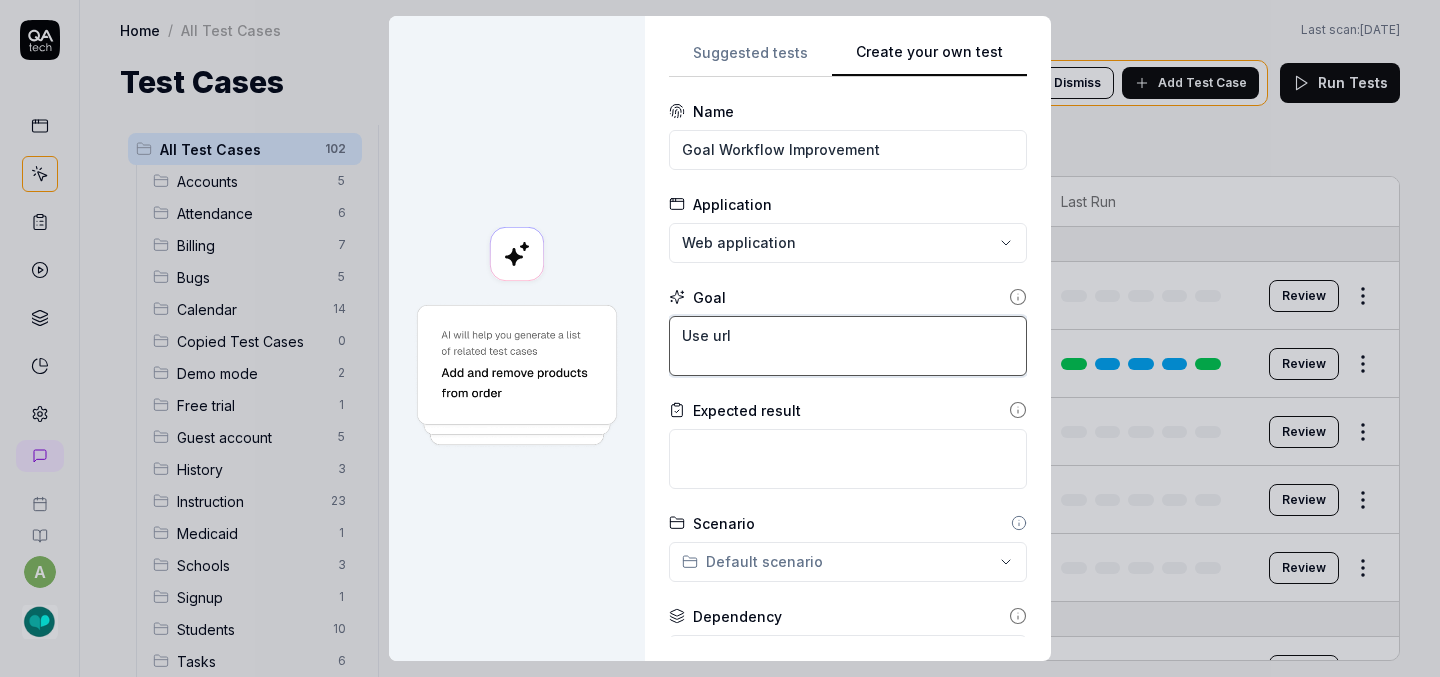 type on "*" 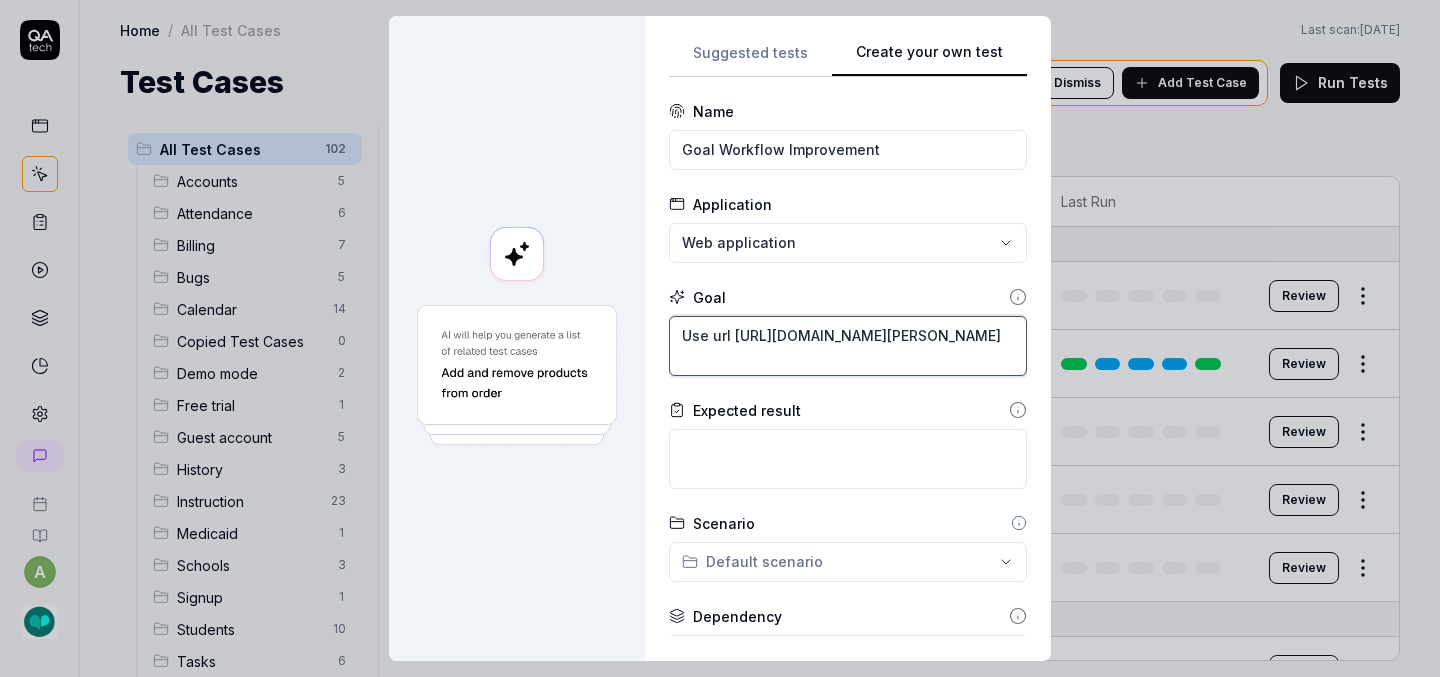 type on "Use url [URL][DOMAIN_NAME][PERSON_NAME]" 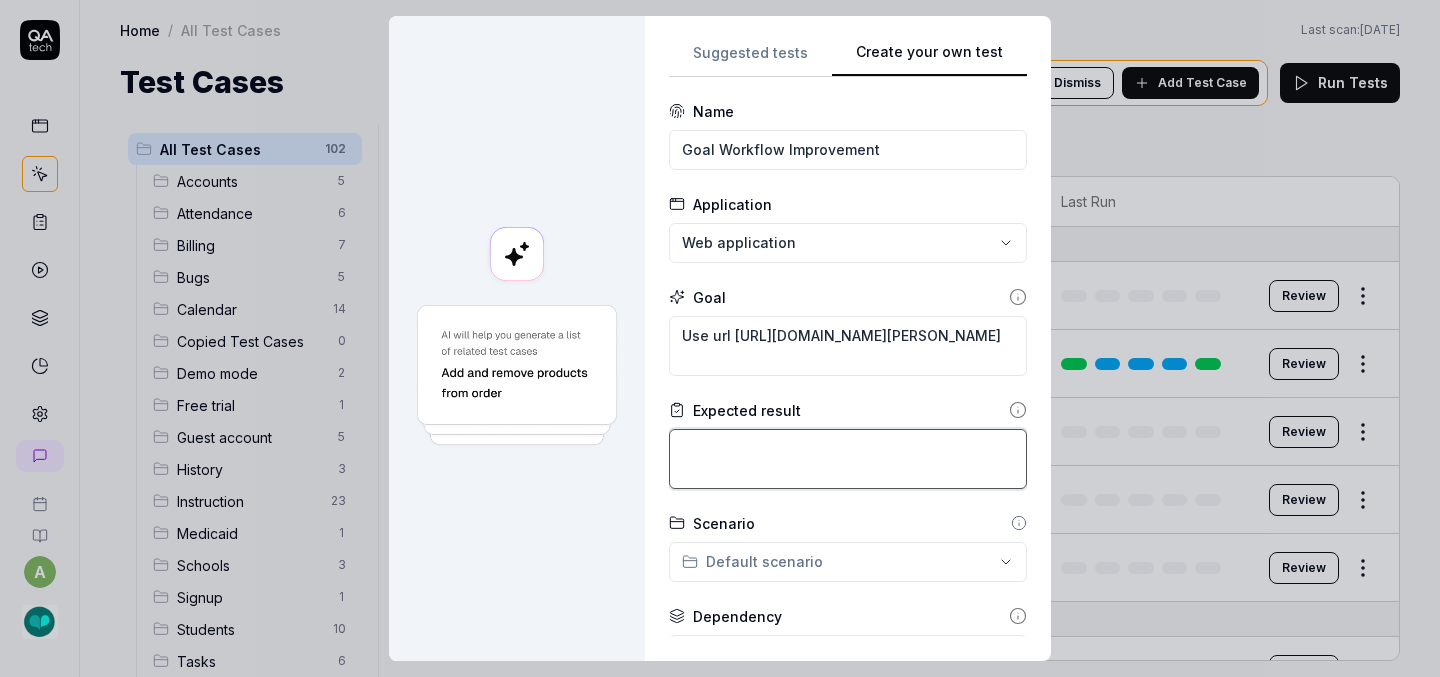 click at bounding box center [848, 459] 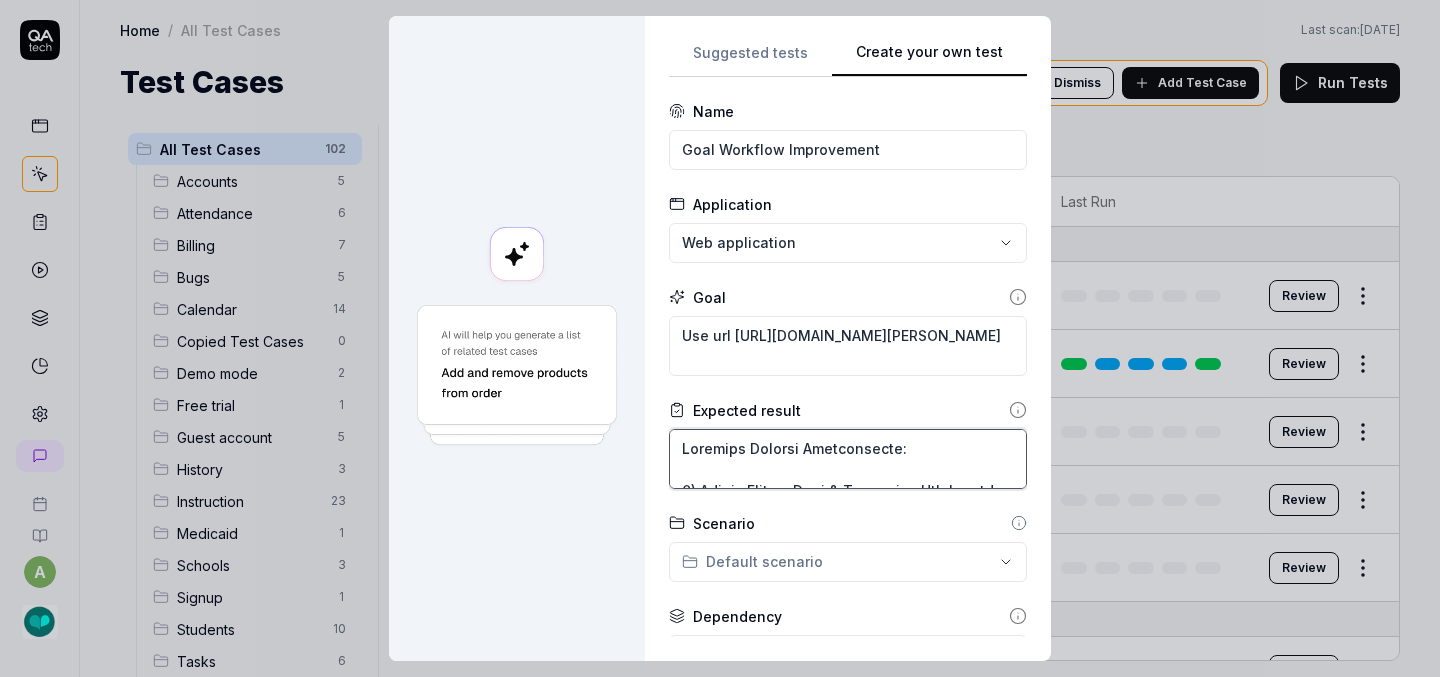 type on "*" 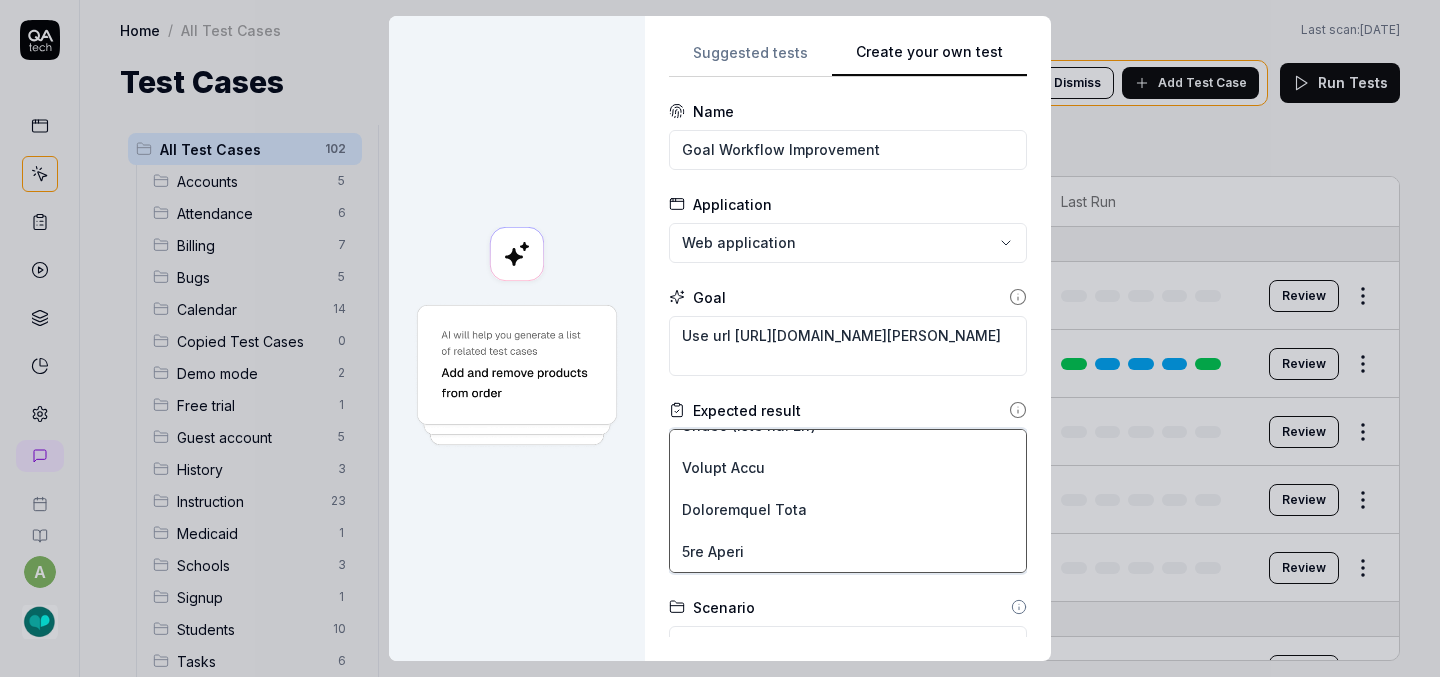 scroll, scrollTop: 0, scrollLeft: 0, axis: both 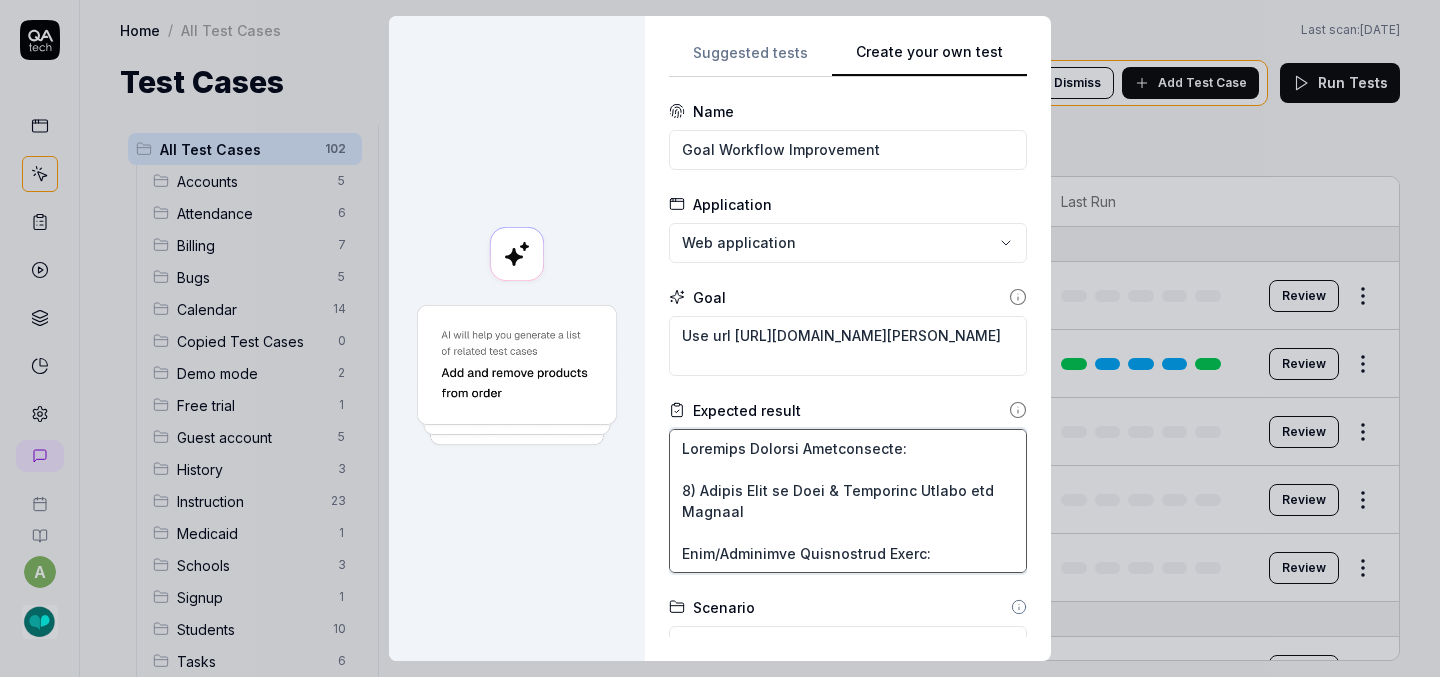 type on "Critical Feature Requirements:
1) Update Text in Goal & Objective Modals for Clarity
Goal/Objective Description Field:
Move this field to the top of the modal.
Remove Lexical formatting.
Increase height to approximately twice that of the Summary field.
Text Field Updates:
Field
Label (Goal vs. Obj)
Helper Text
Placeholder Text
[GEOGRAPHIC_DATA]
IEP Goal Text
Appears in reports and when hovering over the goal in Instruction.
Type or paste the full IEP goal
Full Objective Text
Appears in reports and when hovering over the objective in Instruction.
Type or paste the full objective text
[GEOGRAPHIC_DATA]
Goal at a Glance
An optional short version of the goal that appears across the app.
Summarize the goal
Objective at a Glance
An optional short version of the objective that appears across the app.
Summarize the objective
Ensure consistent modal layout and styling whether accessed via the Student Profile or Instruction pages.
2) Remove Required Fields
A goal/objective can be created if eit..." 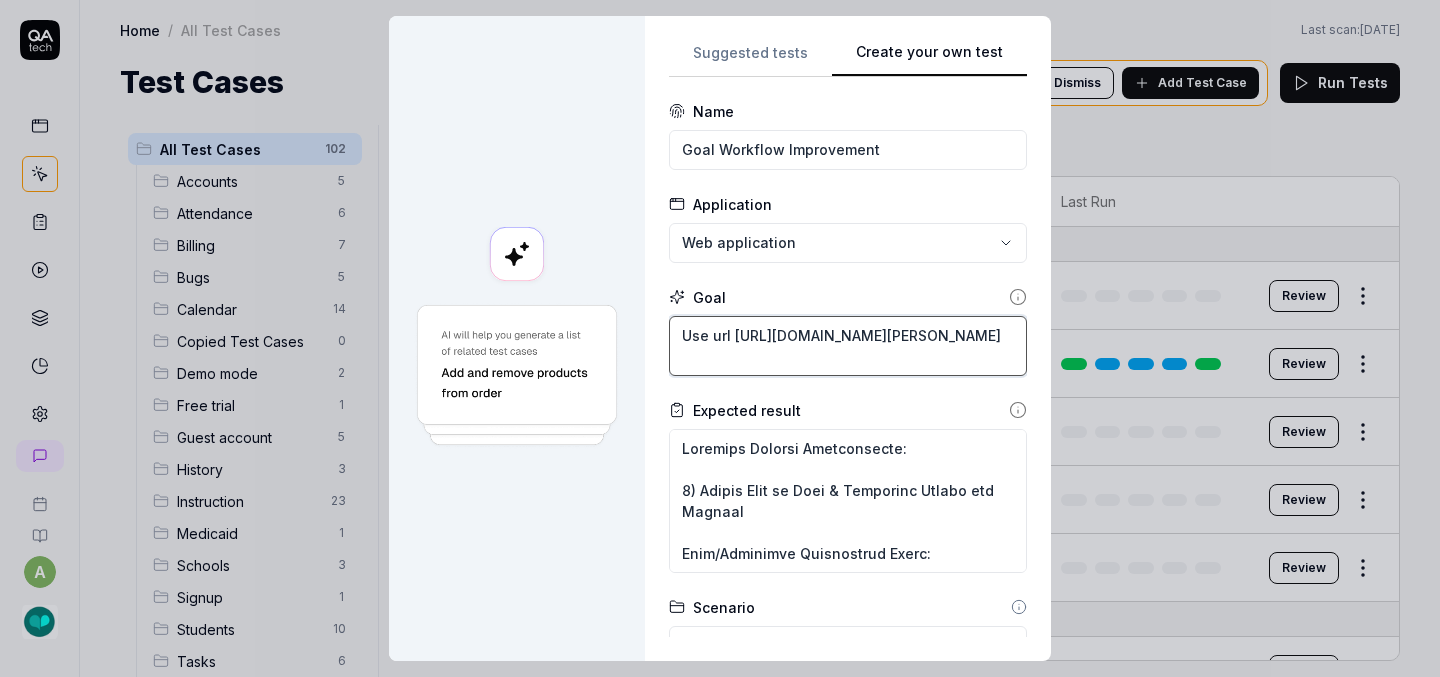 click on "Use url [URL][DOMAIN_NAME][PERSON_NAME]" at bounding box center (848, 346) 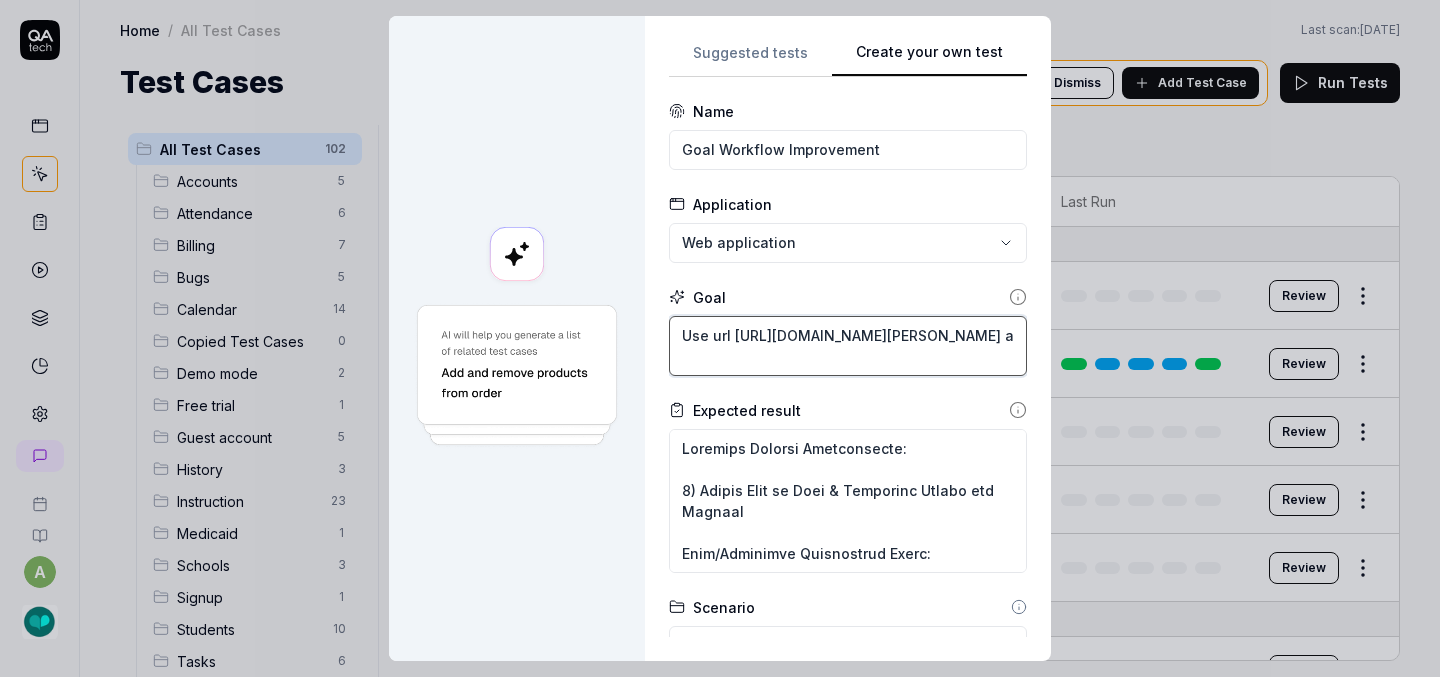 type on "*" 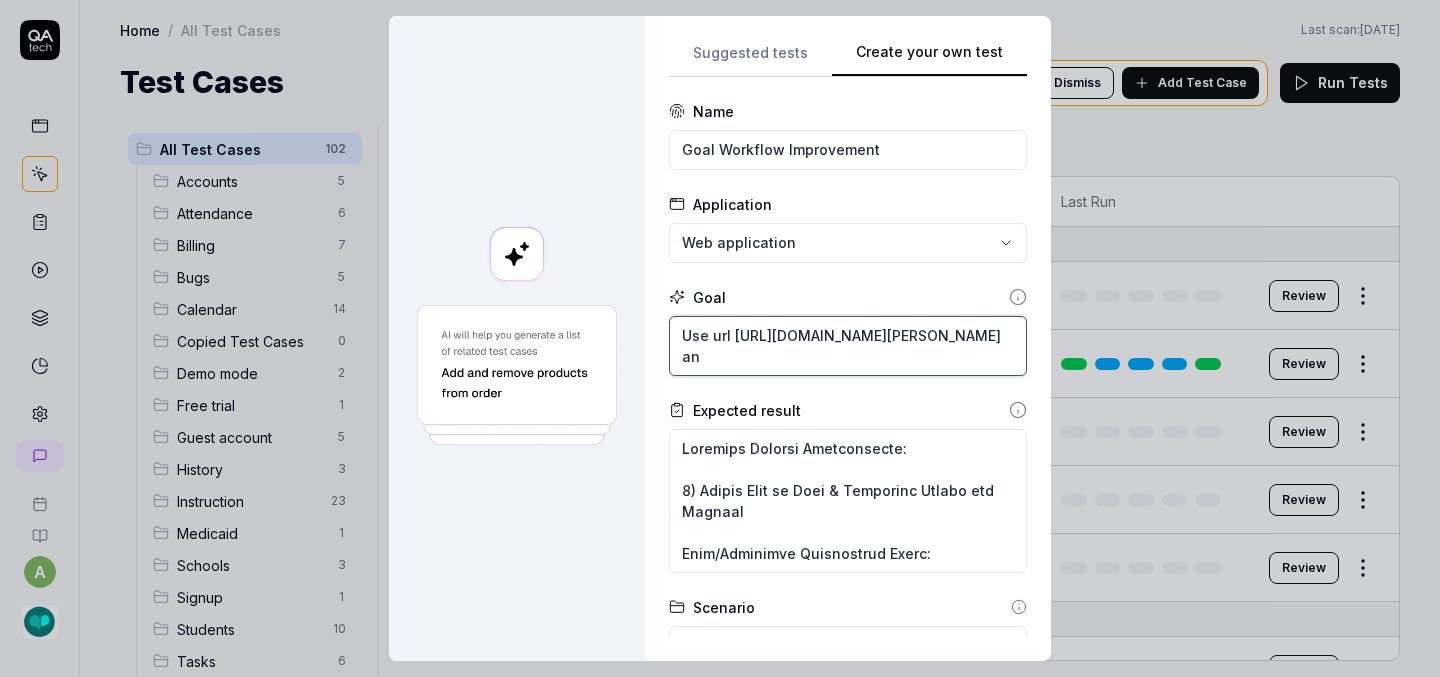 type on "*" 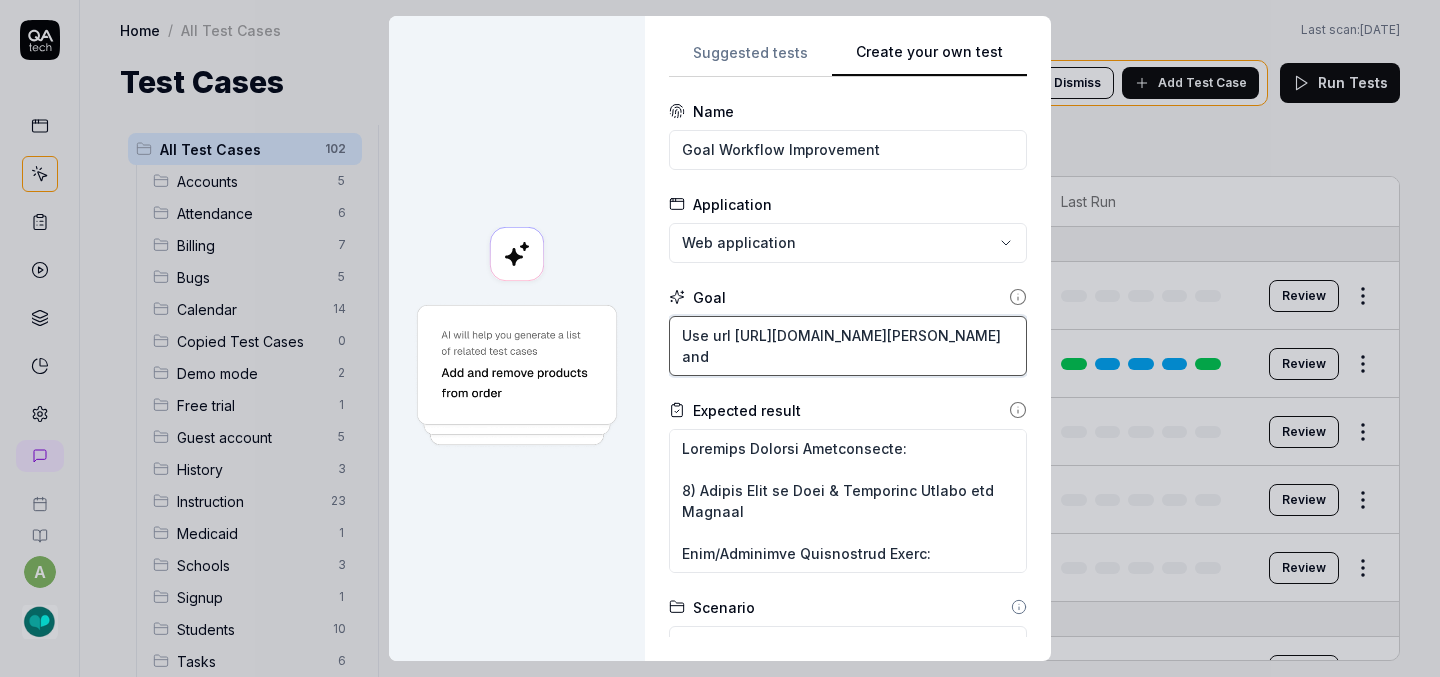 type on "*" 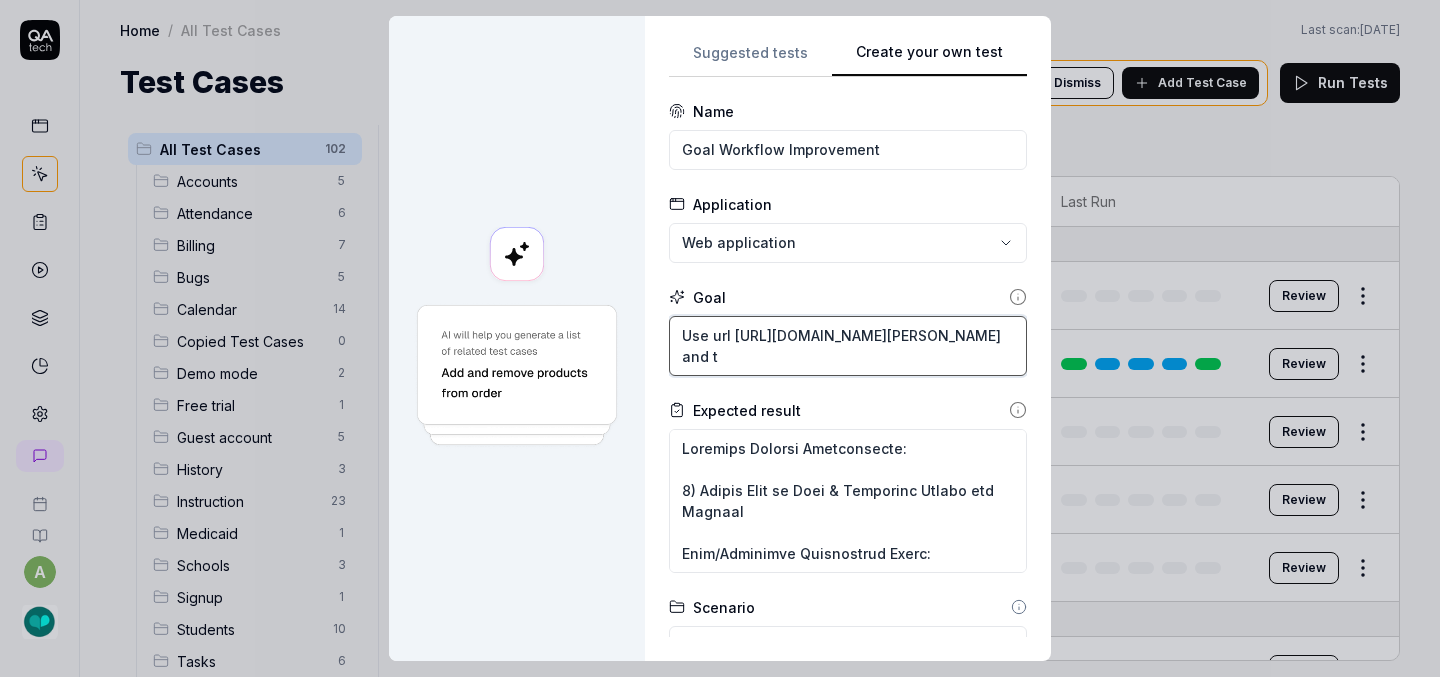 type on "*" 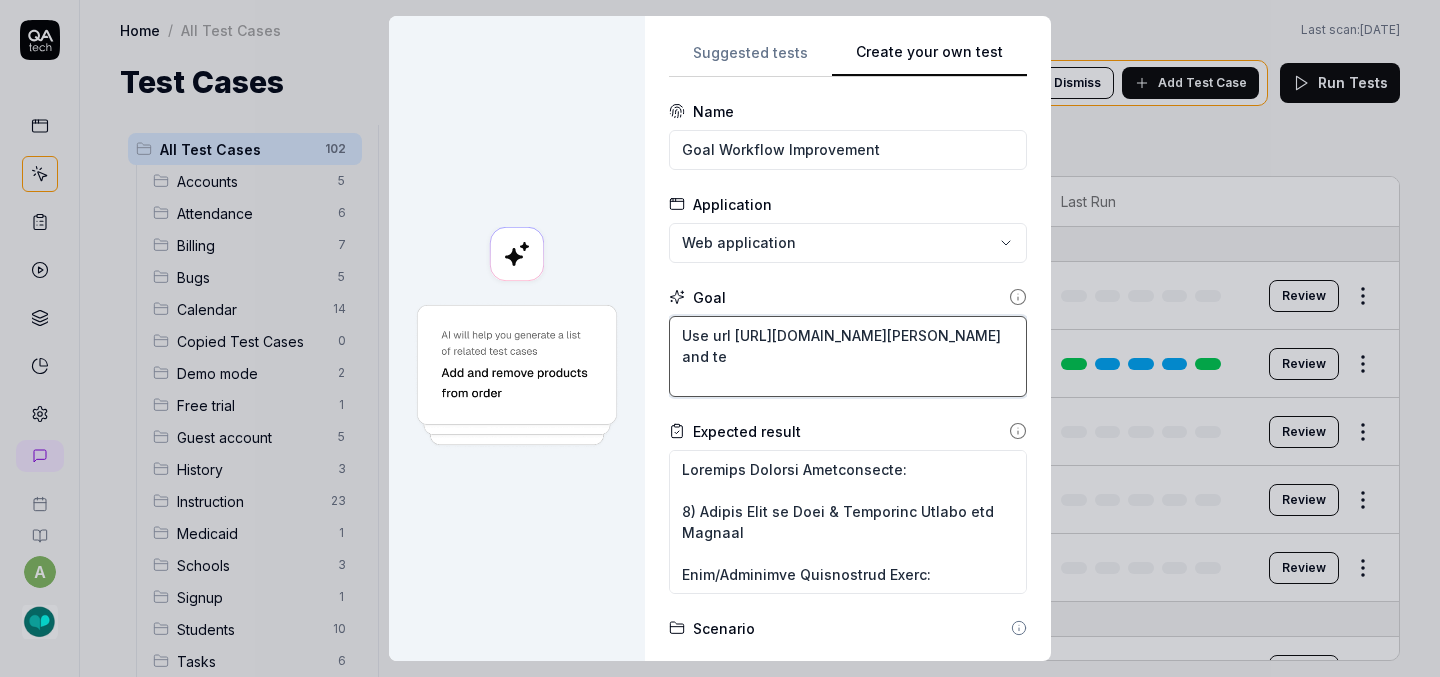 type on "*" 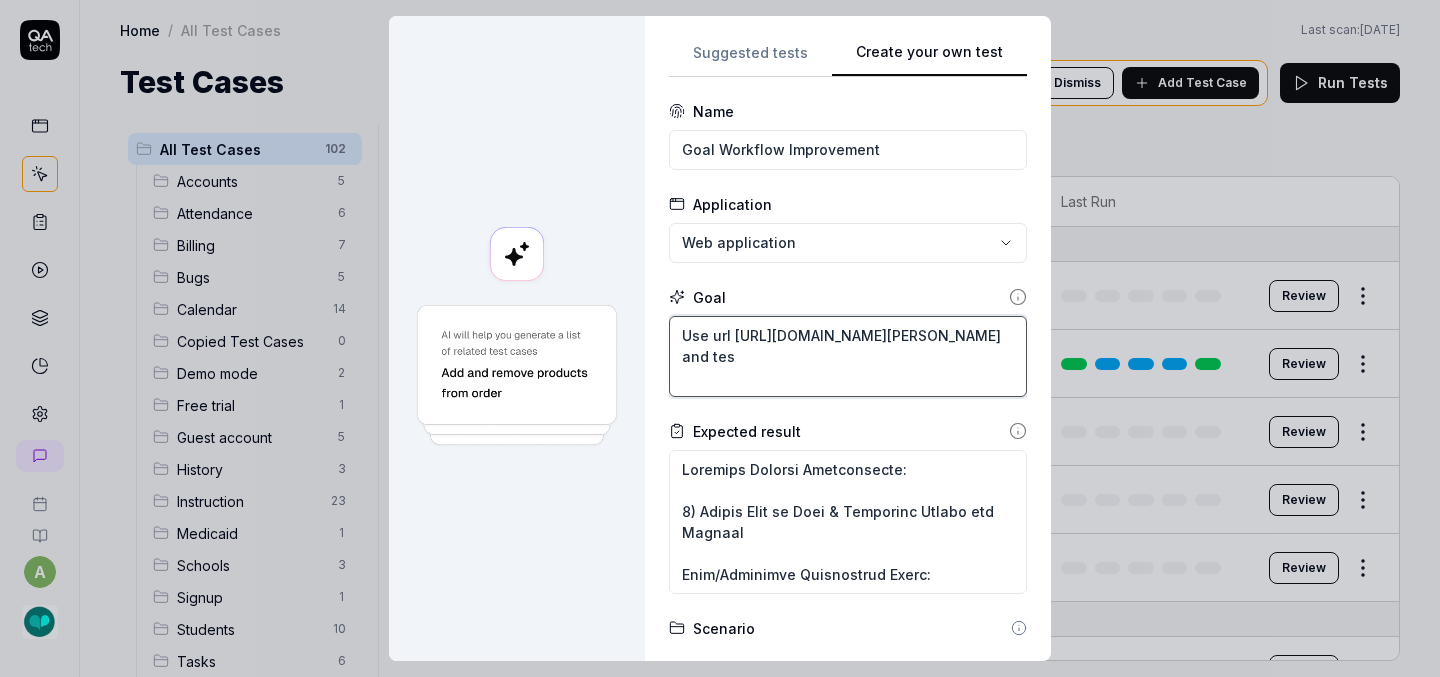 type on "*" 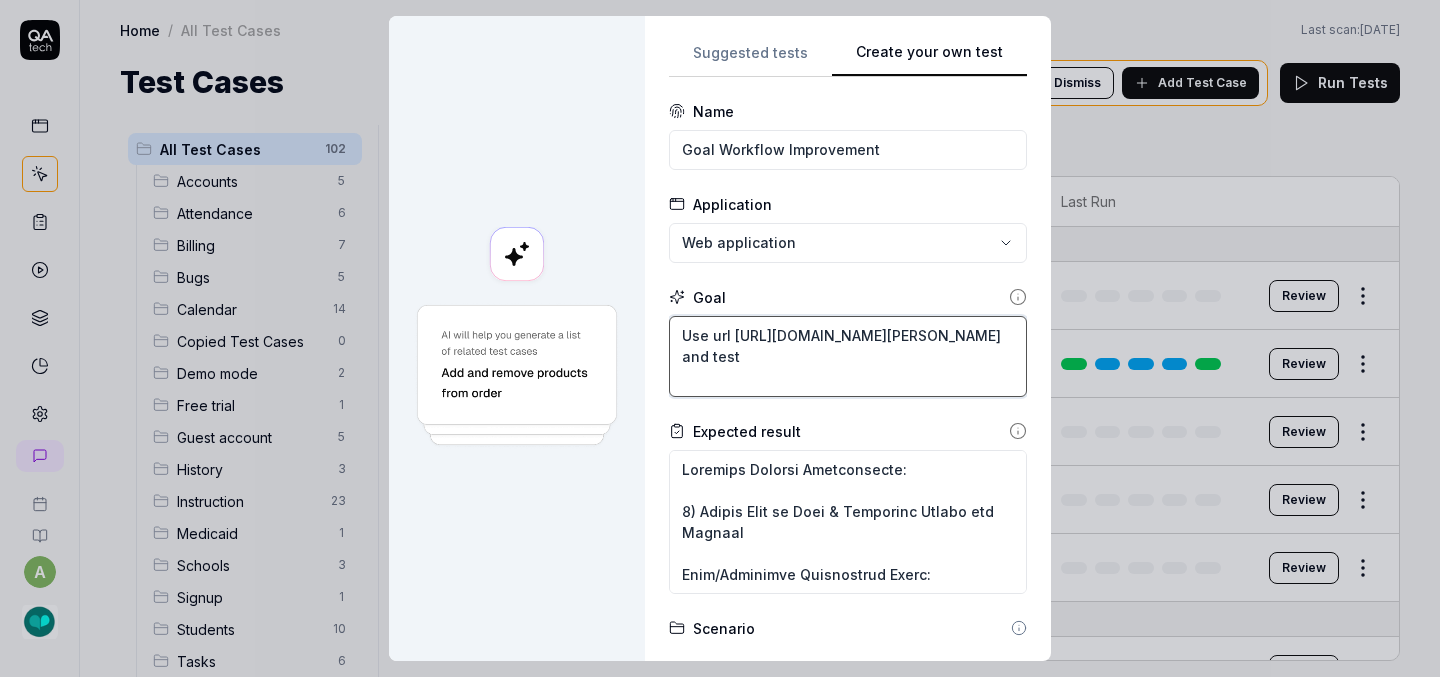 type on "*" 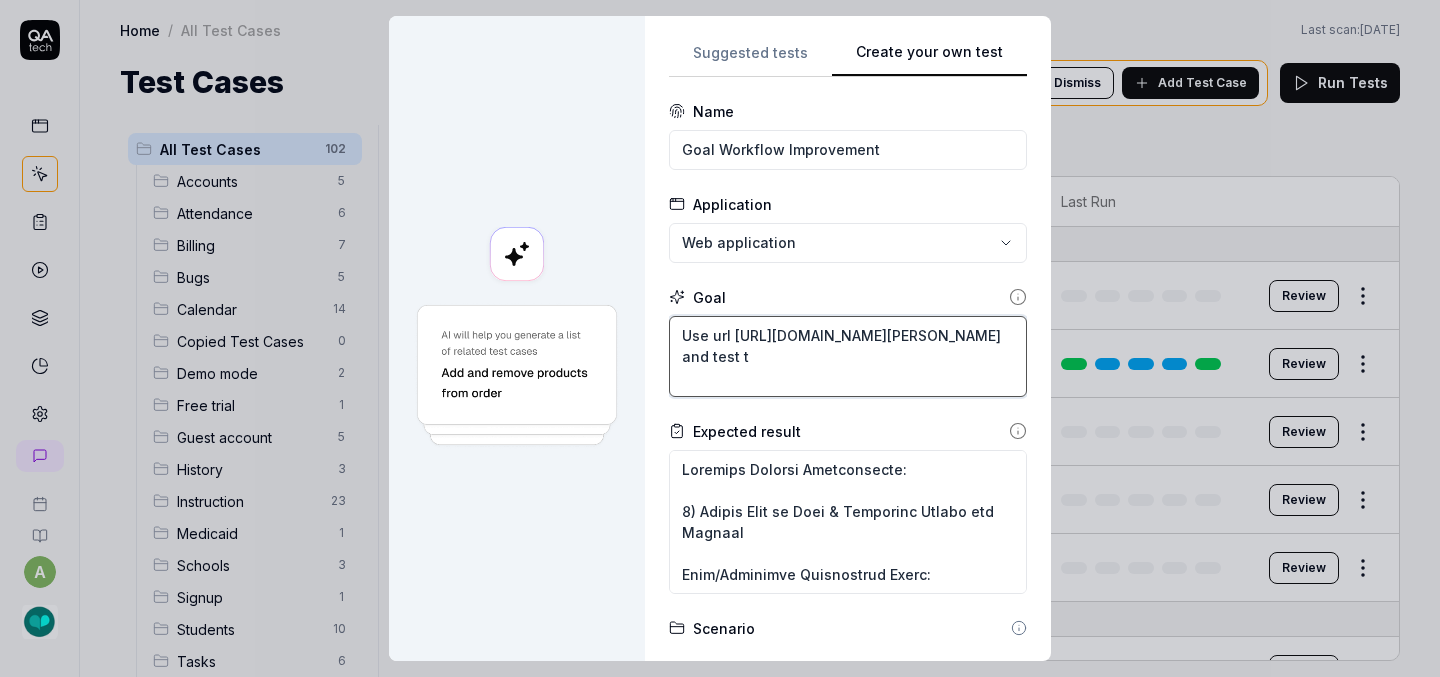 type on "*" 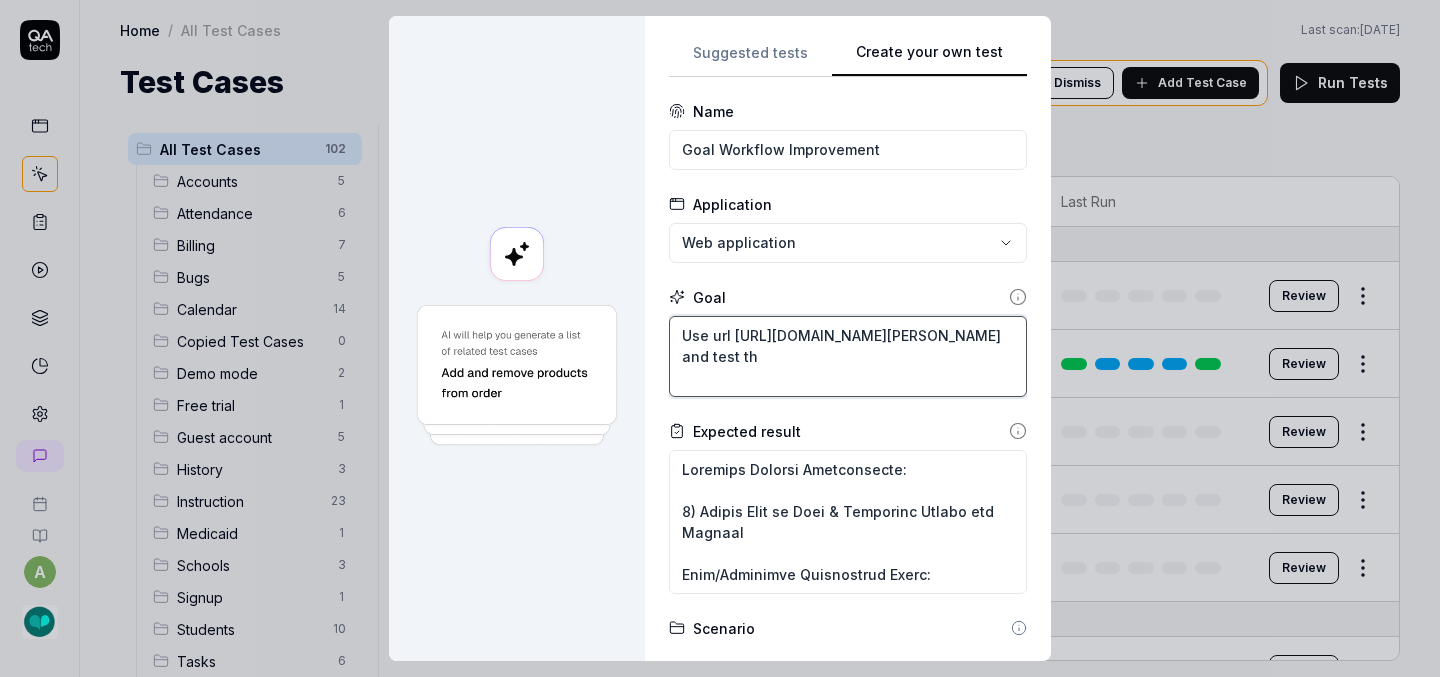 type on "*" 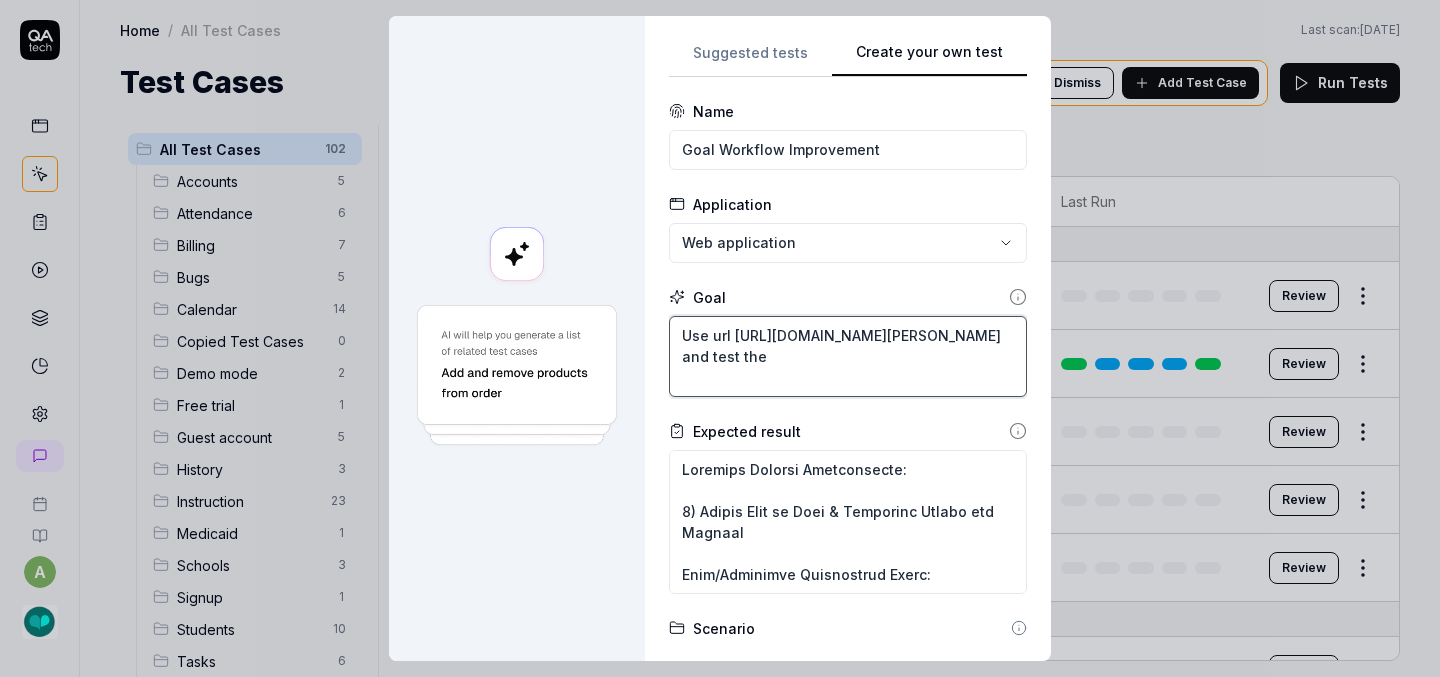 type on "*" 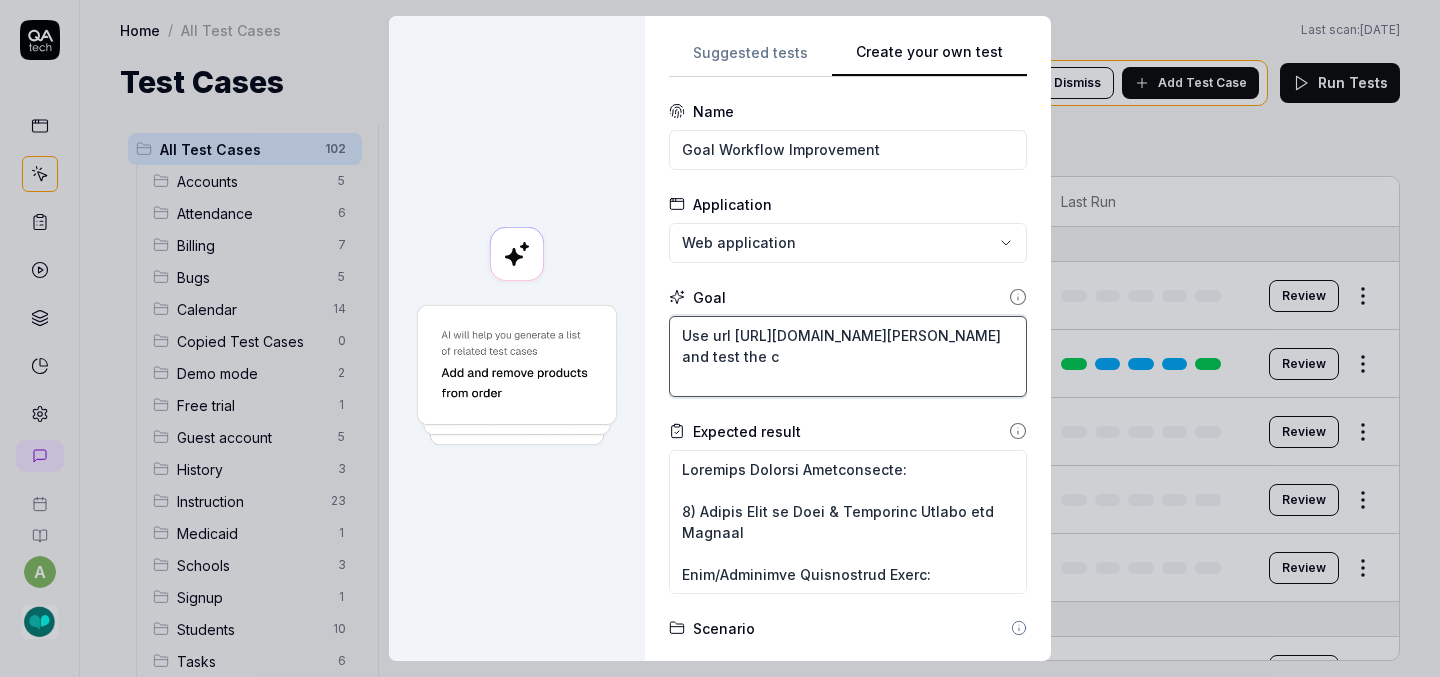 type on "*" 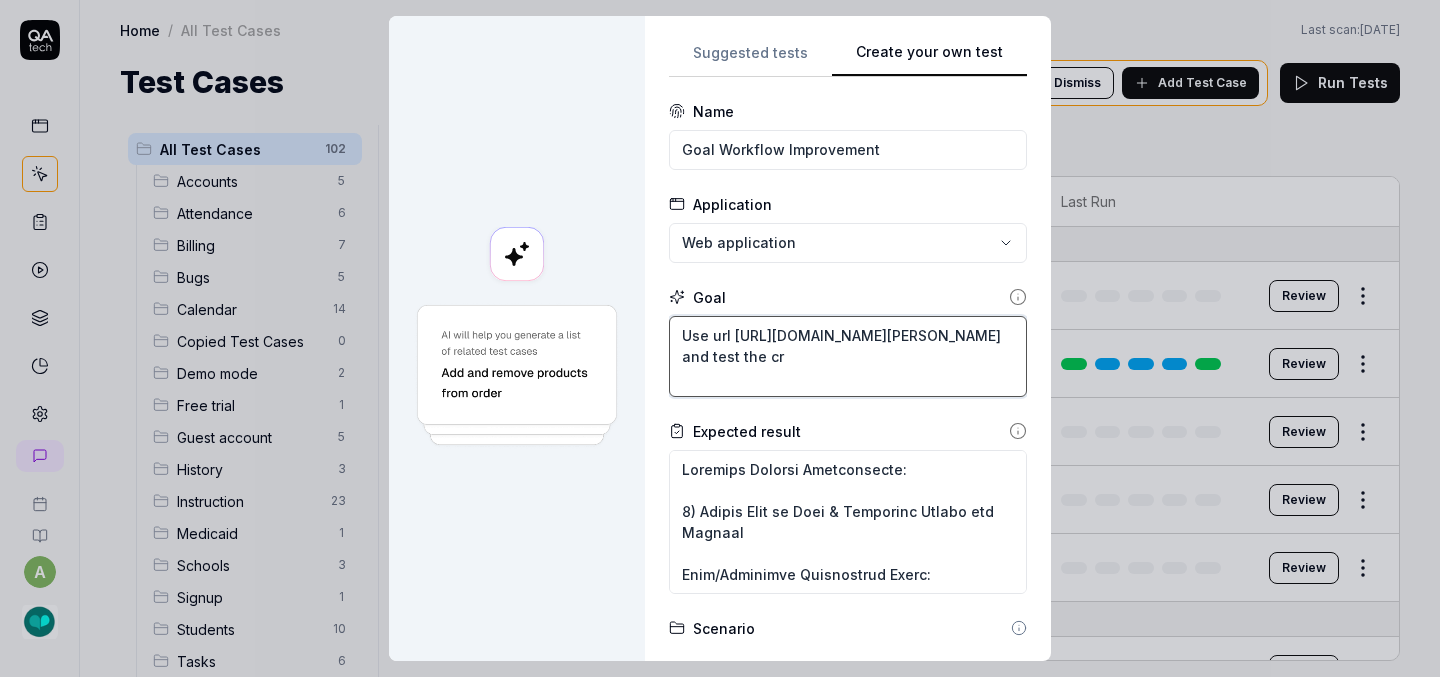 type on "*" 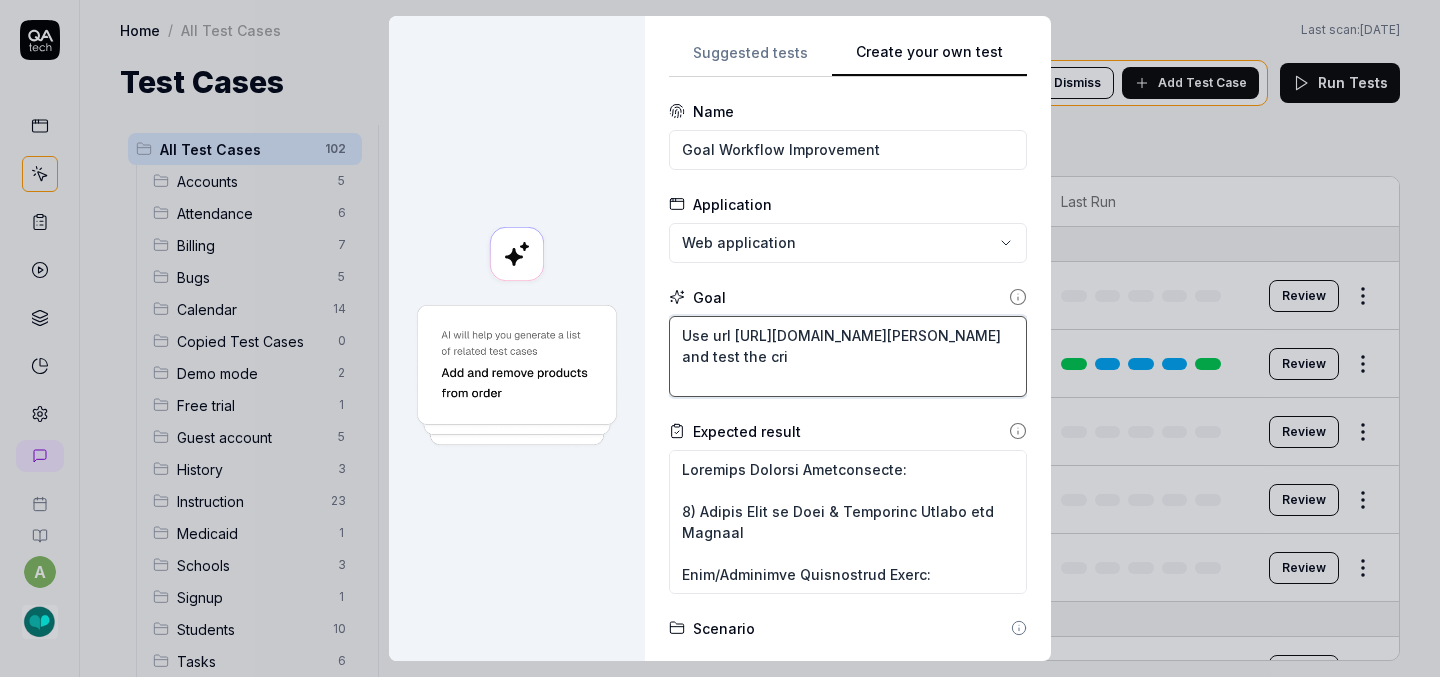 type on "*" 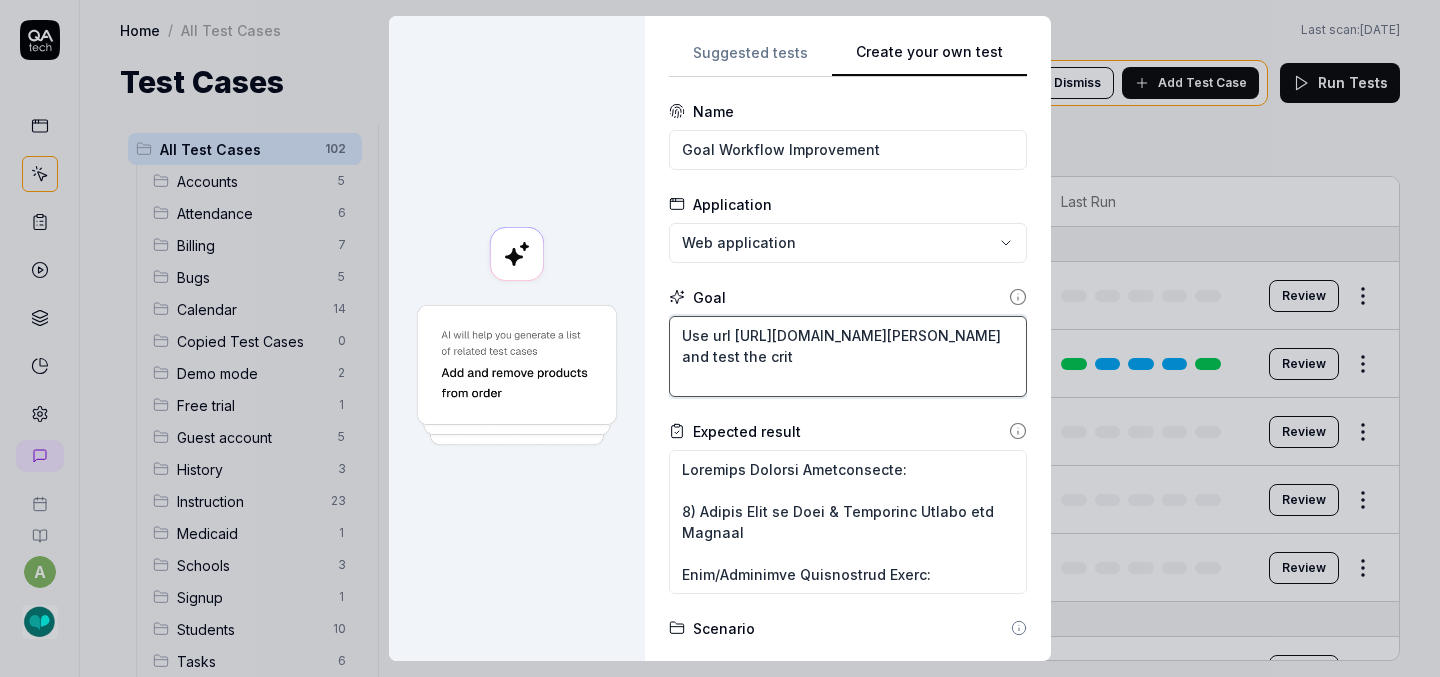 type on "*" 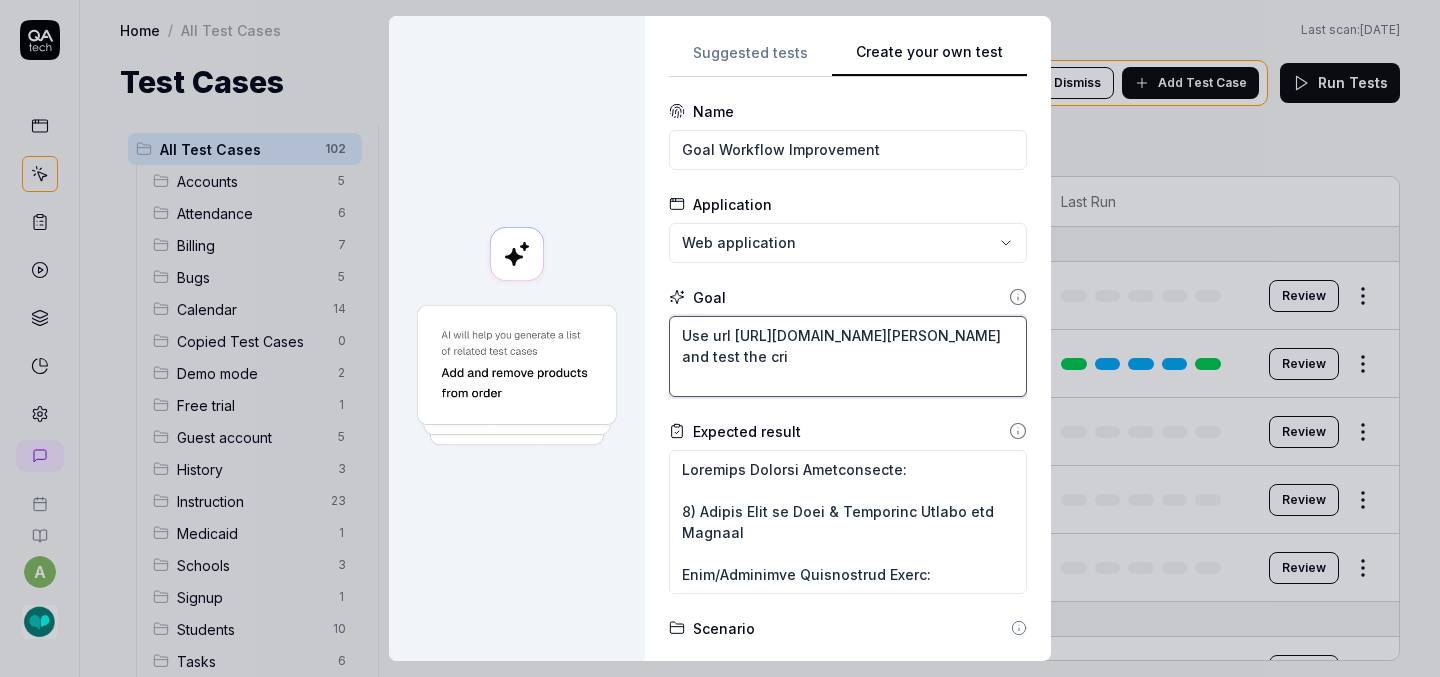 type on "*" 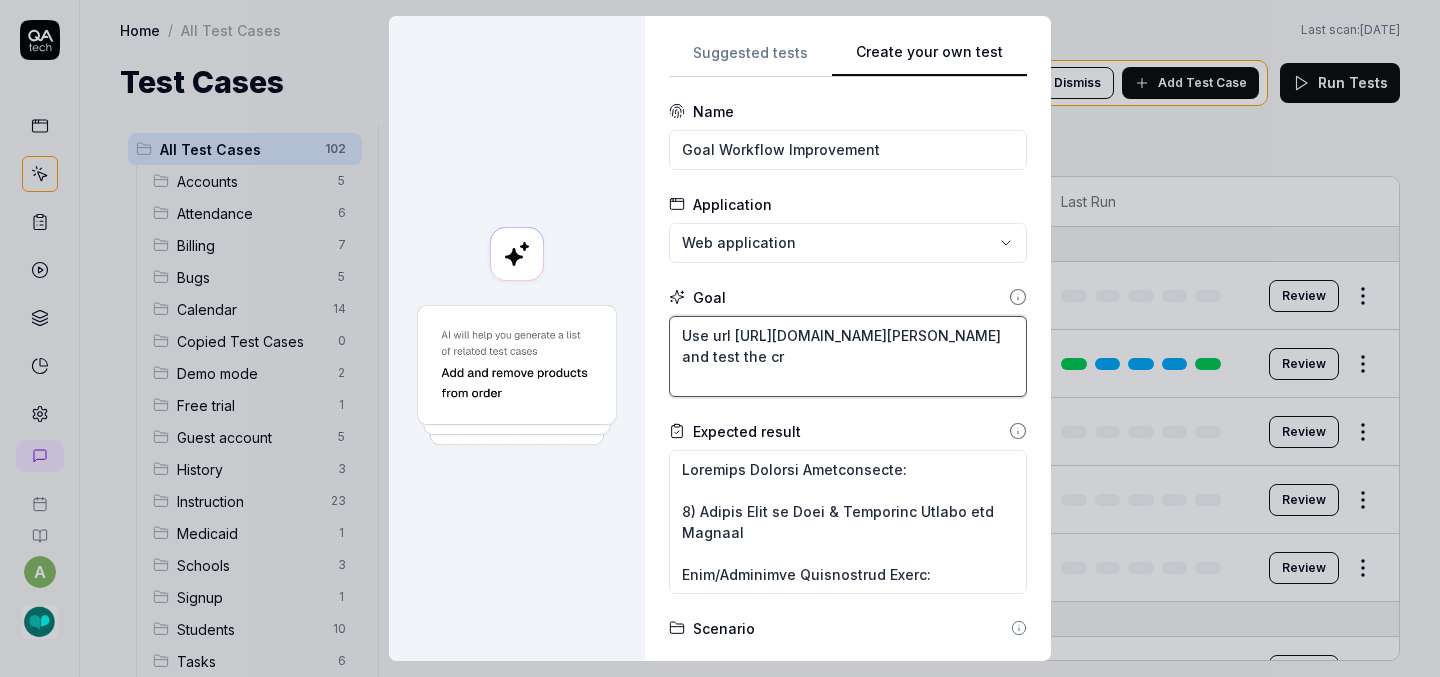 type on "*" 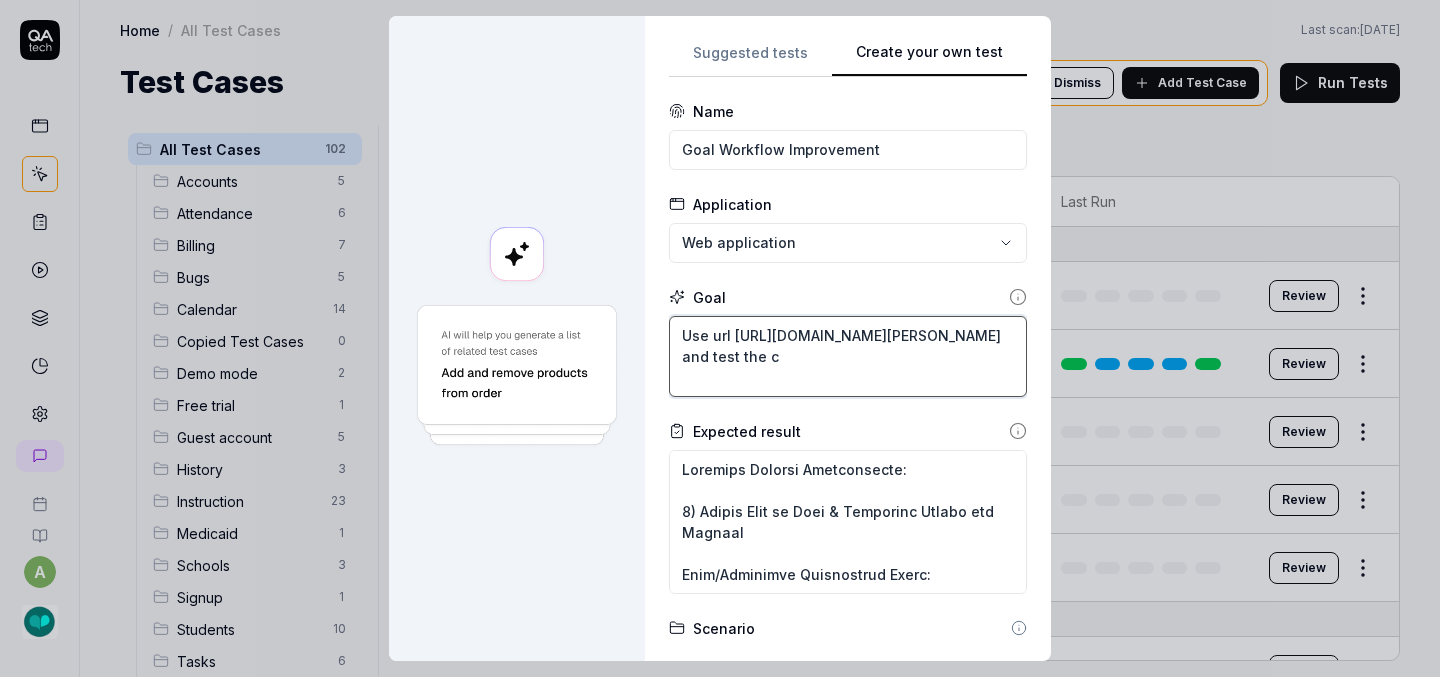 type on "*" 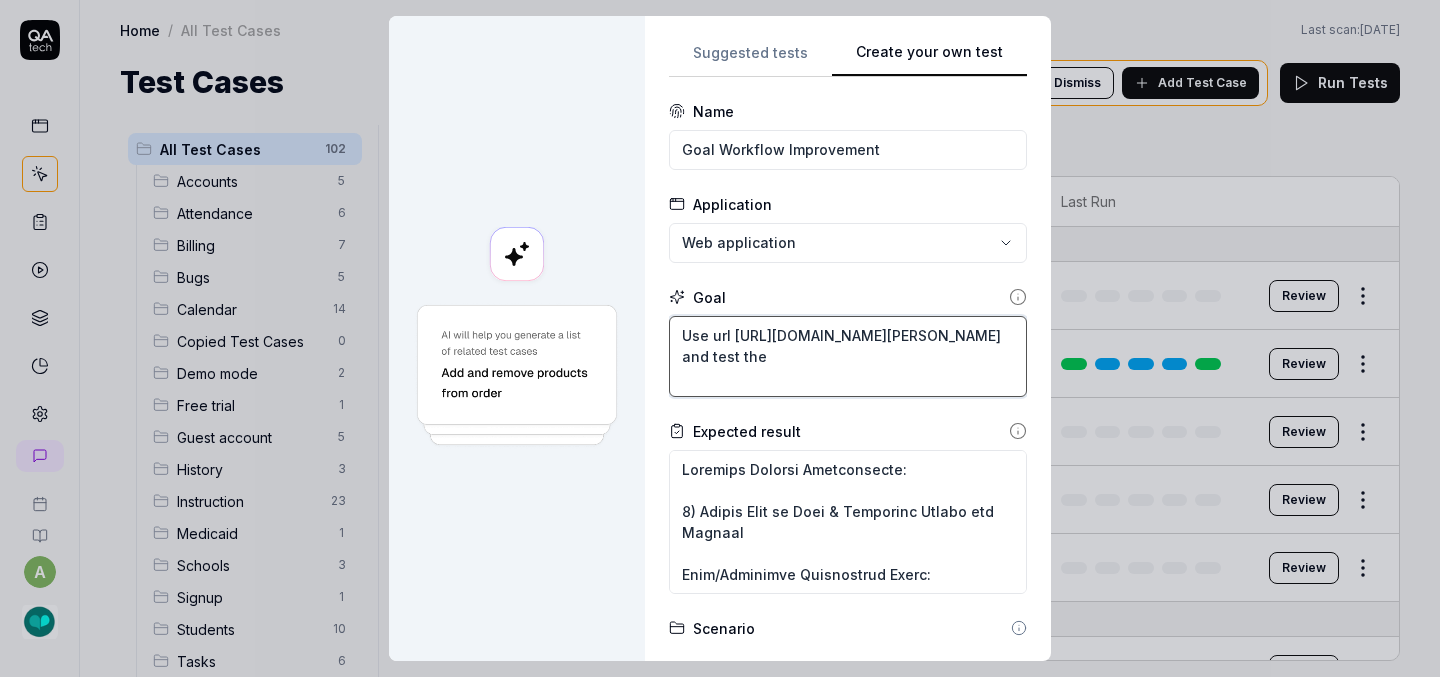 type on "*" 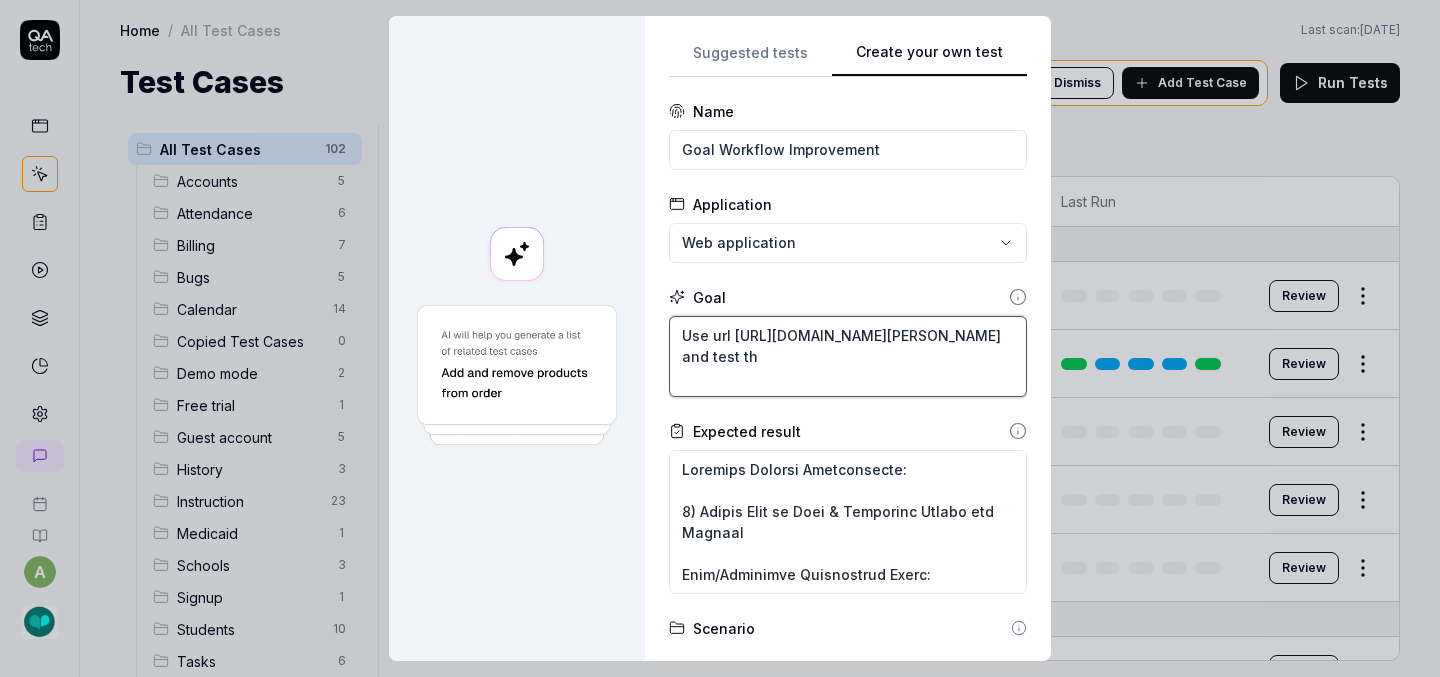 type on "*" 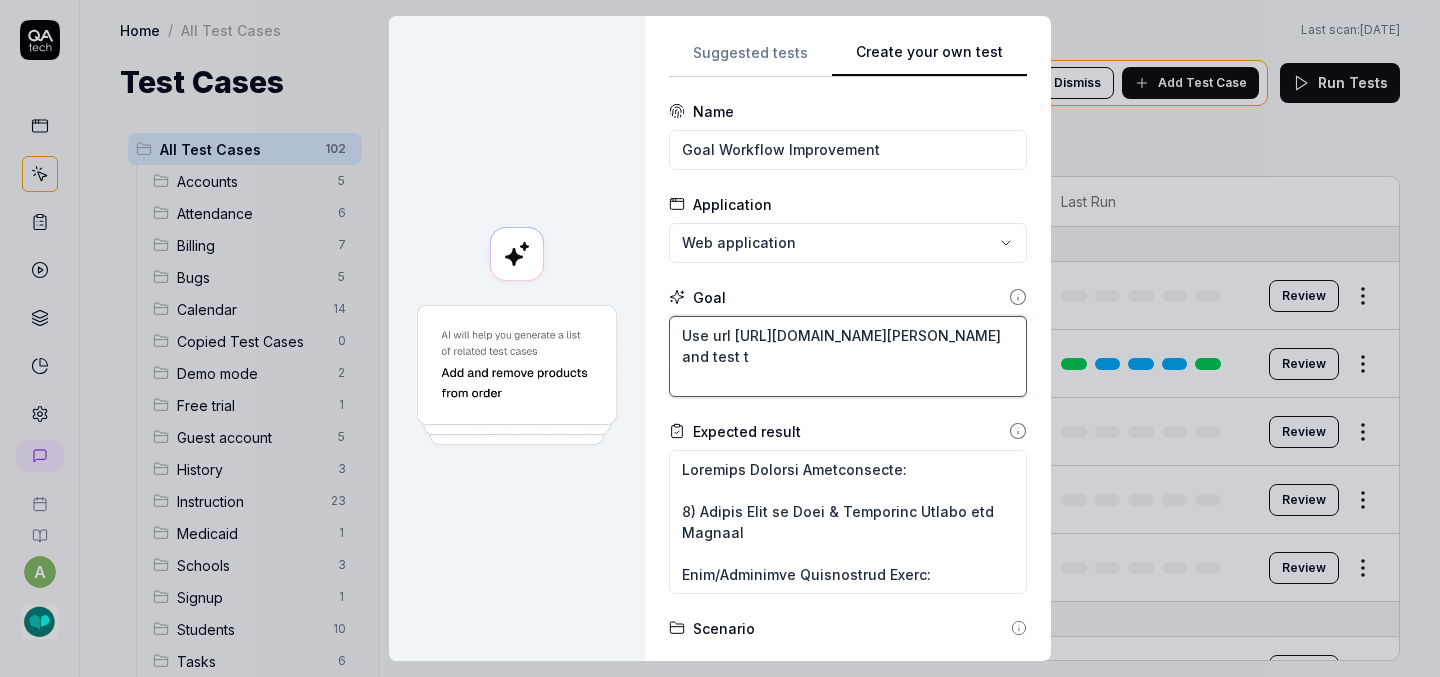 type on "*" 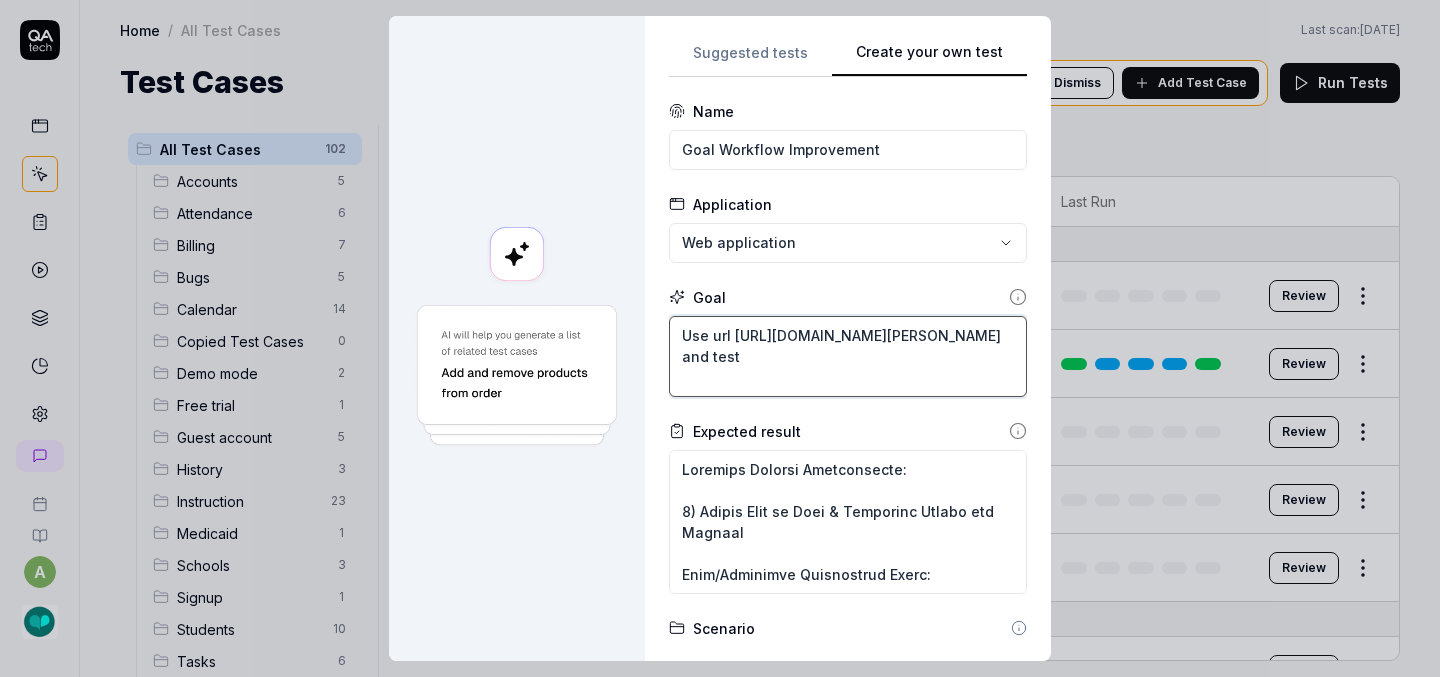 type on "*" 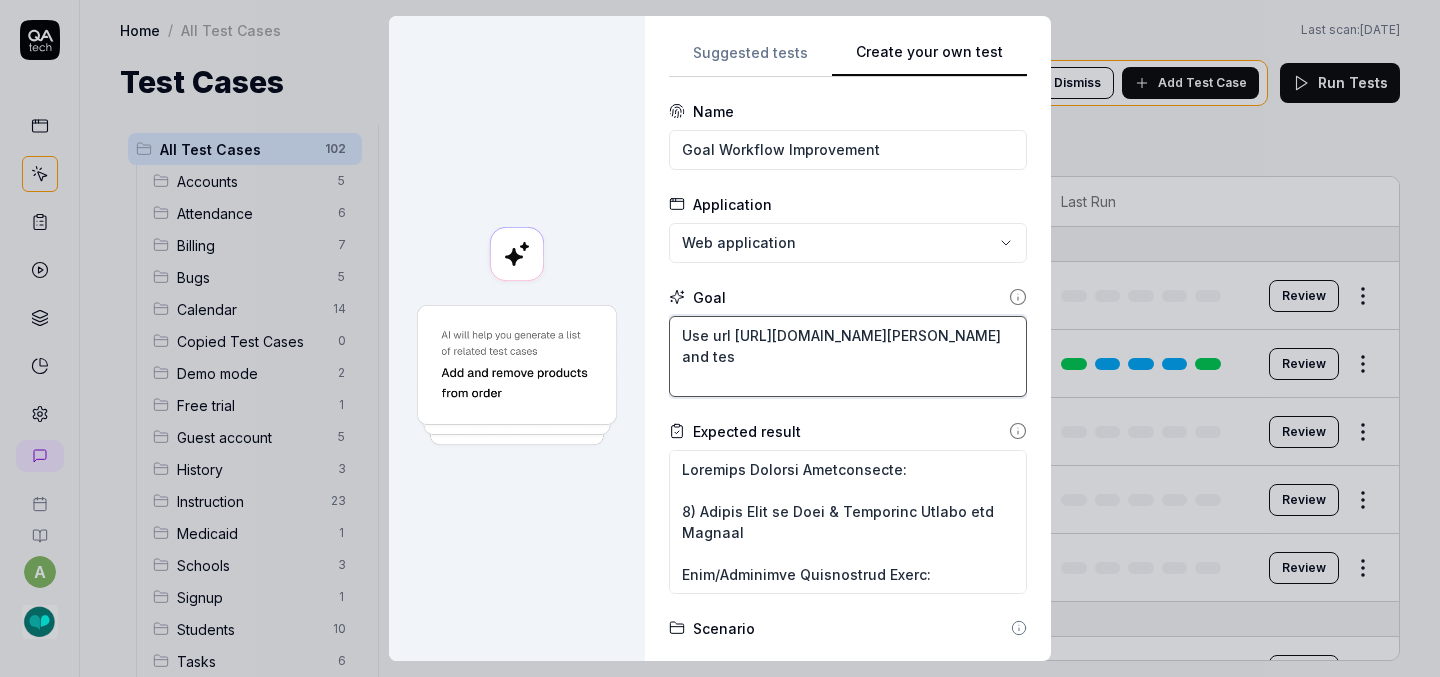 type on "*" 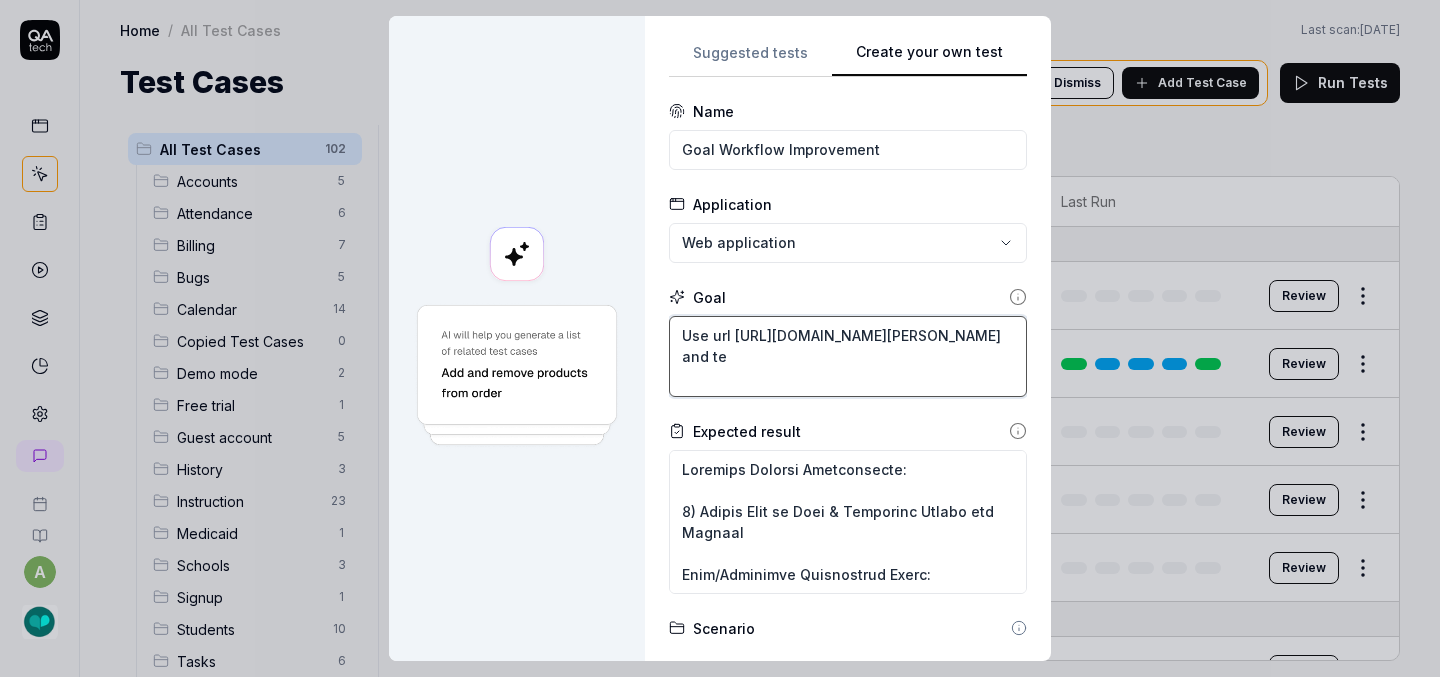 type on "*" 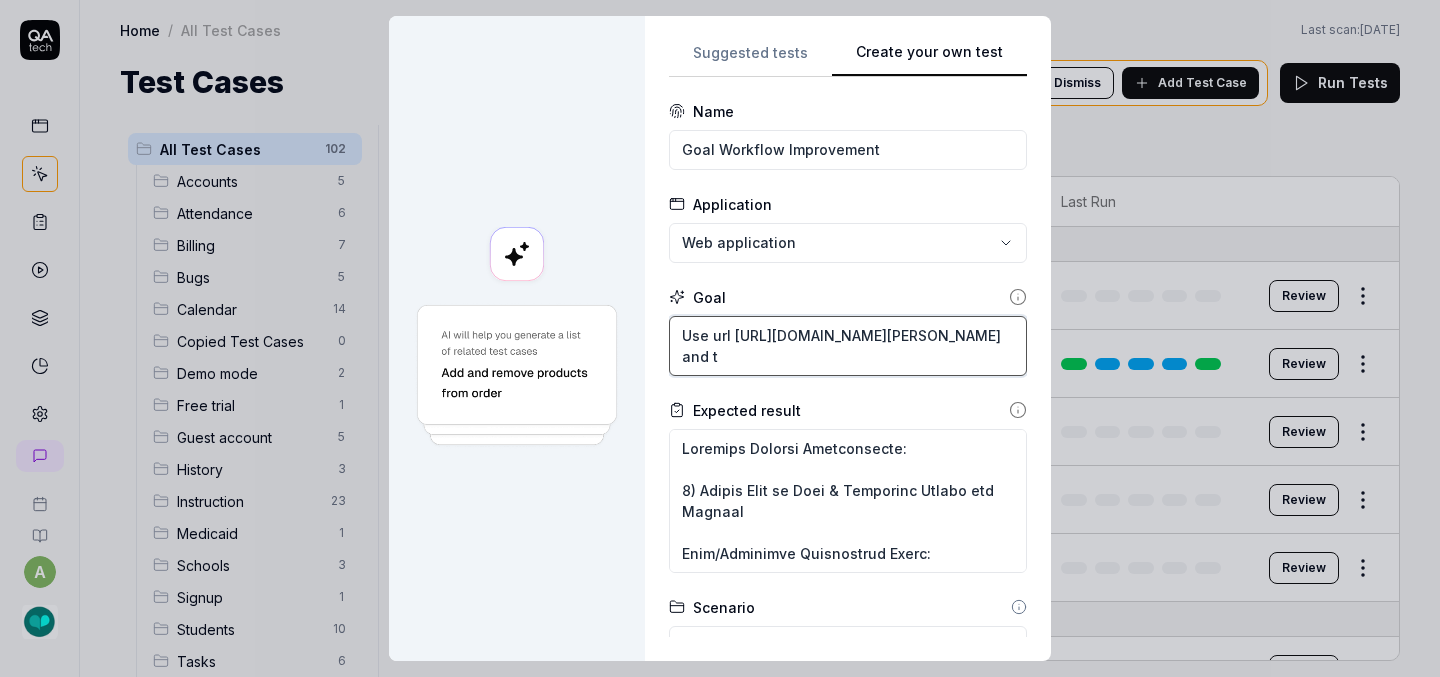 type on "*" 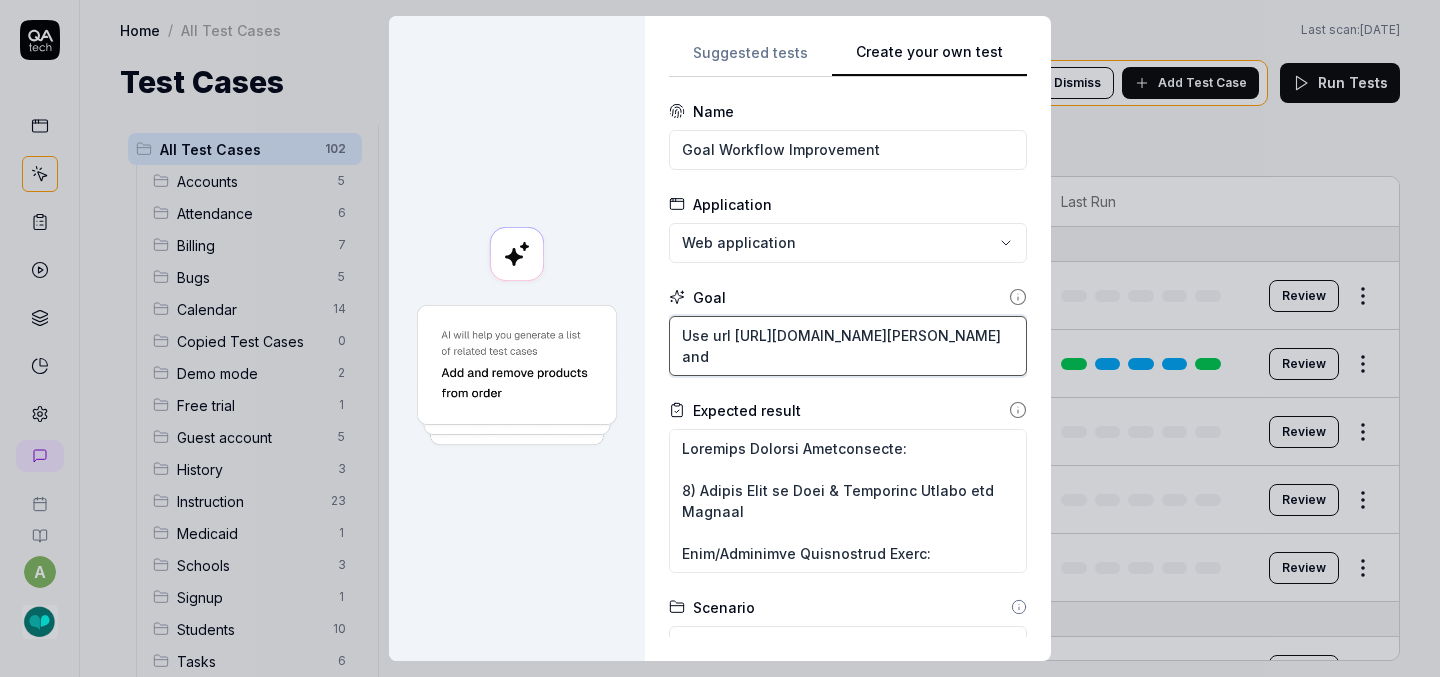 type on "*" 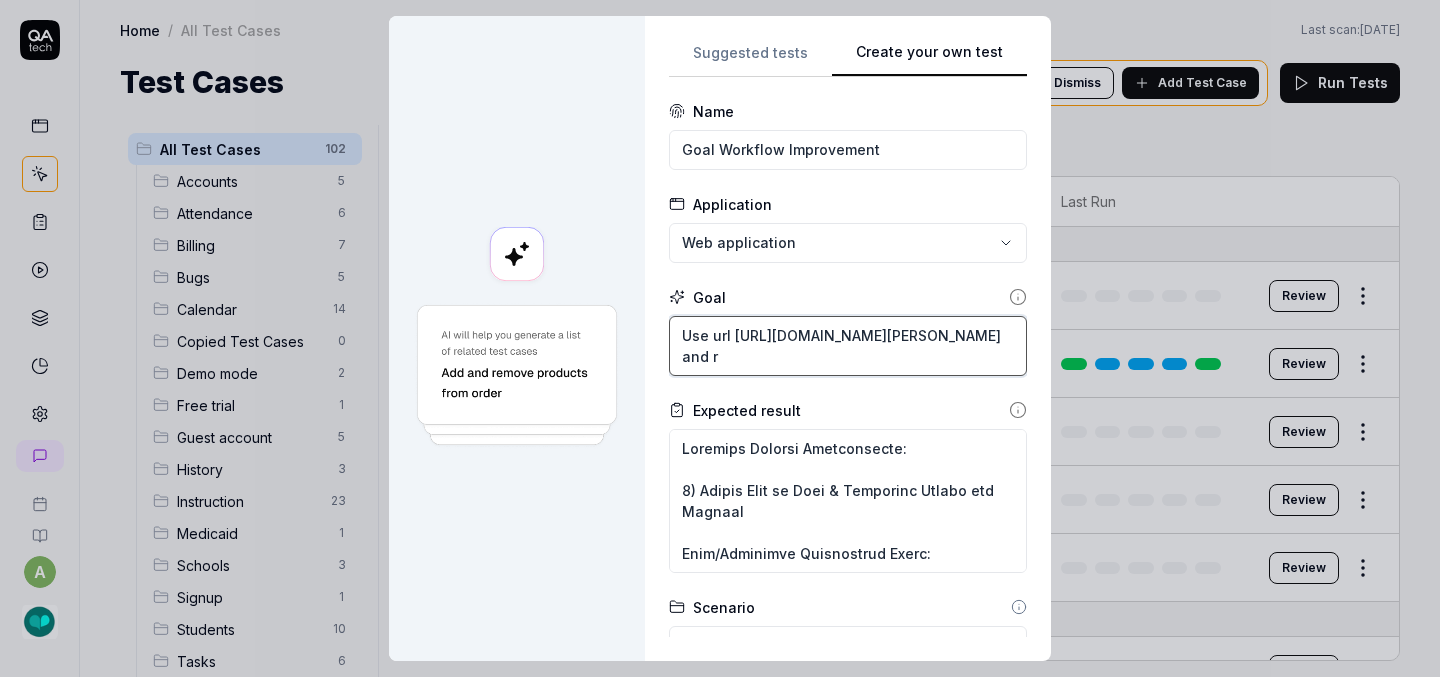 type on "*" 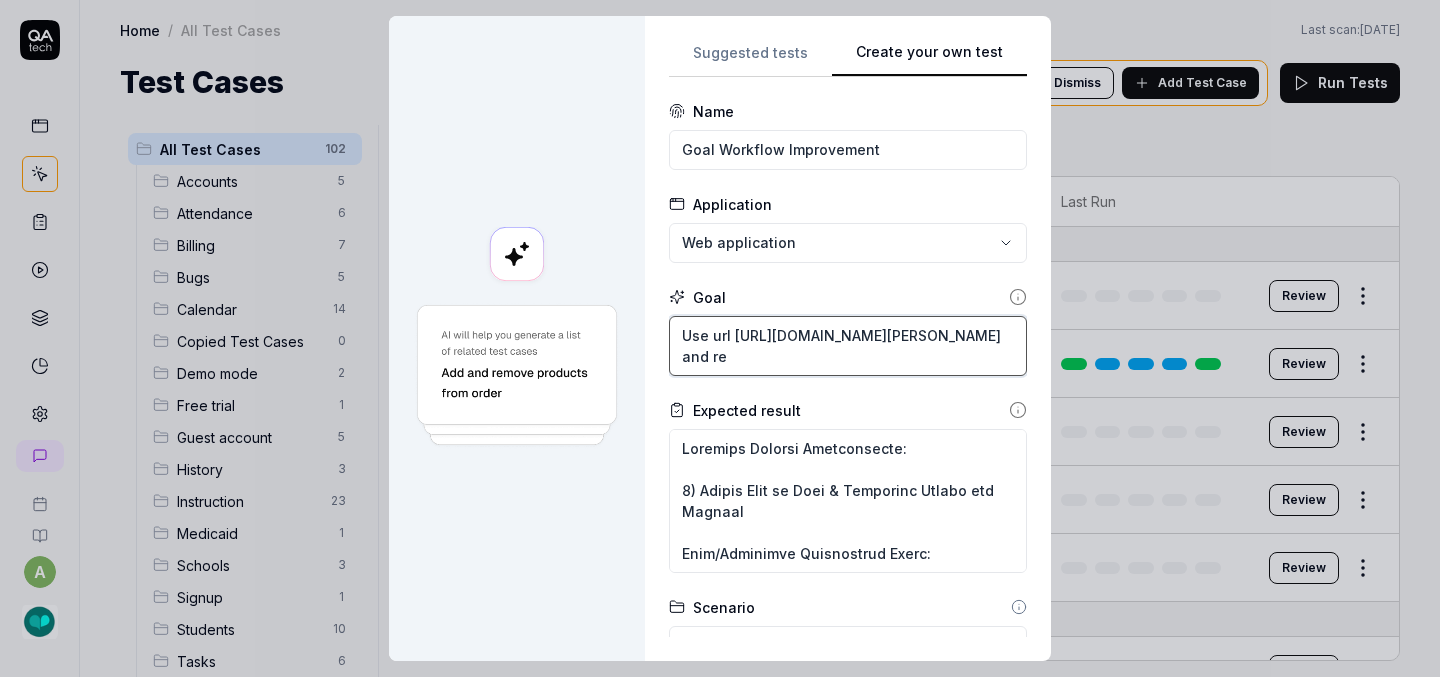 type on "*" 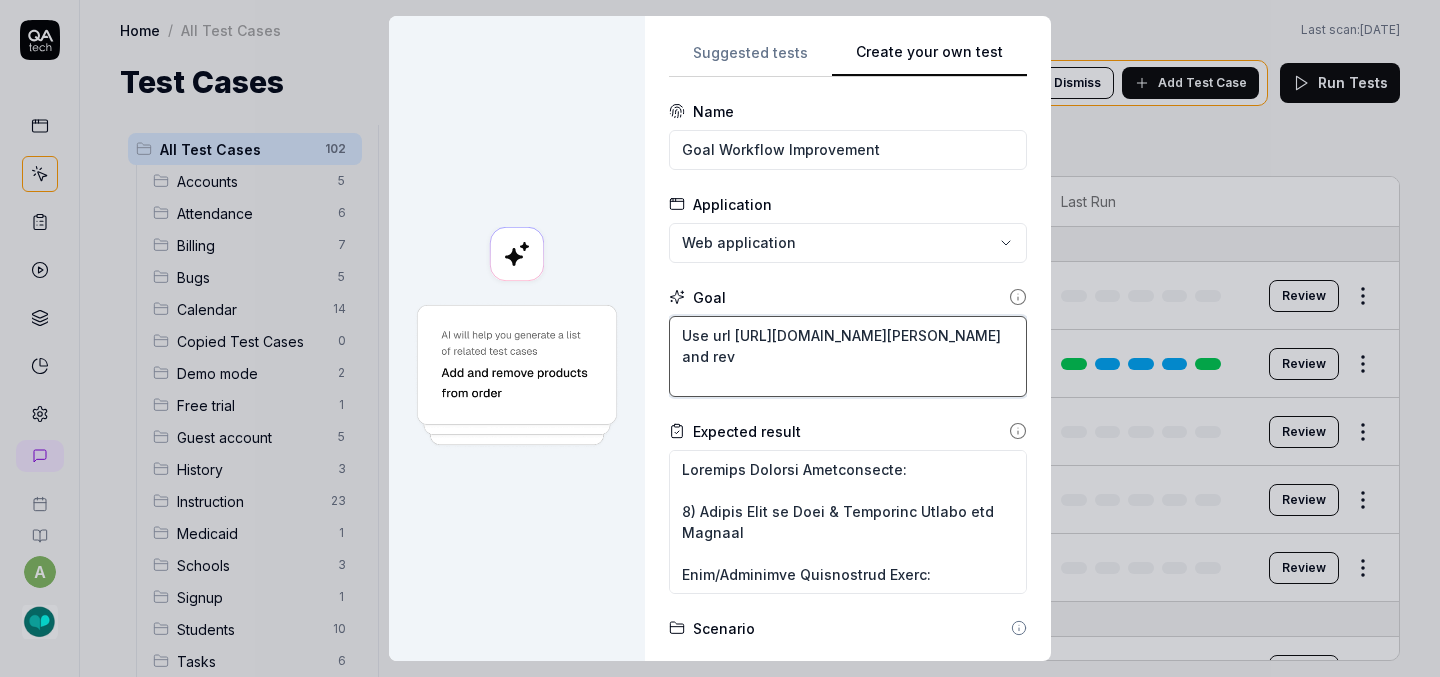 type on "*" 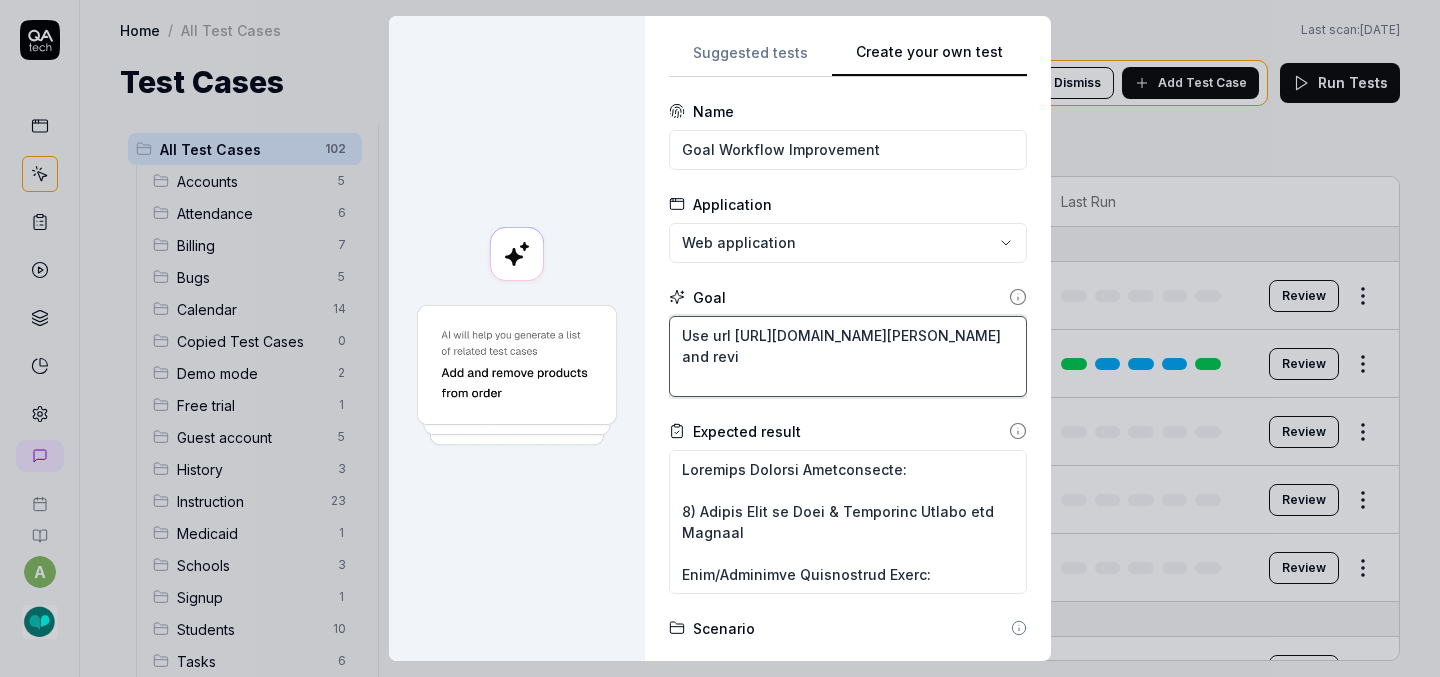 type on "*" 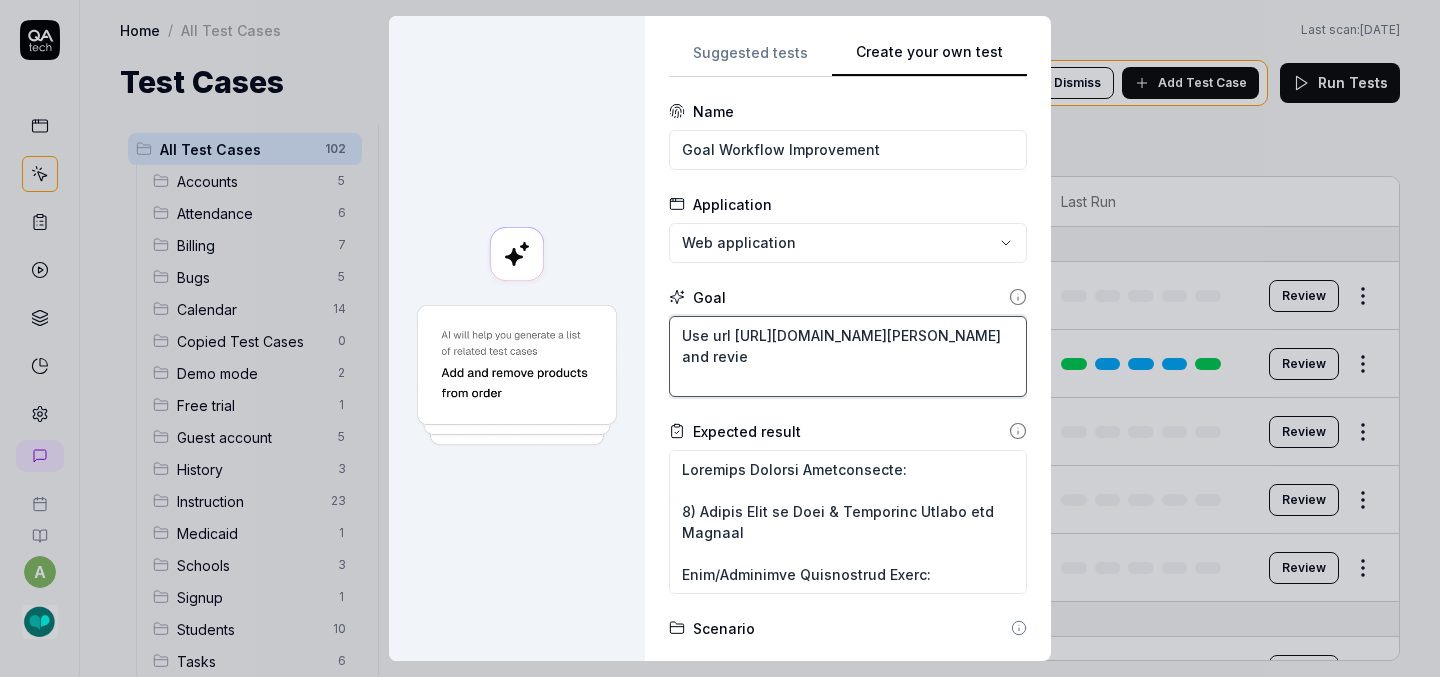 type on "*" 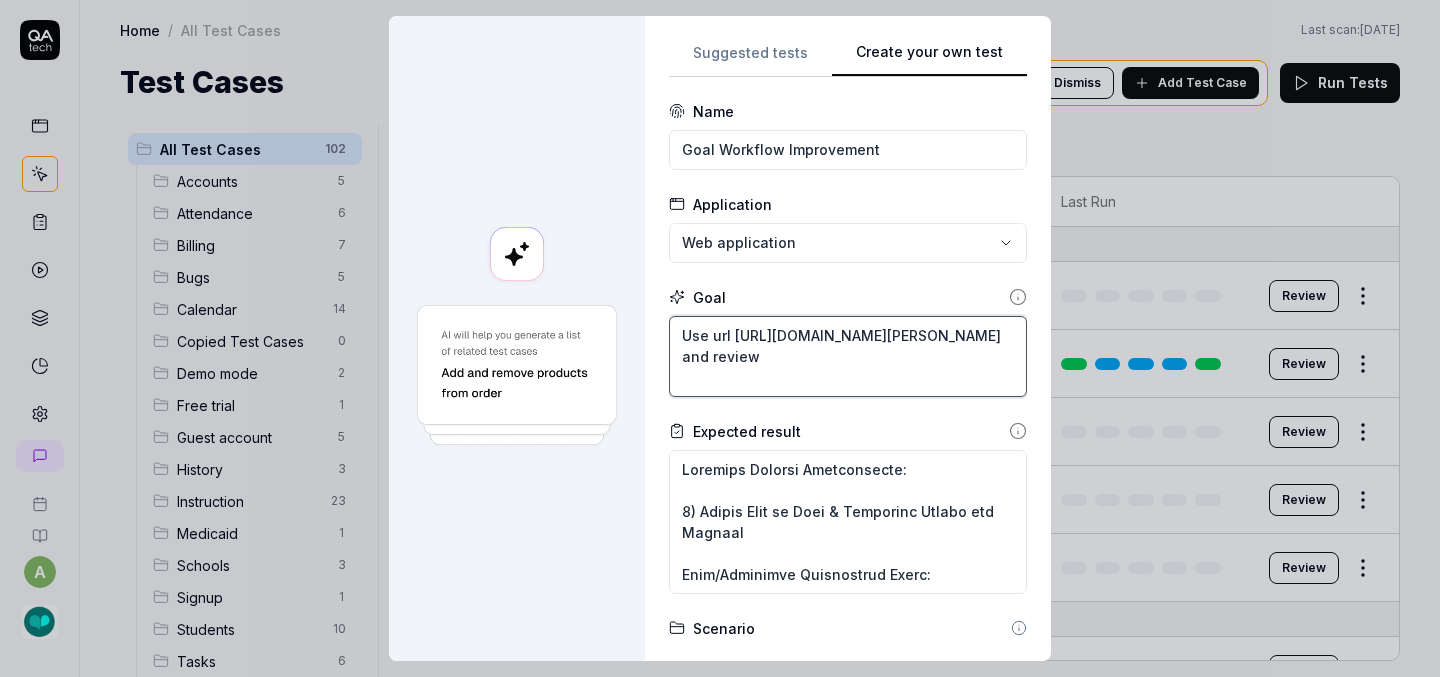 type on "*" 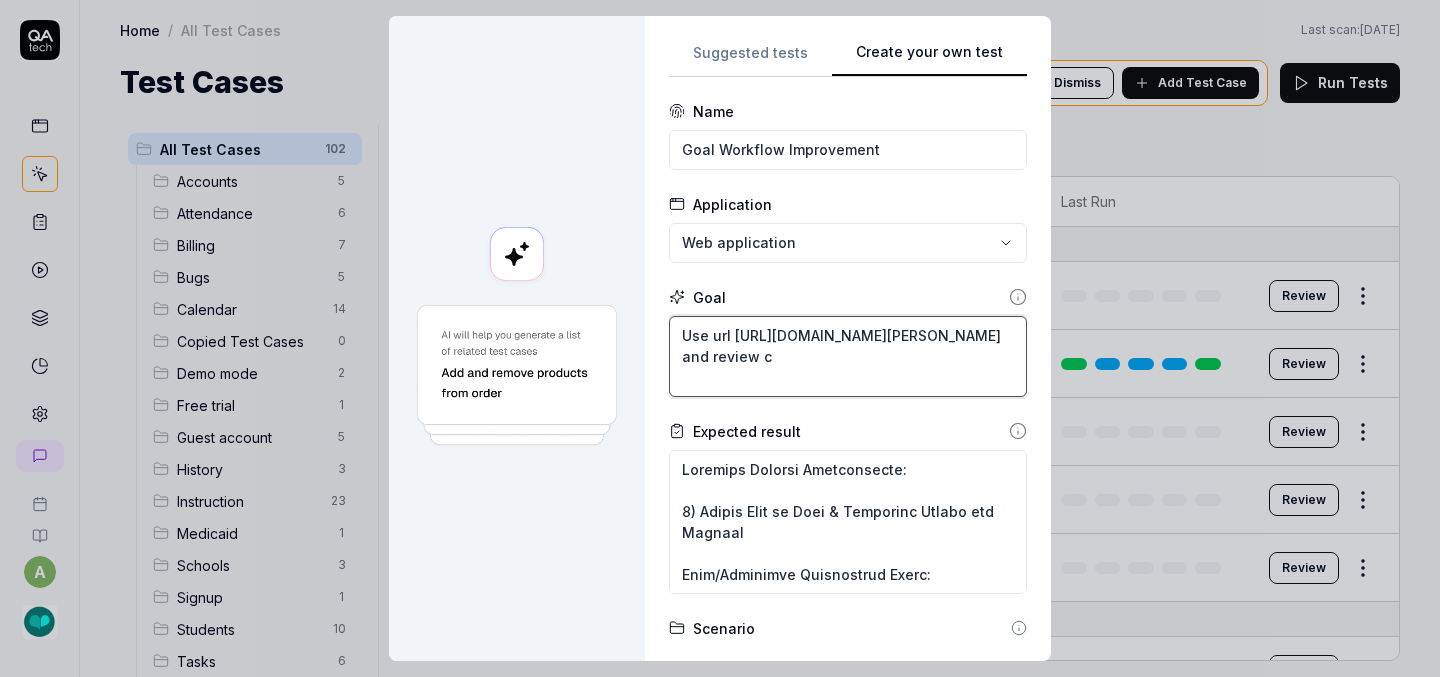 type on "*" 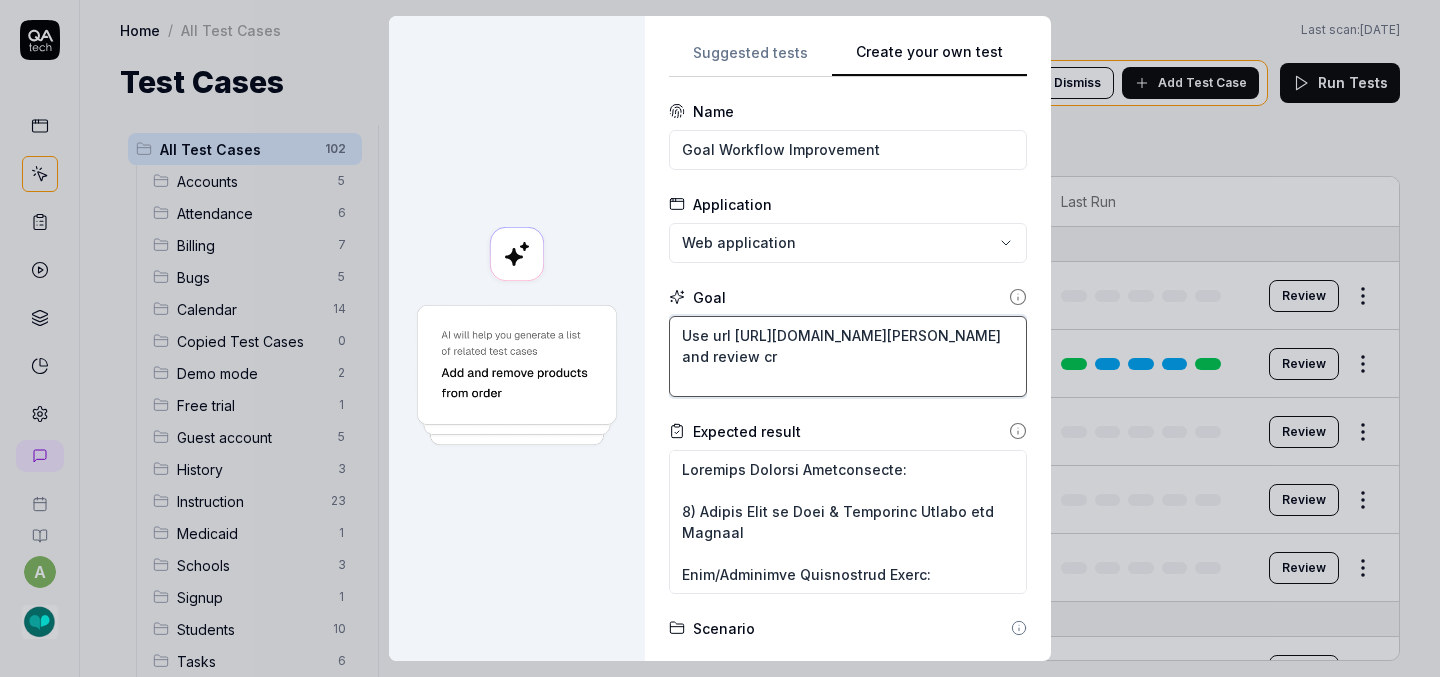 type on "*" 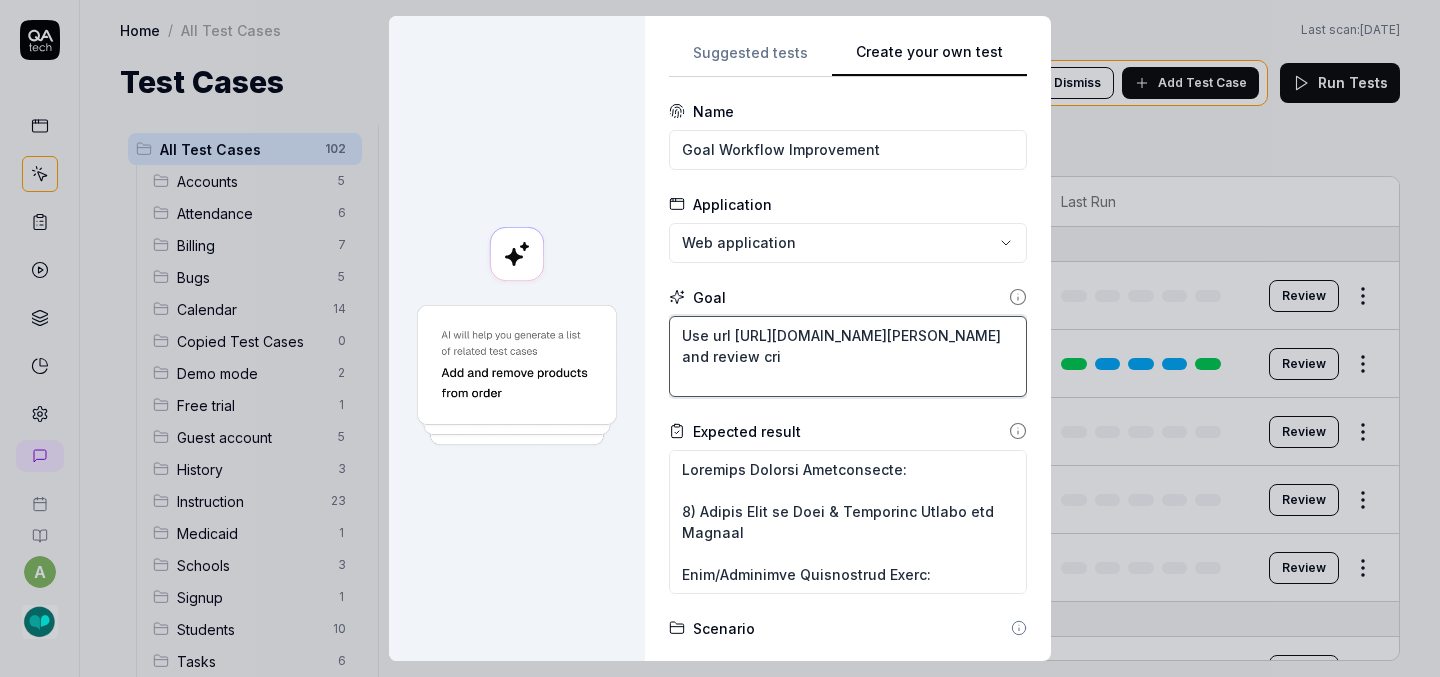 type on "*" 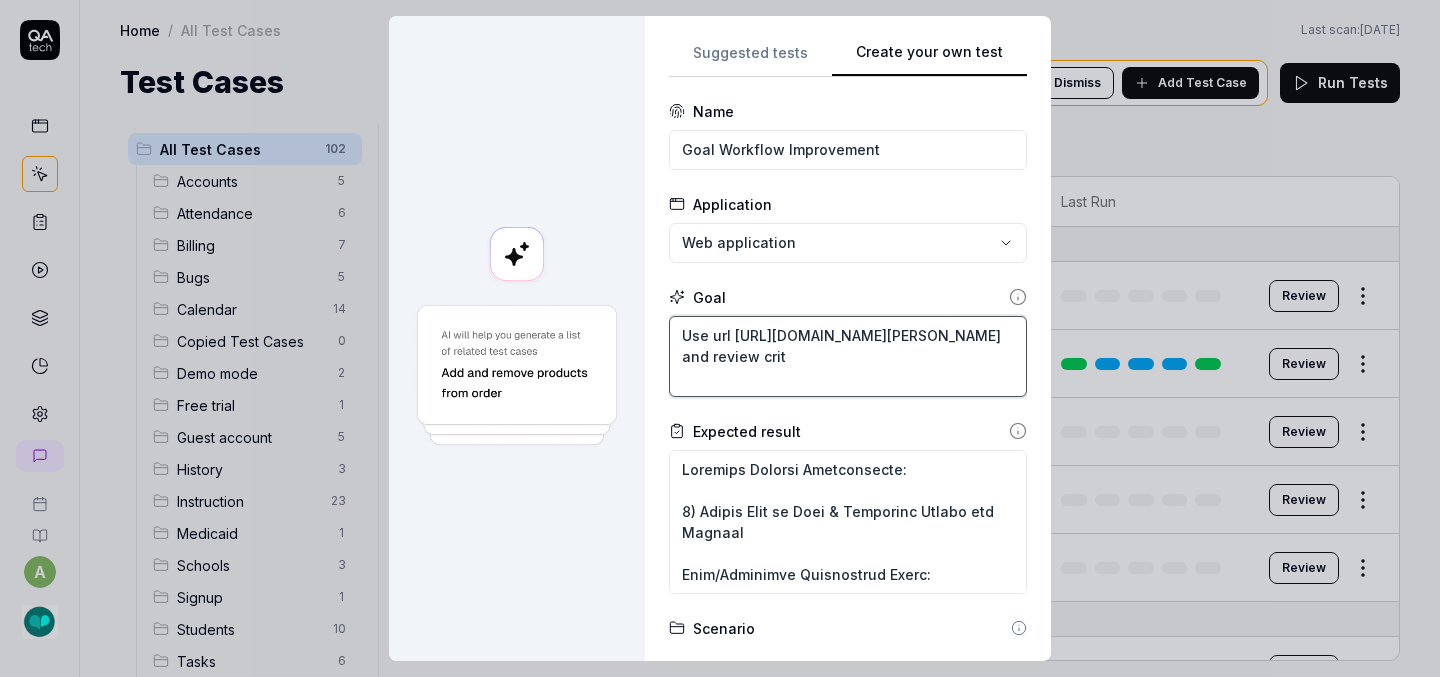 type on "*" 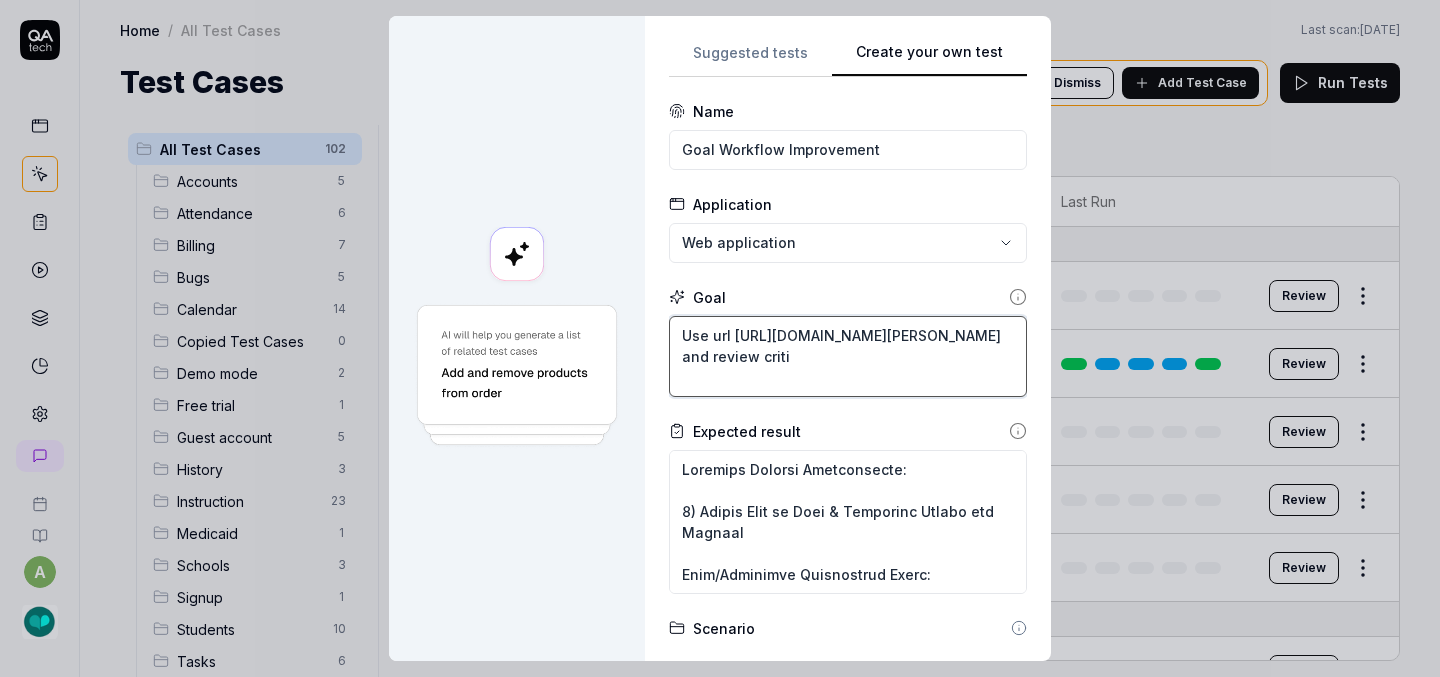 type on "*" 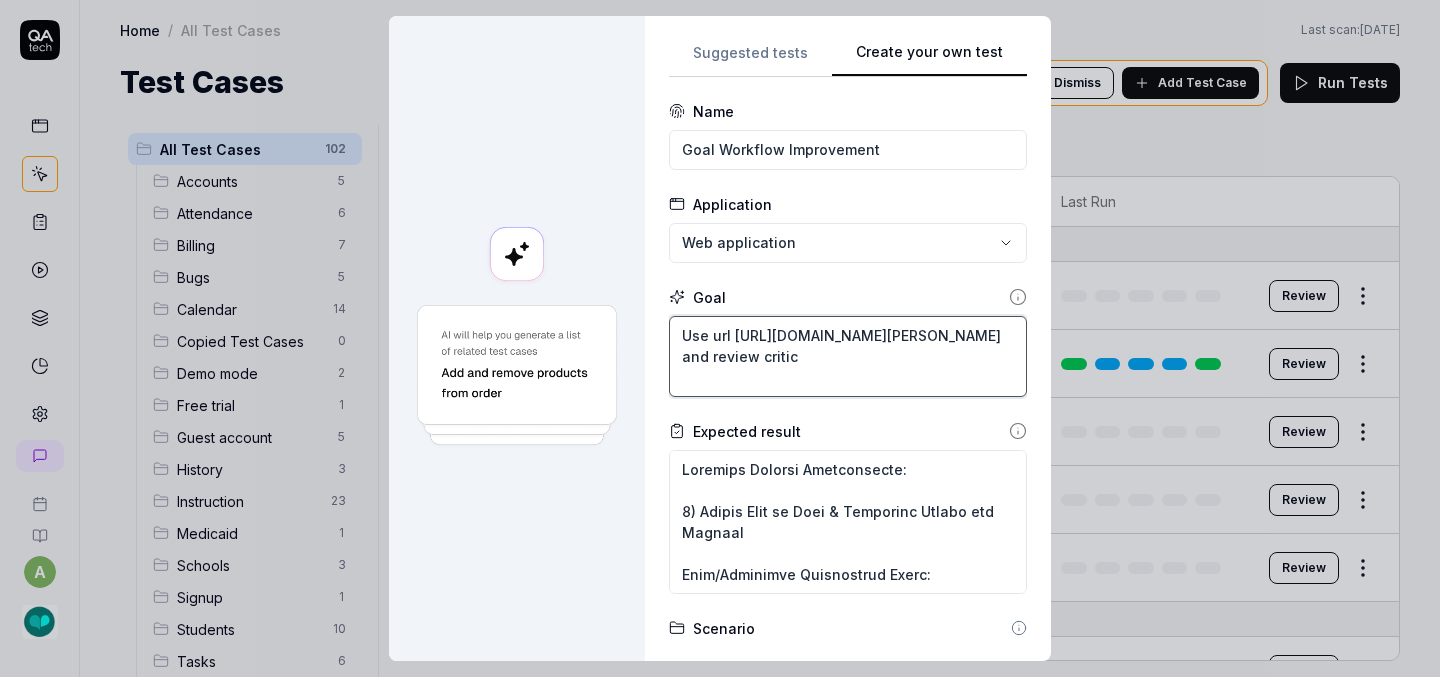 type on "*" 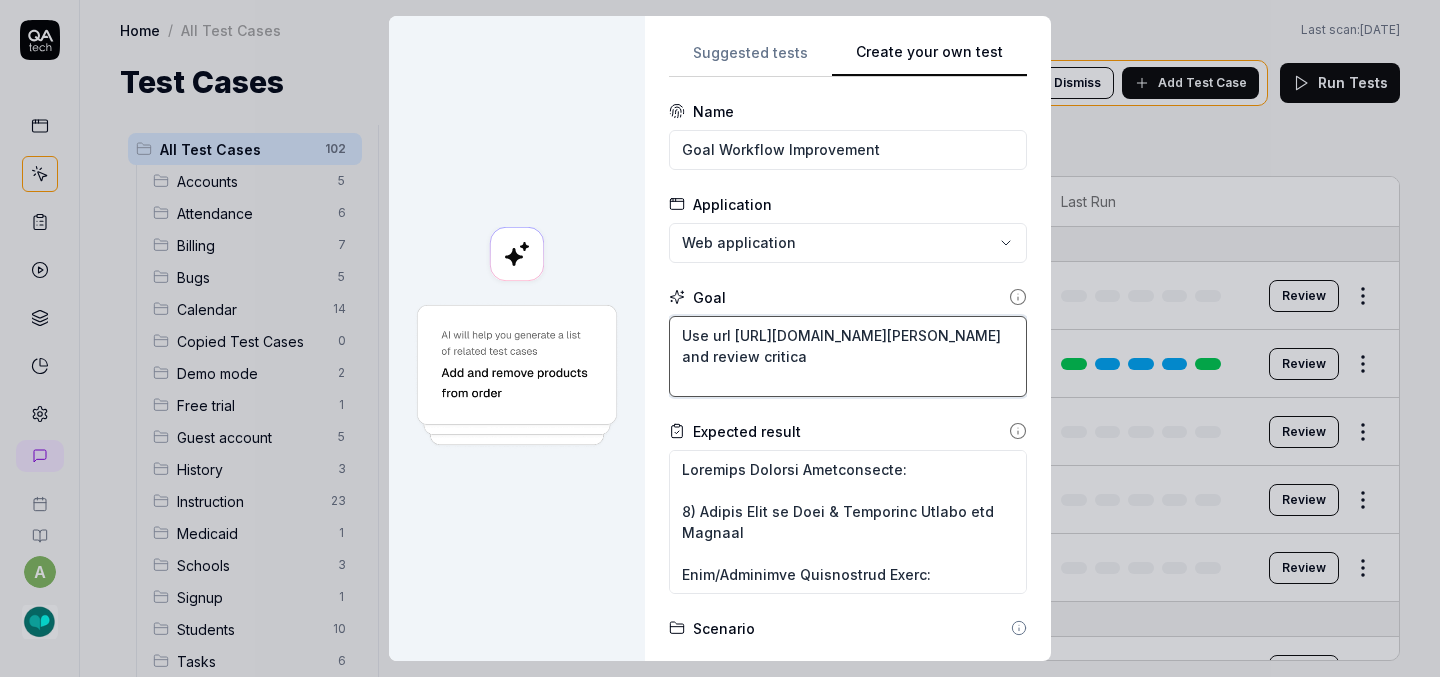 type on "*" 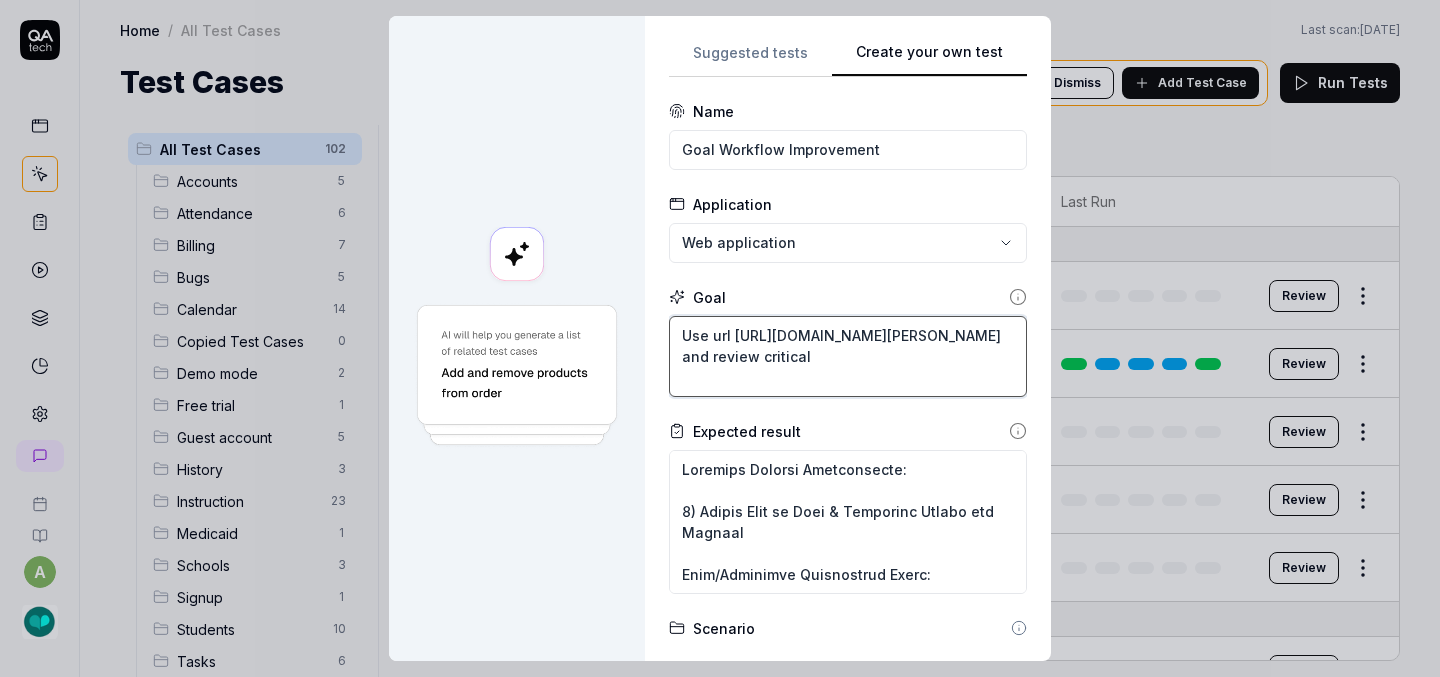 type on "*" 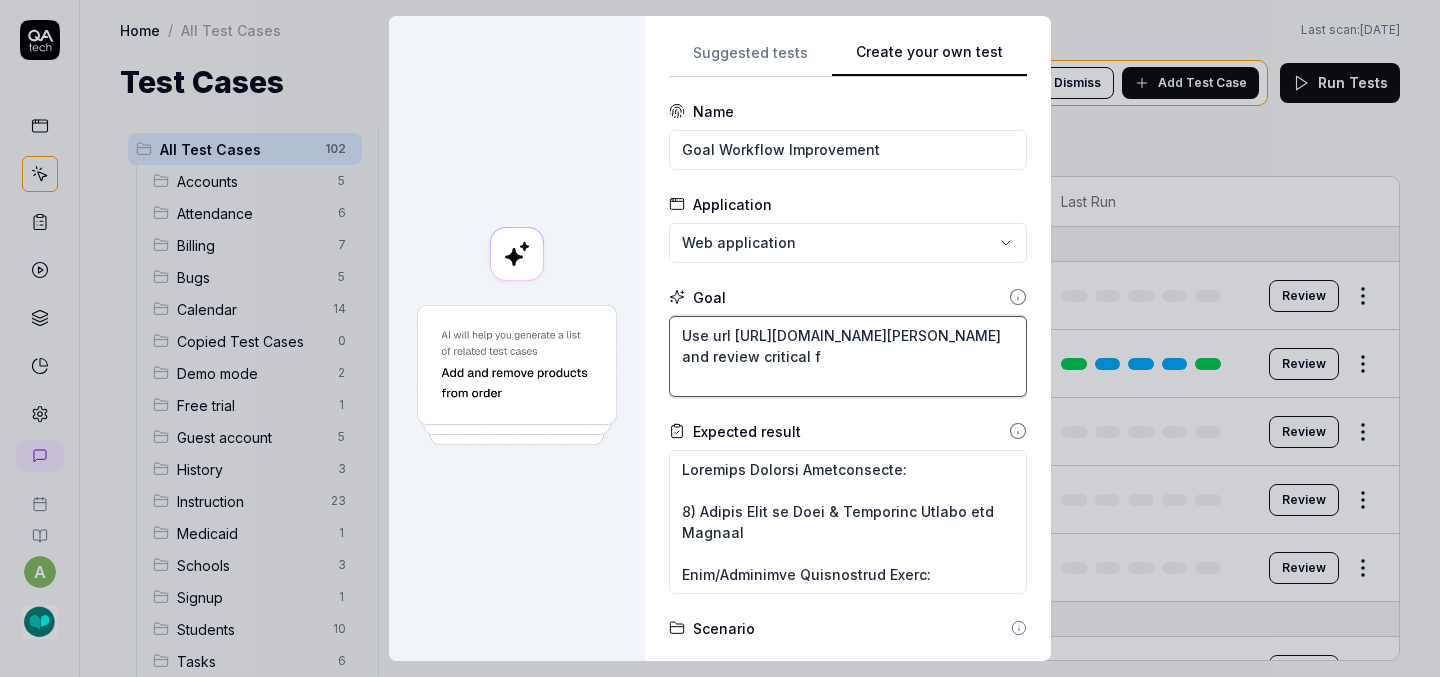 type on "*" 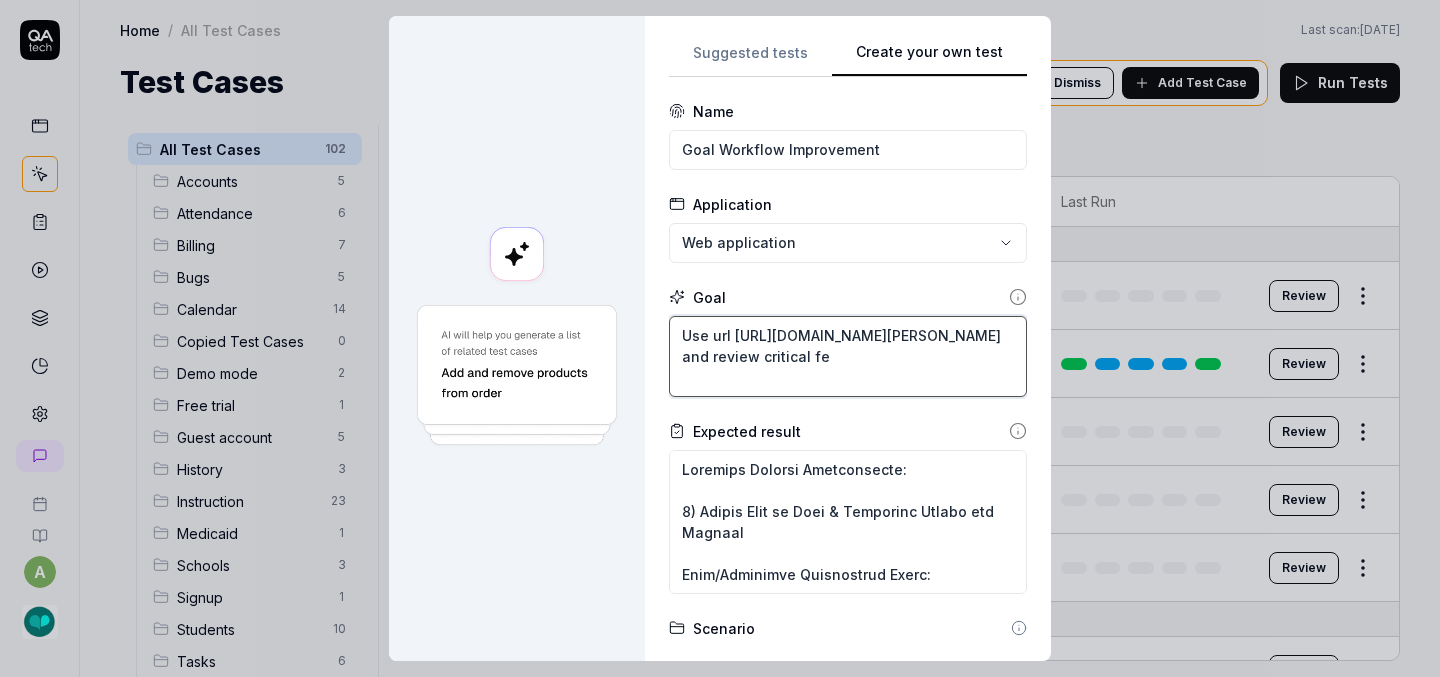 type on "*" 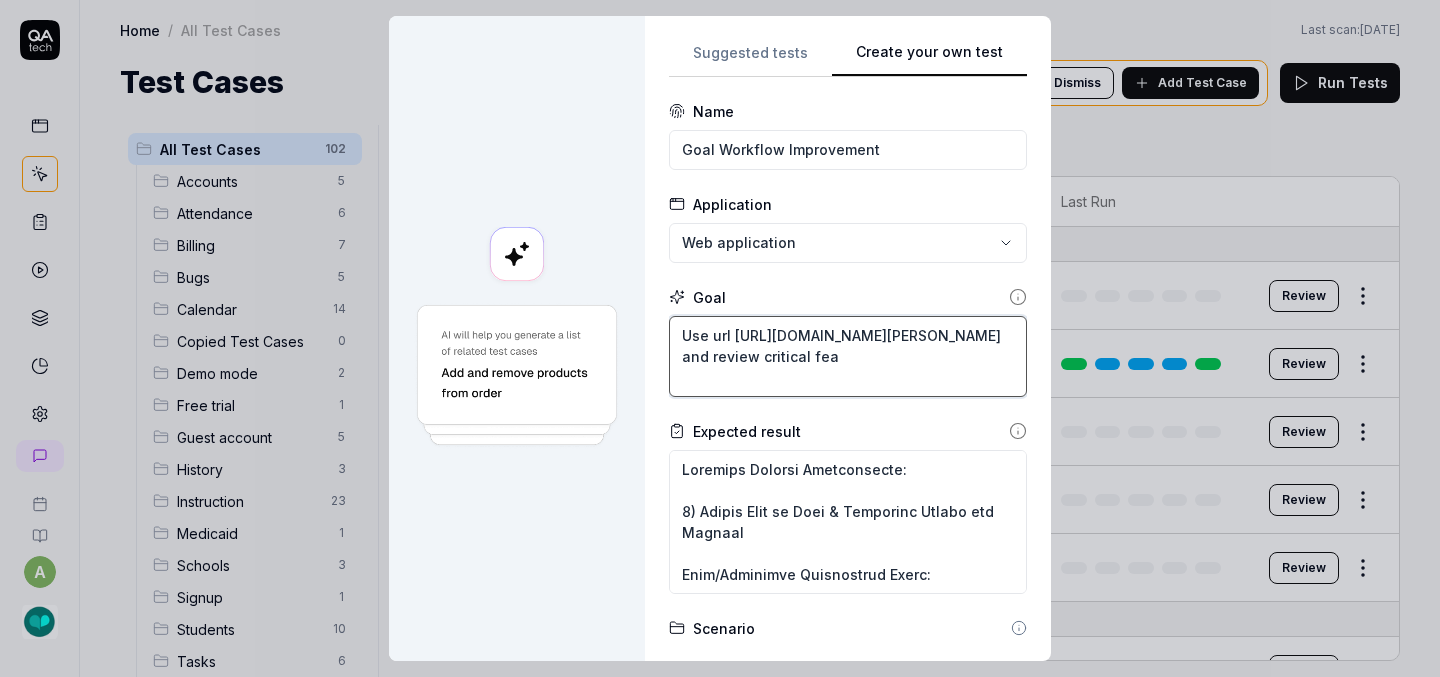 type on "*" 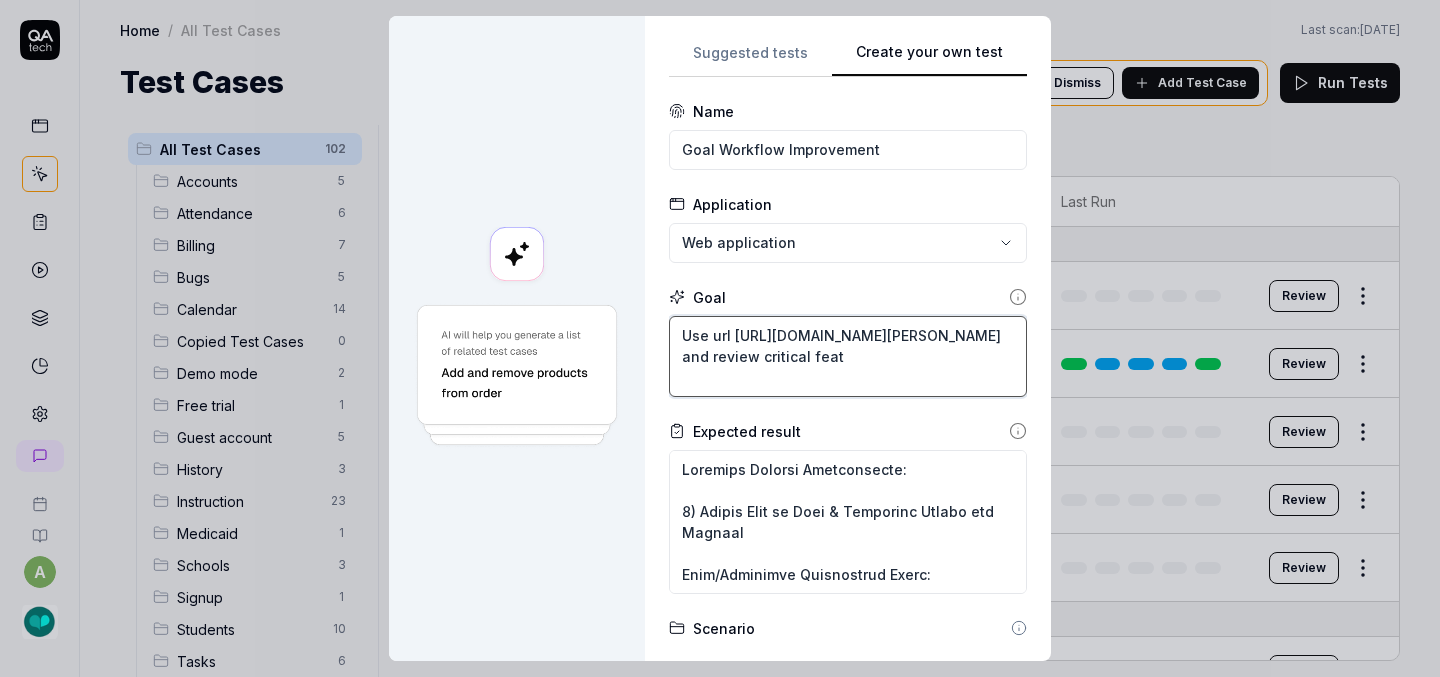 type on "*" 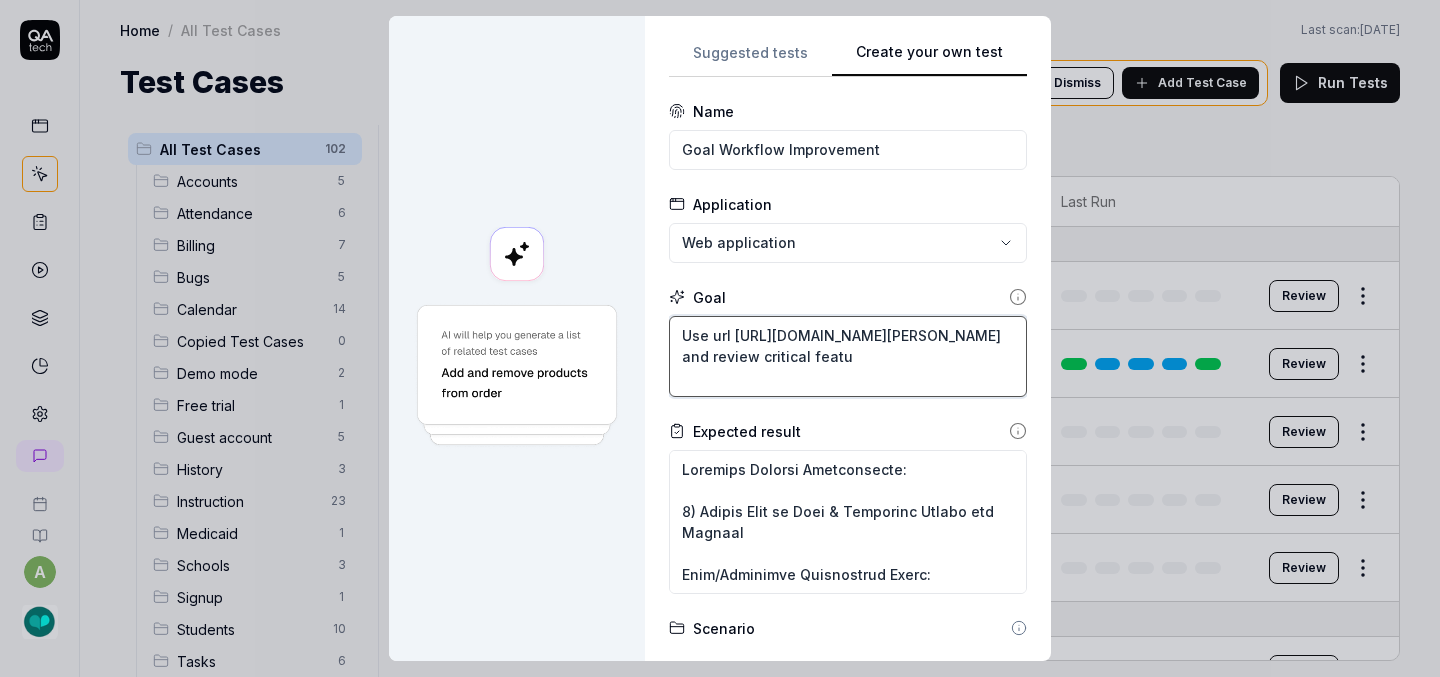 type on "*" 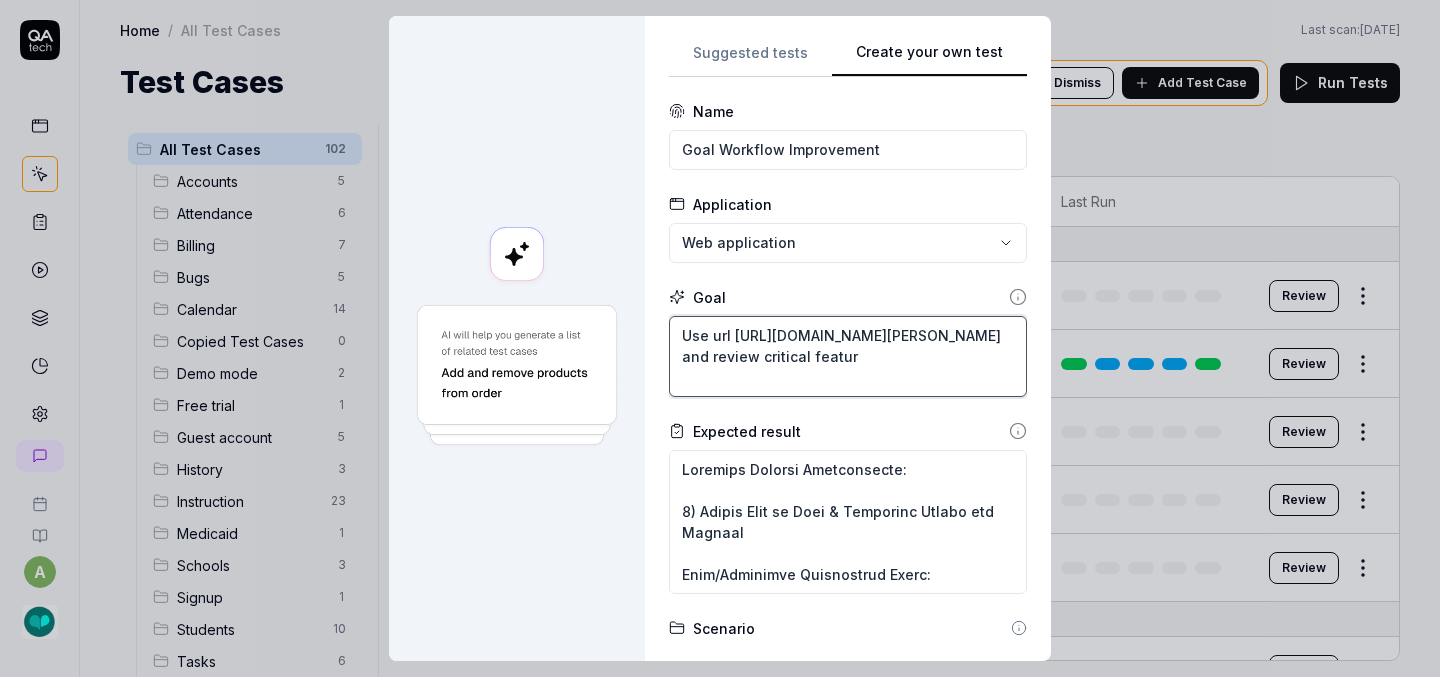 type on "*" 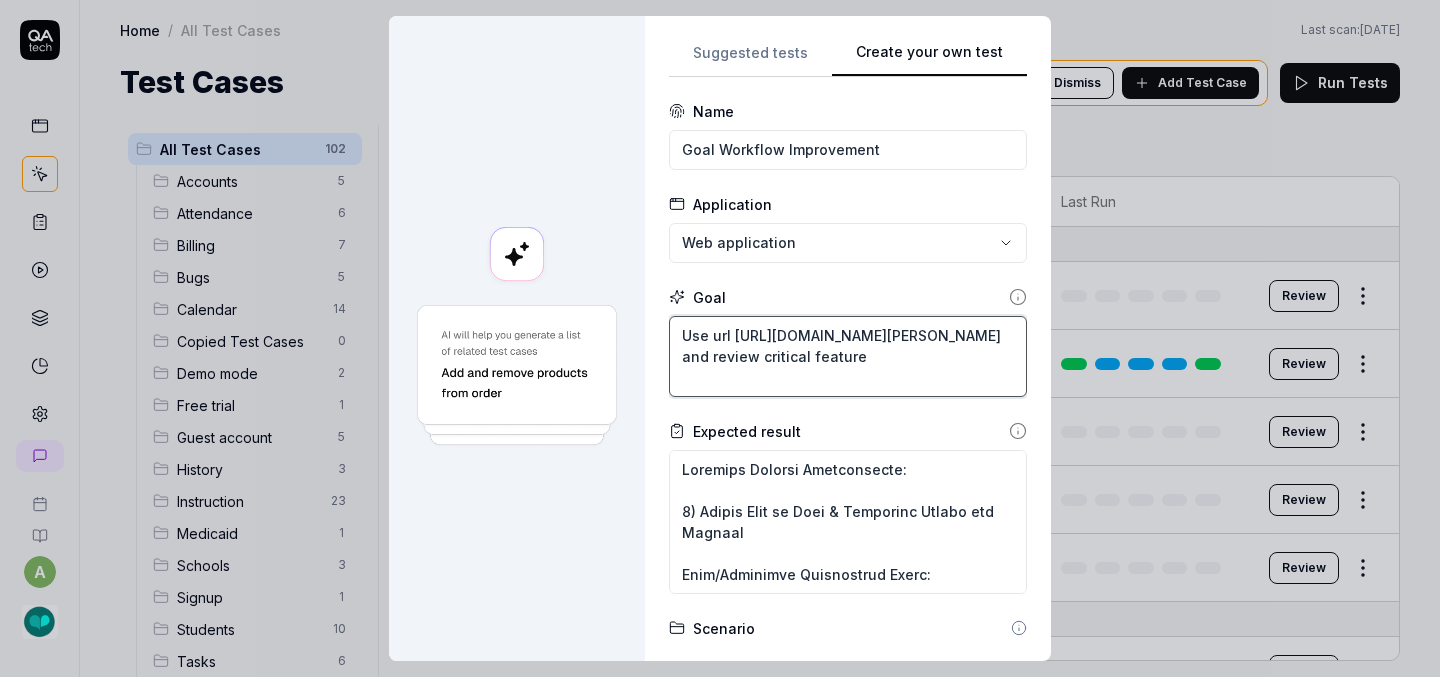 type on "*" 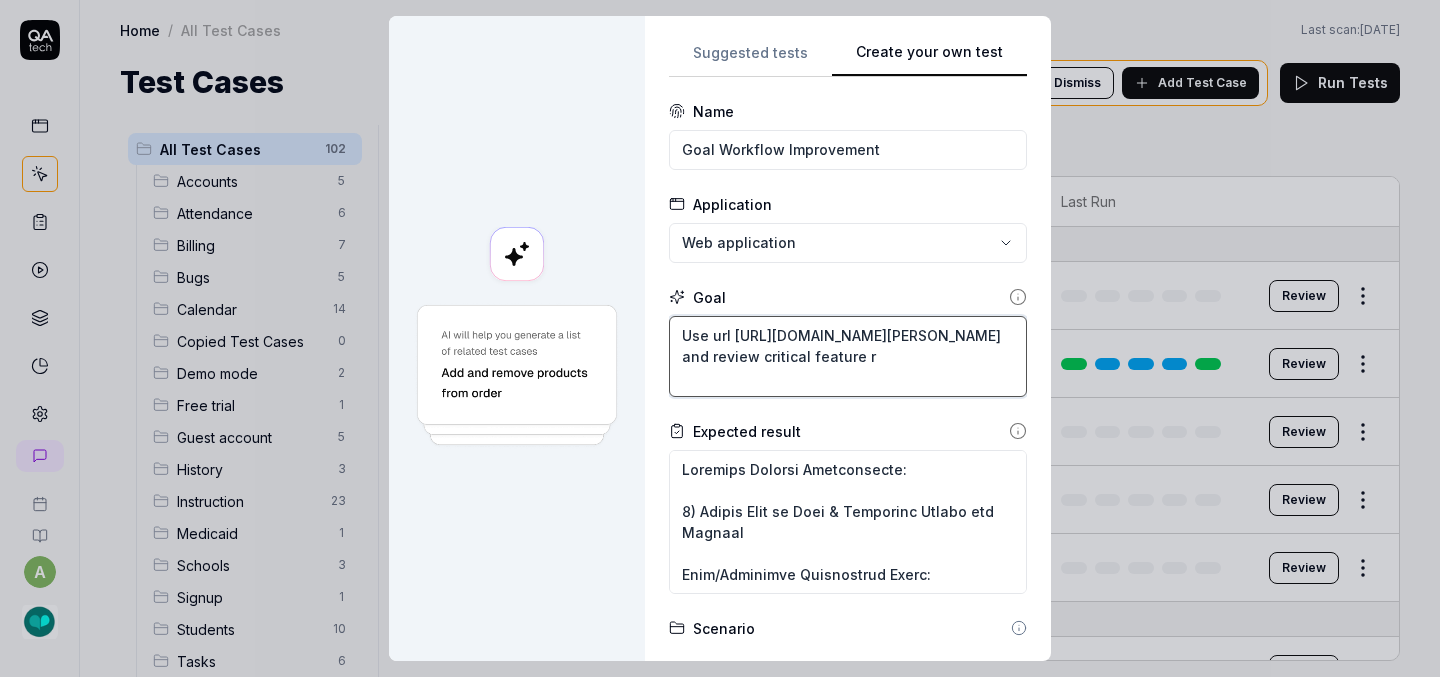 type on "*" 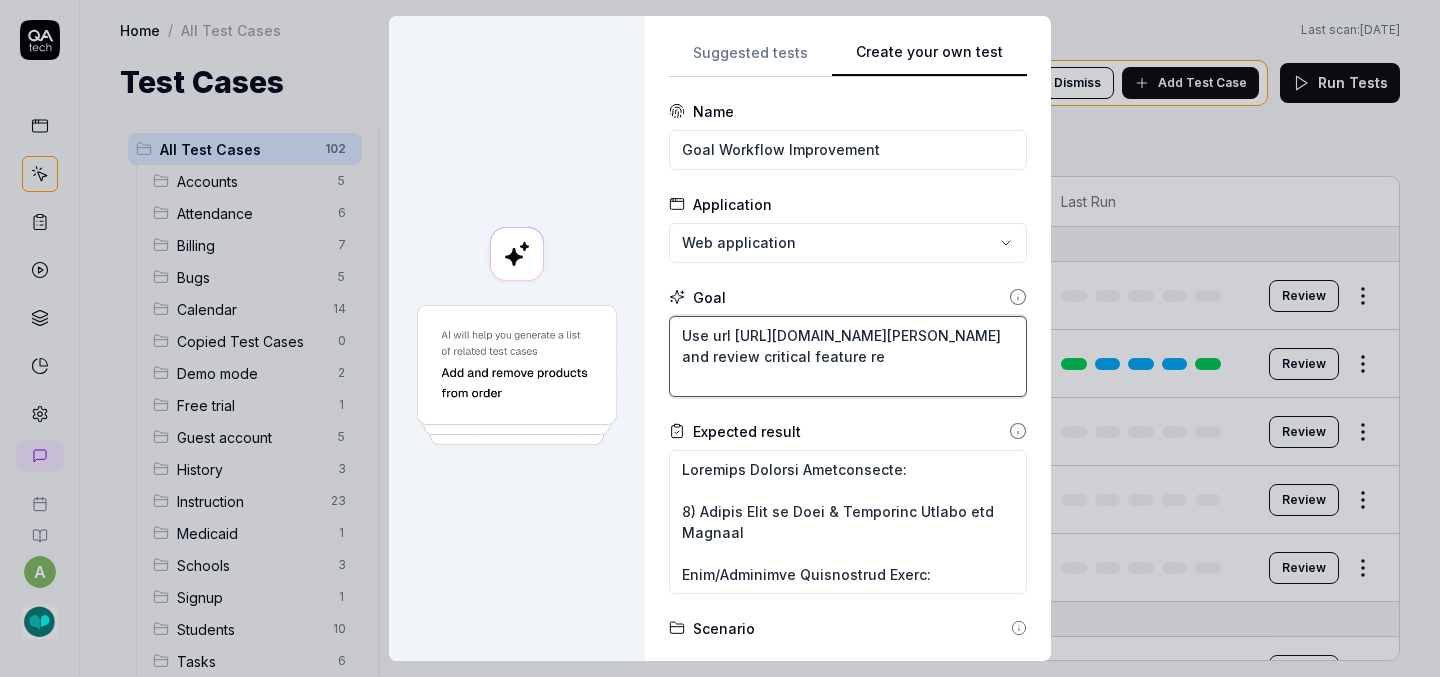 type on "*" 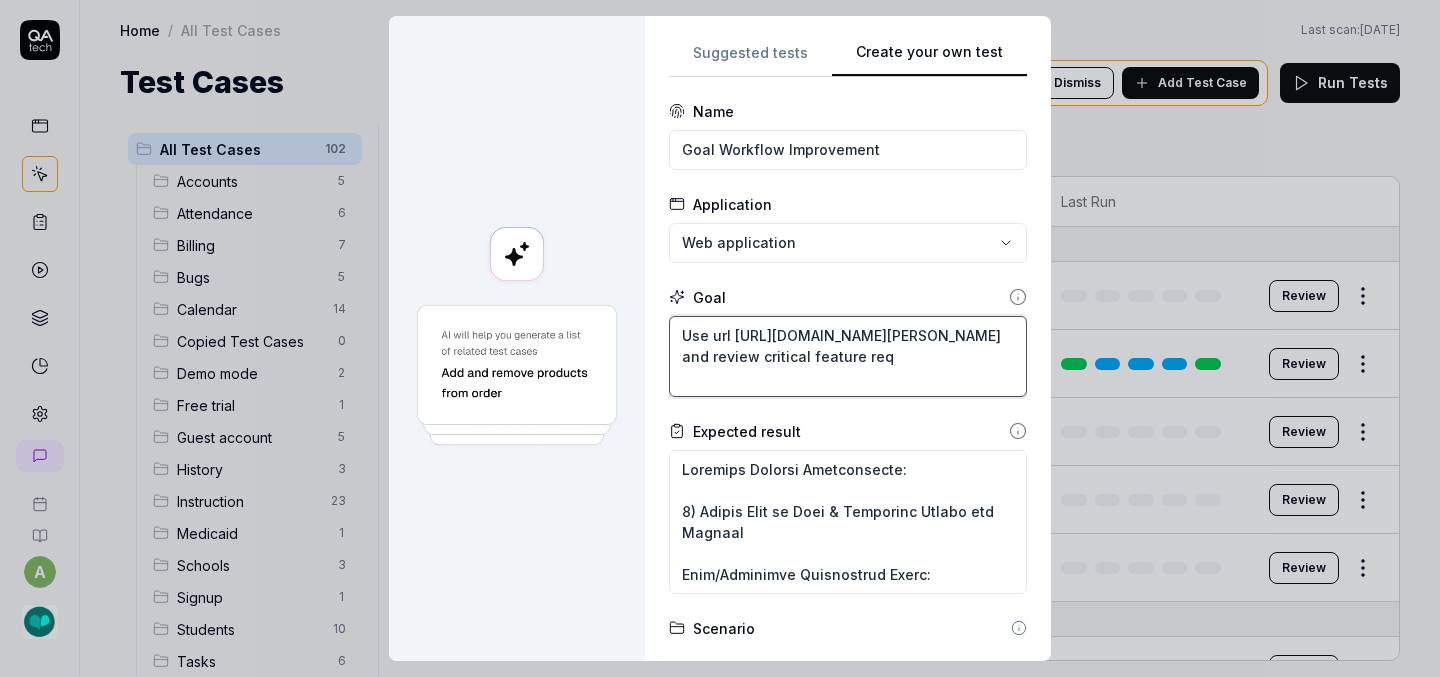 type on "Use url [URL][DOMAIN_NAME][PERSON_NAME] and review critical feature requ" 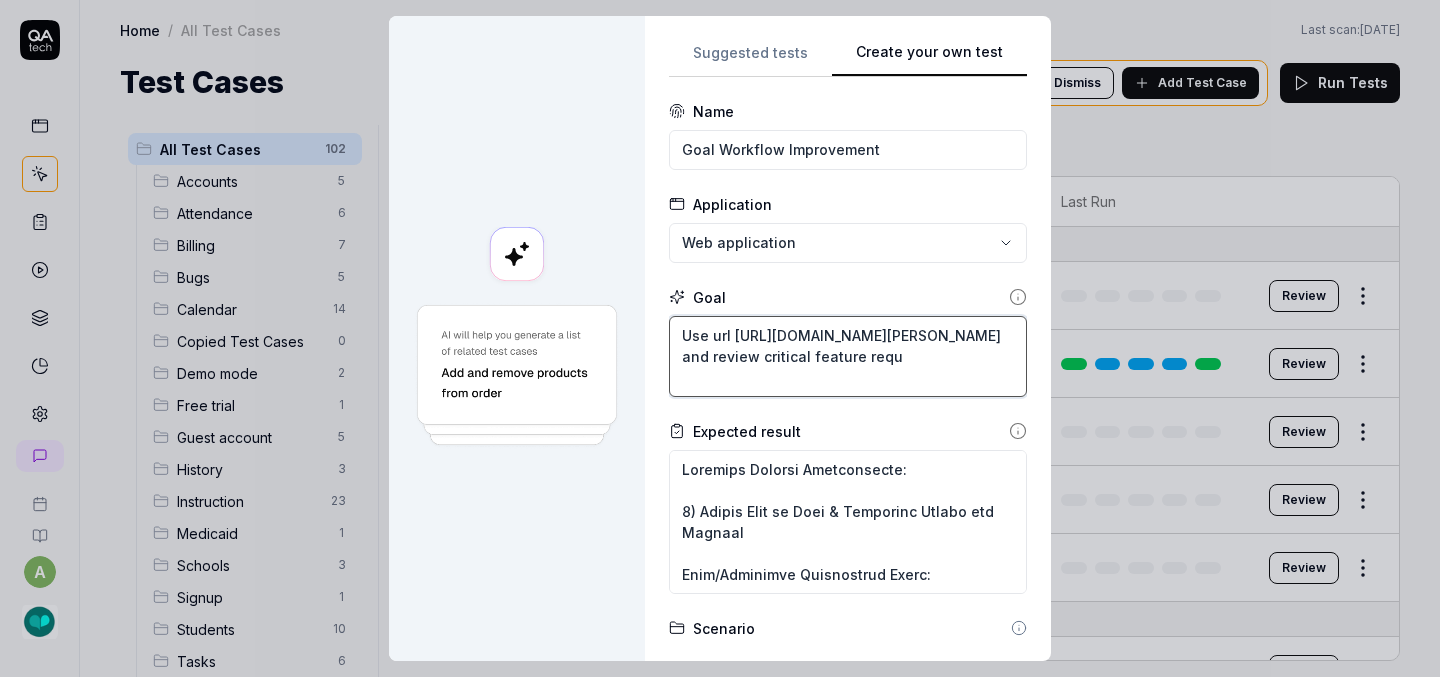 type on "*" 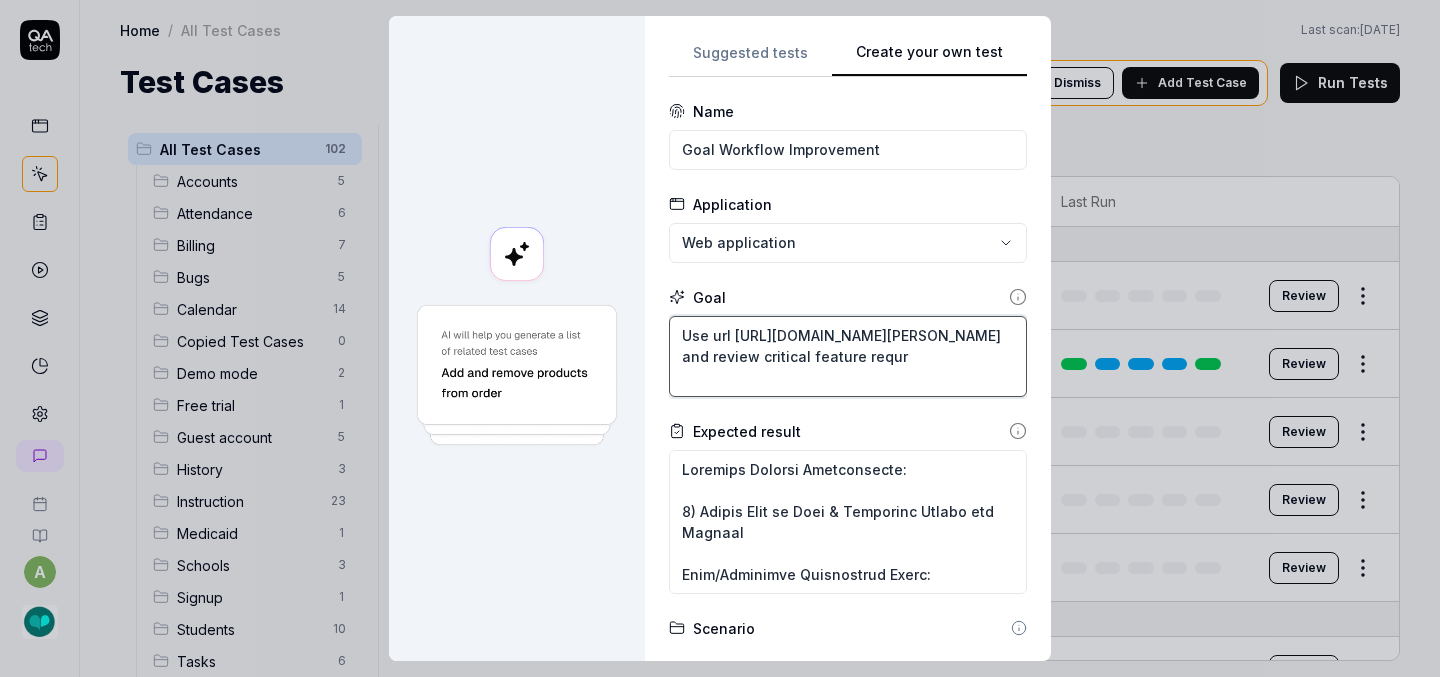 type on "*" 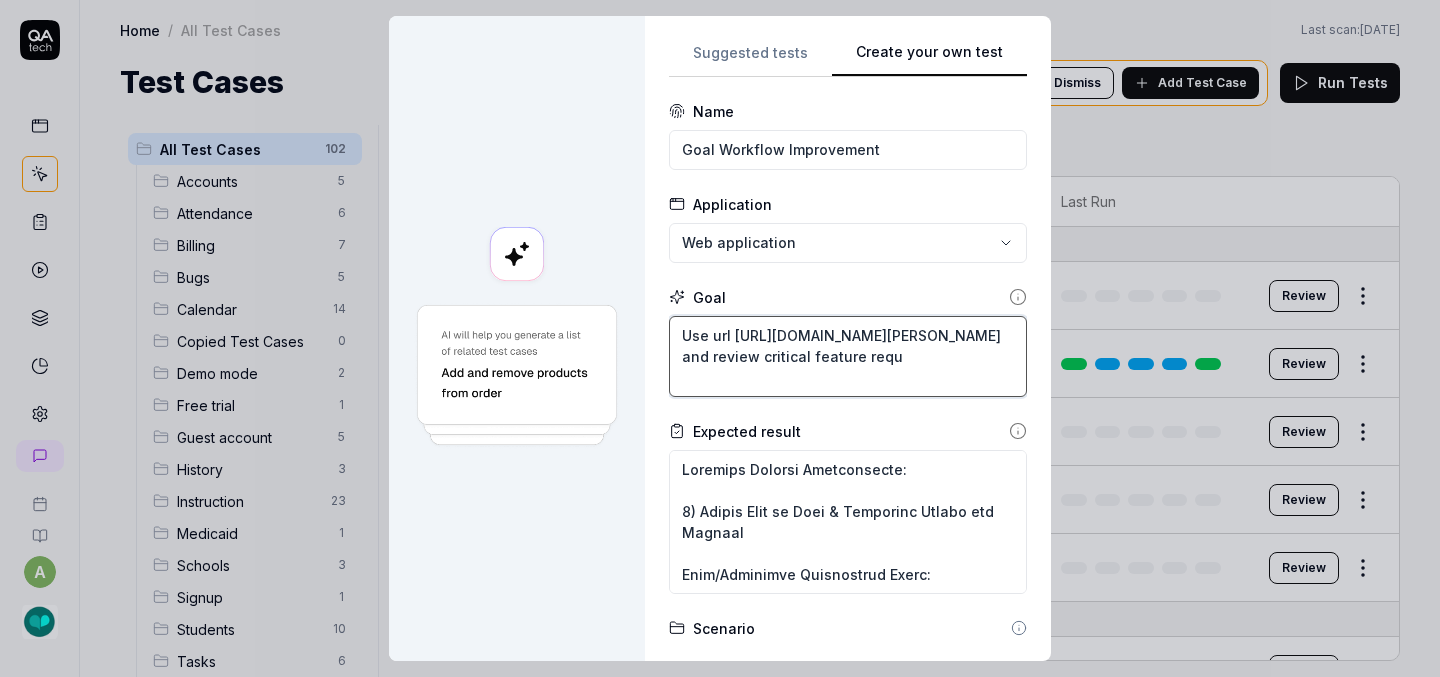 type on "*" 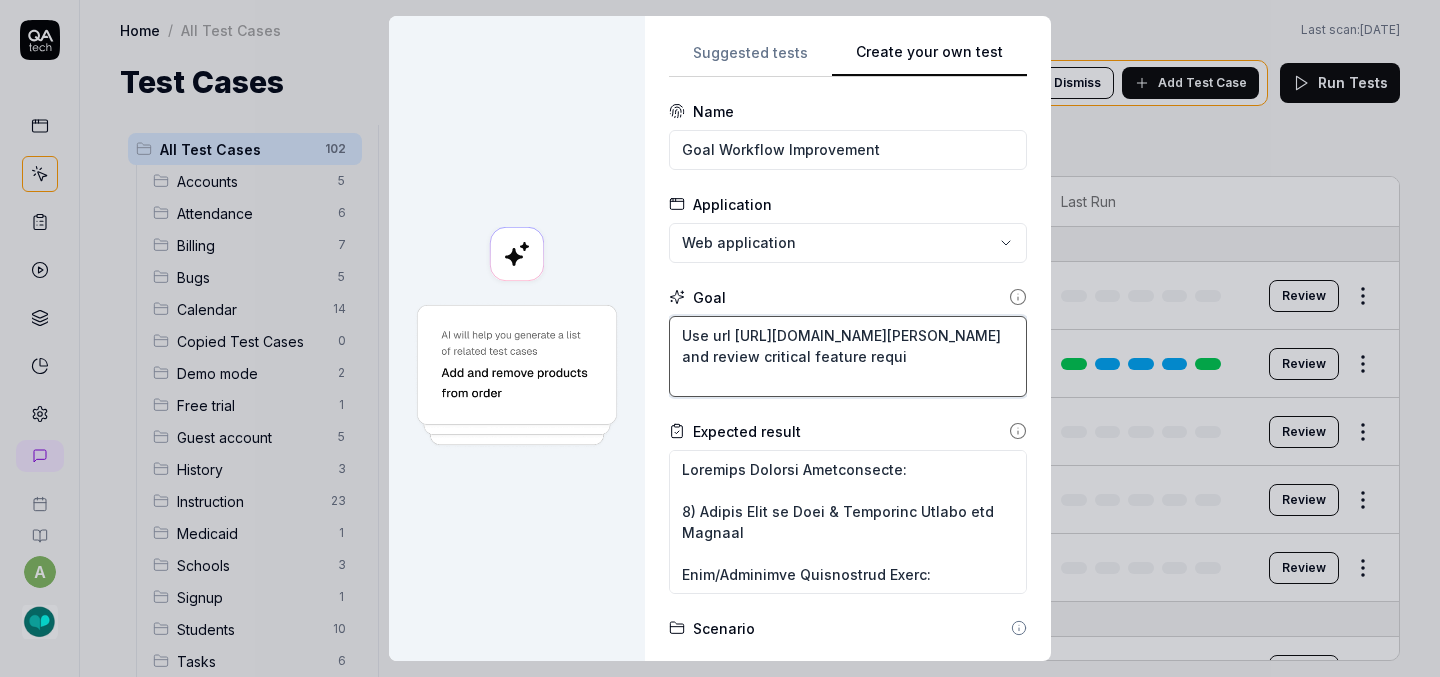 type on "Use url [URL][DOMAIN_NAME][PERSON_NAME] and review critical feature requir" 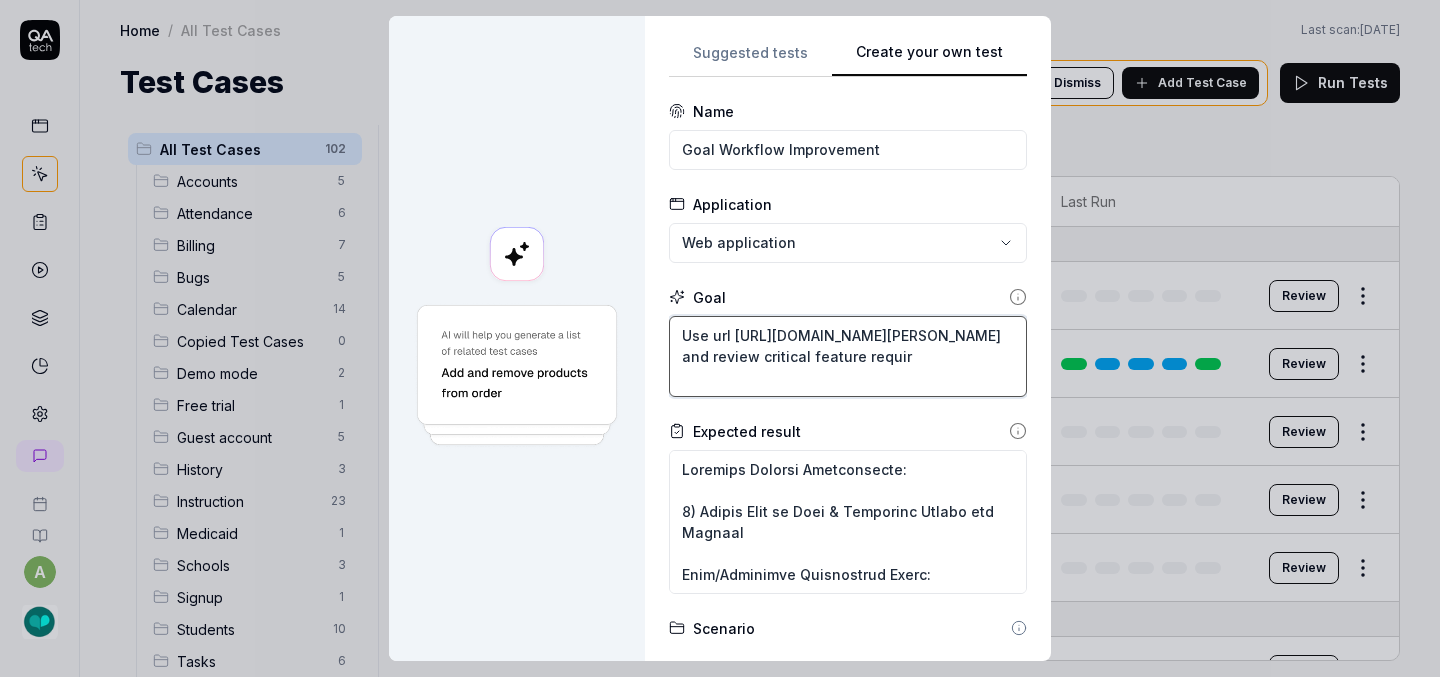 type on "*" 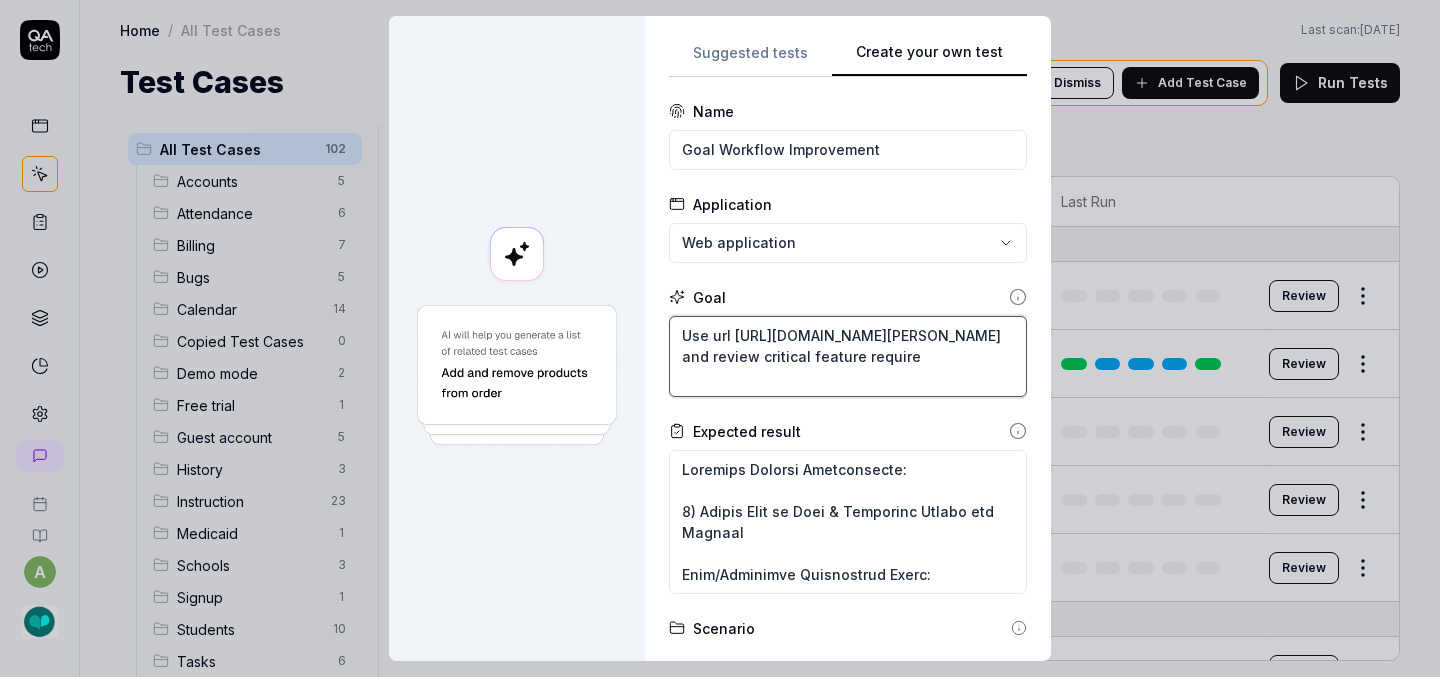 type on "*" 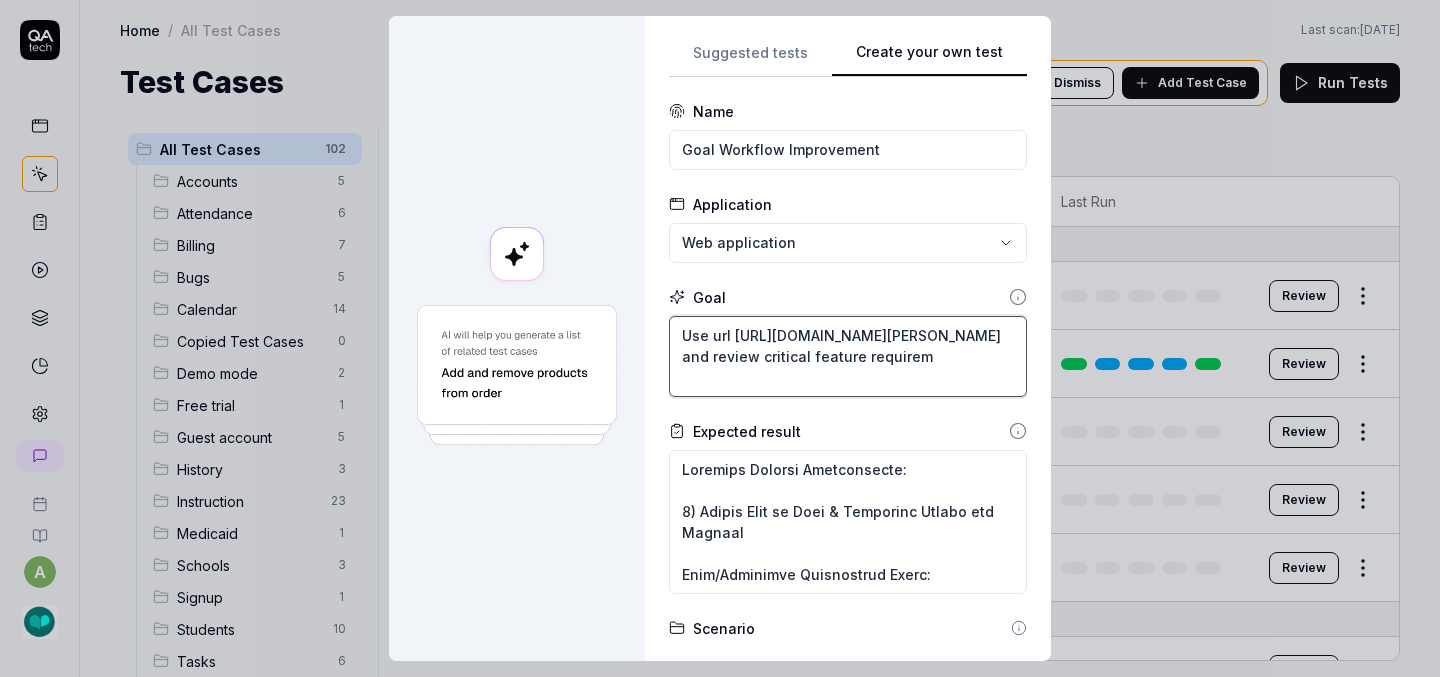 type on "*" 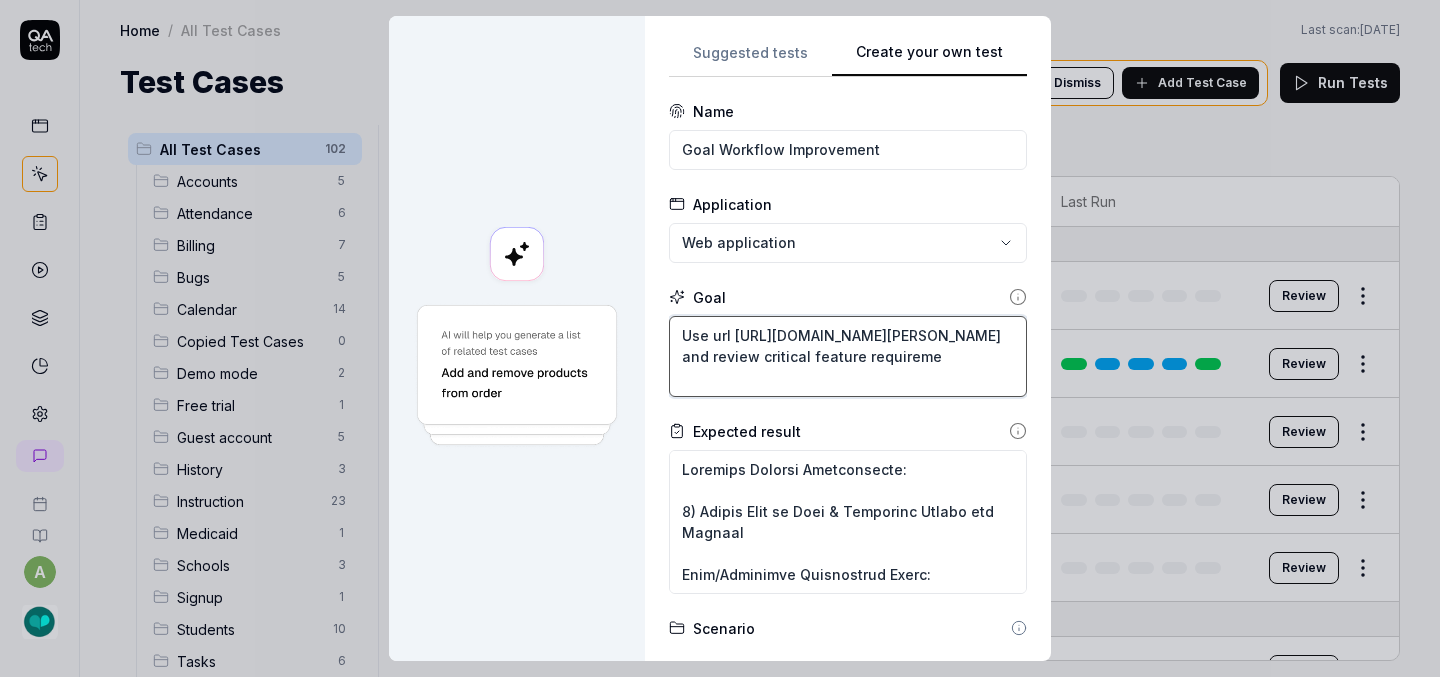 type on "*" 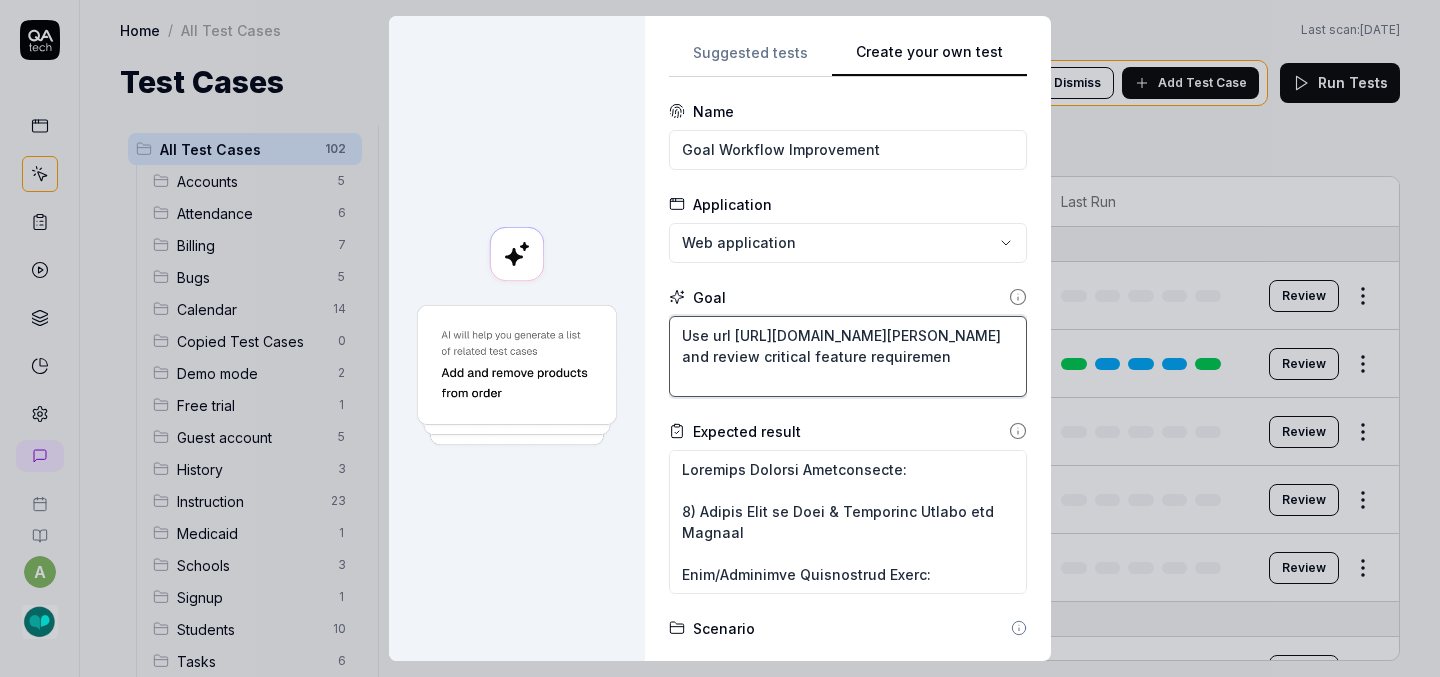 type on "*" 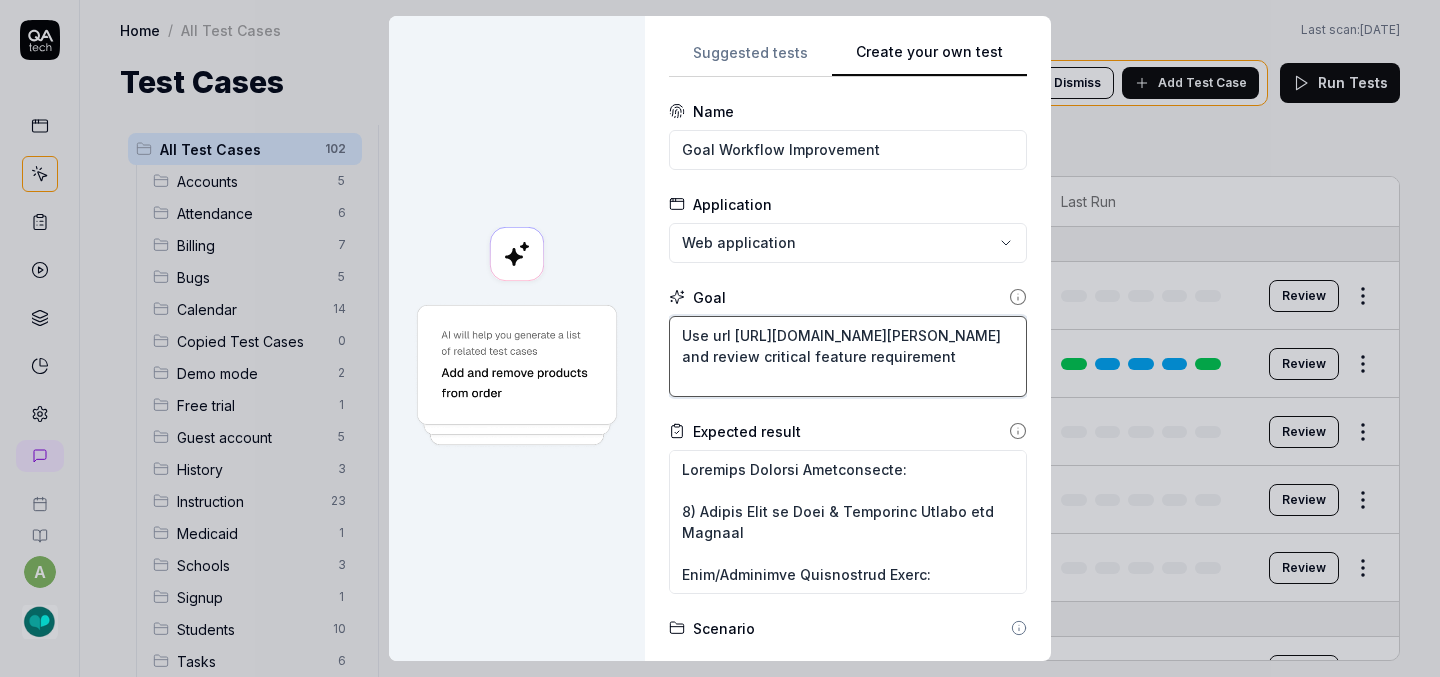 type on "*" 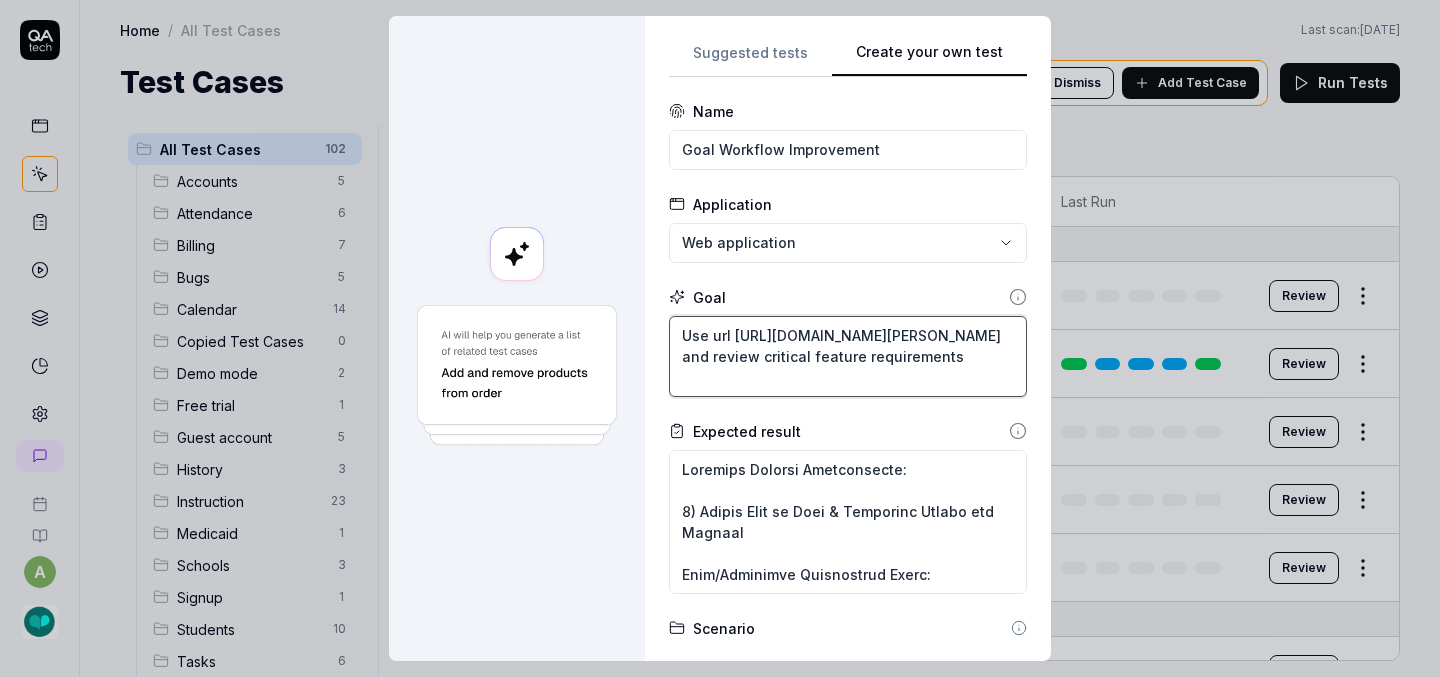 type on "*" 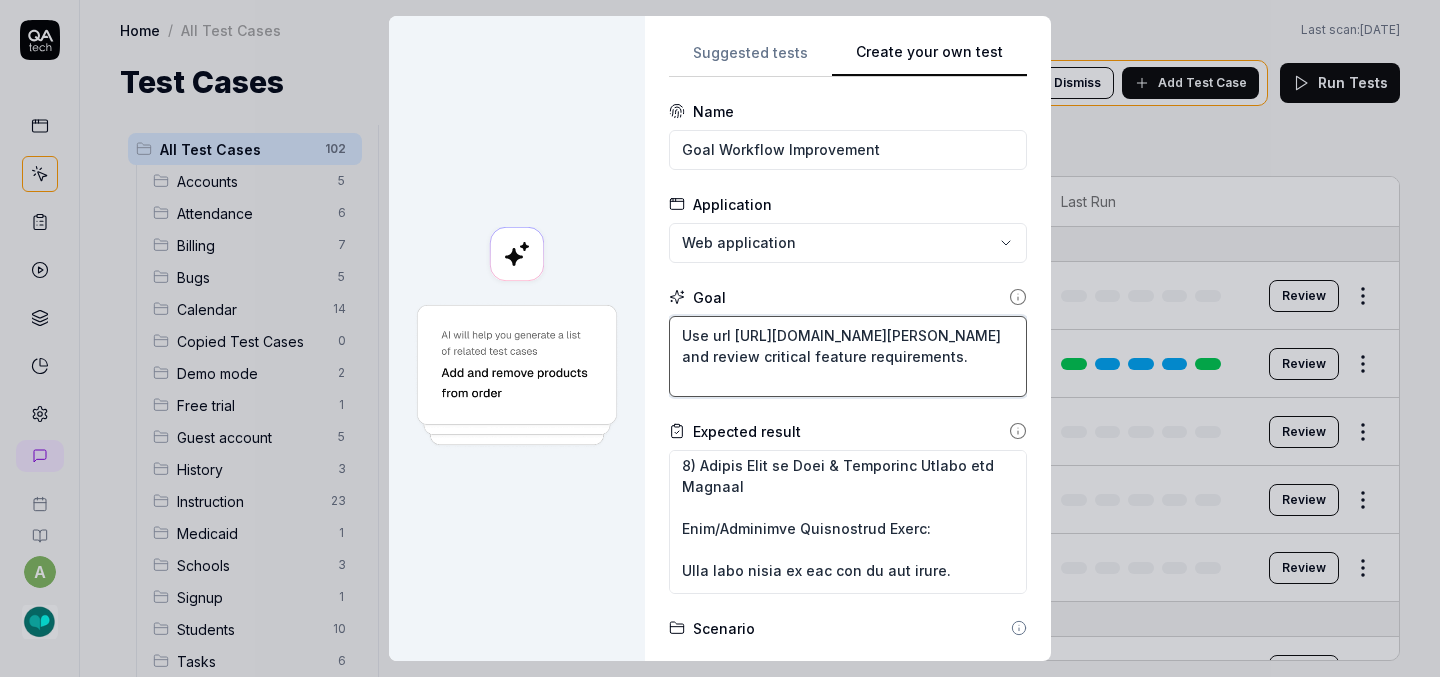 scroll, scrollTop: 35, scrollLeft: 0, axis: vertical 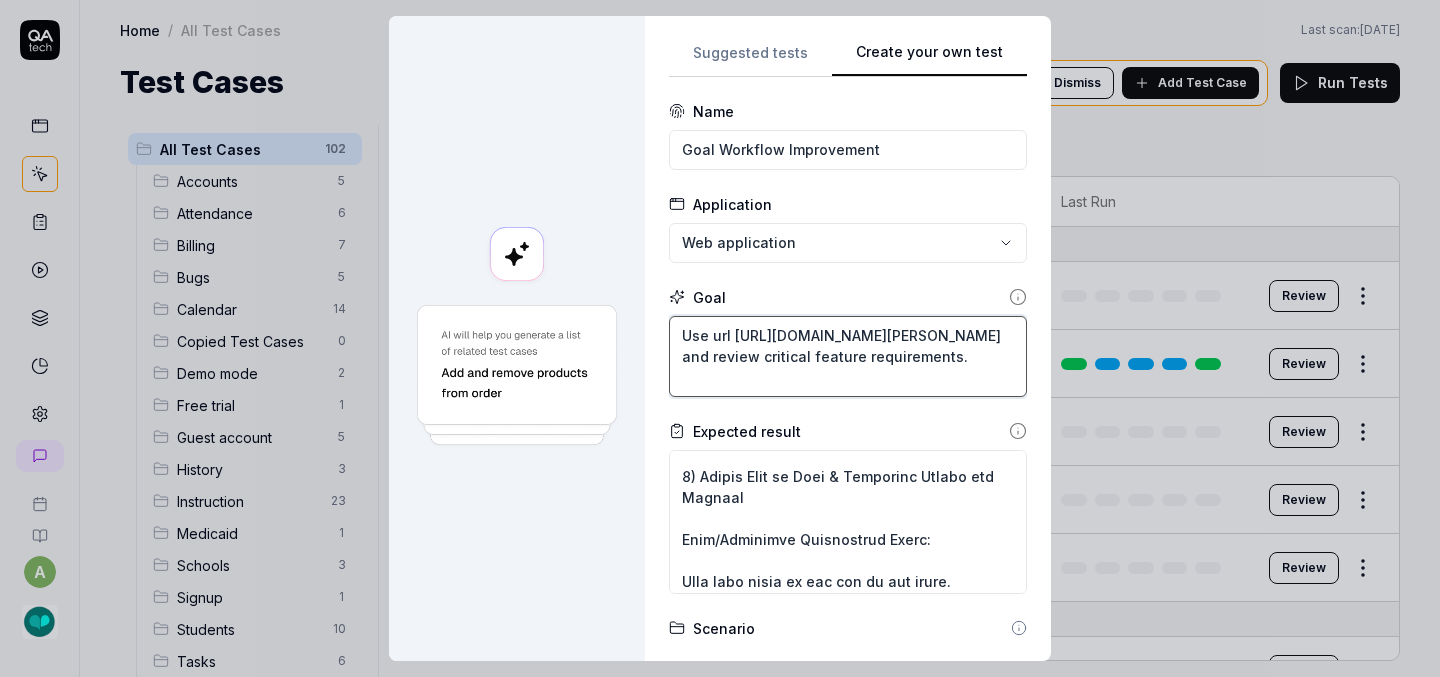 type on "Use url [URL][DOMAIN_NAME][PERSON_NAME] and review critical feature requirements." 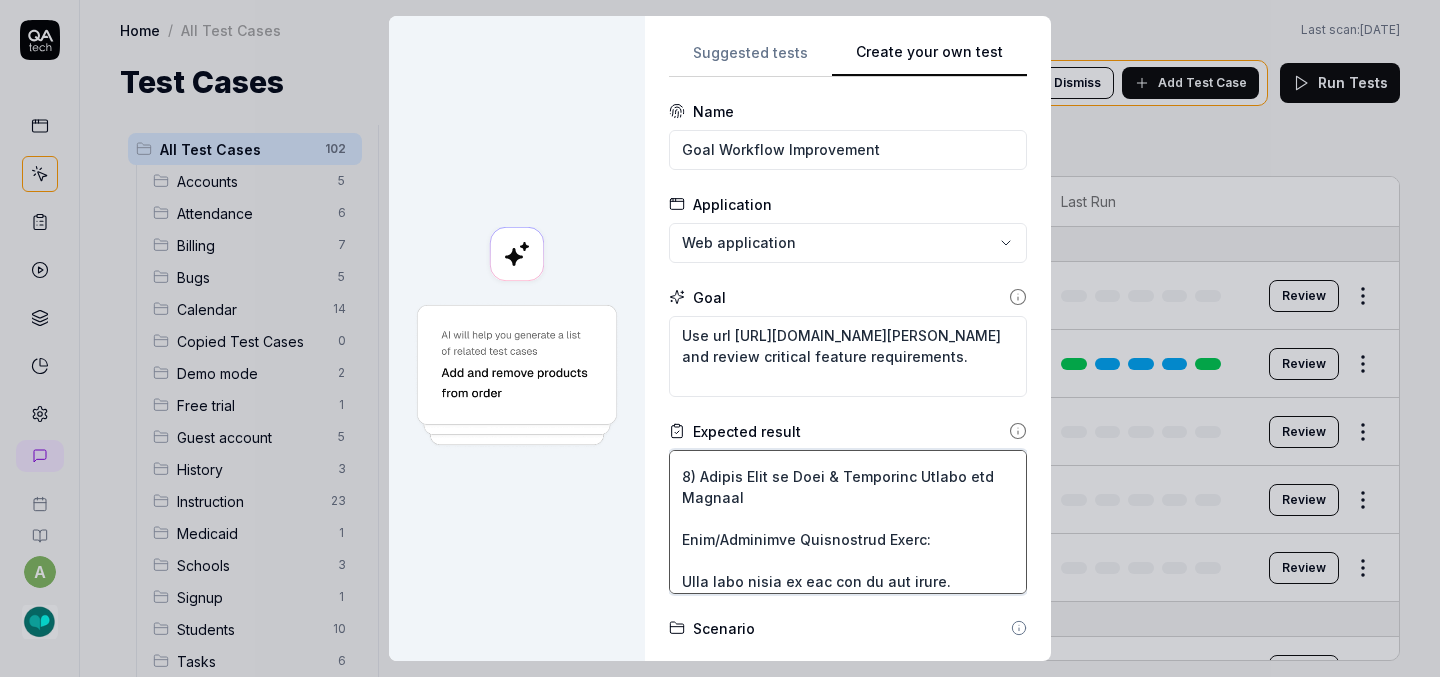 click at bounding box center [848, 522] 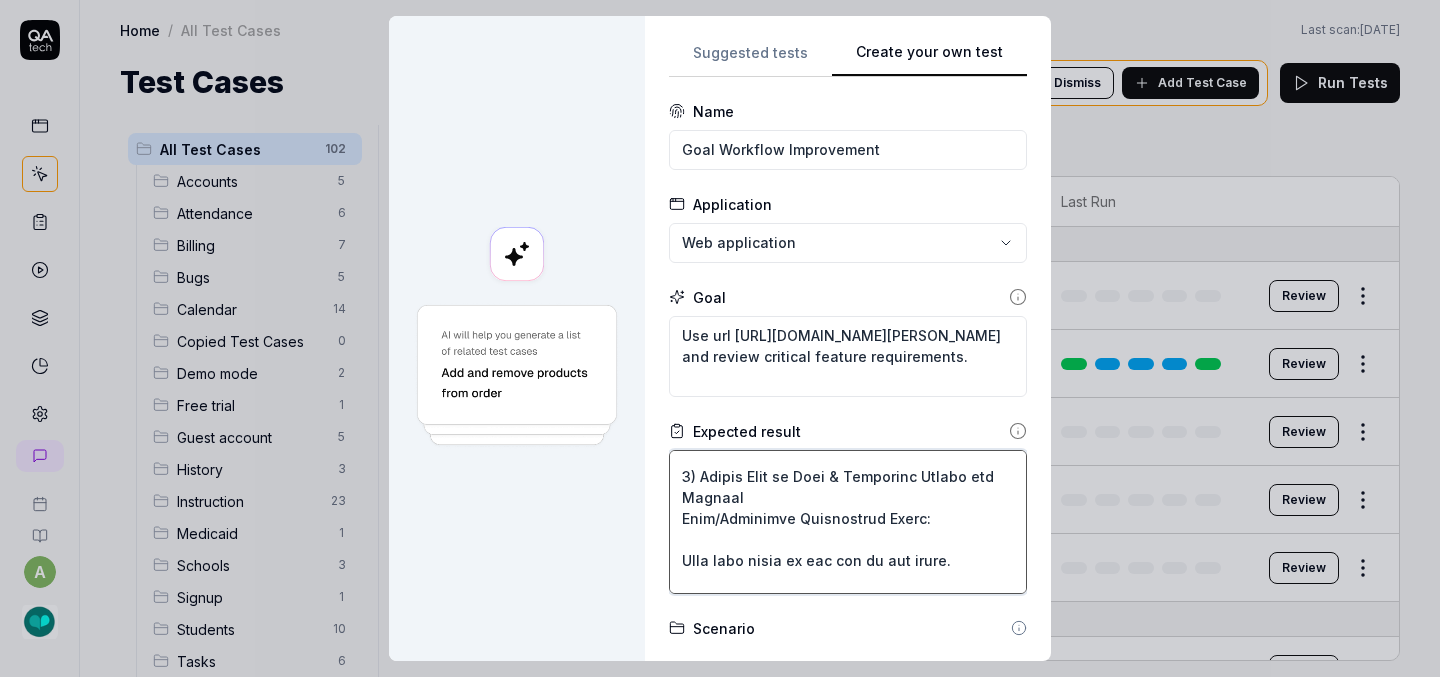 type on "*" 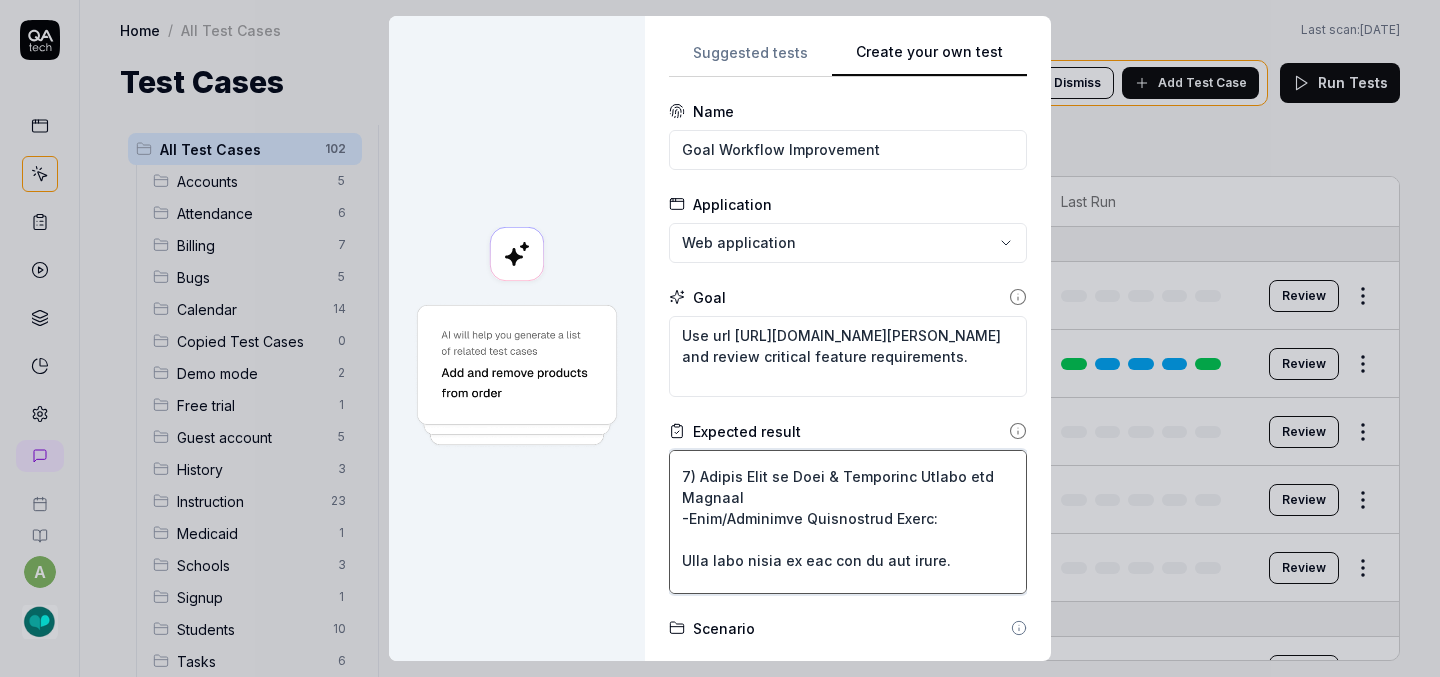 type on "*" 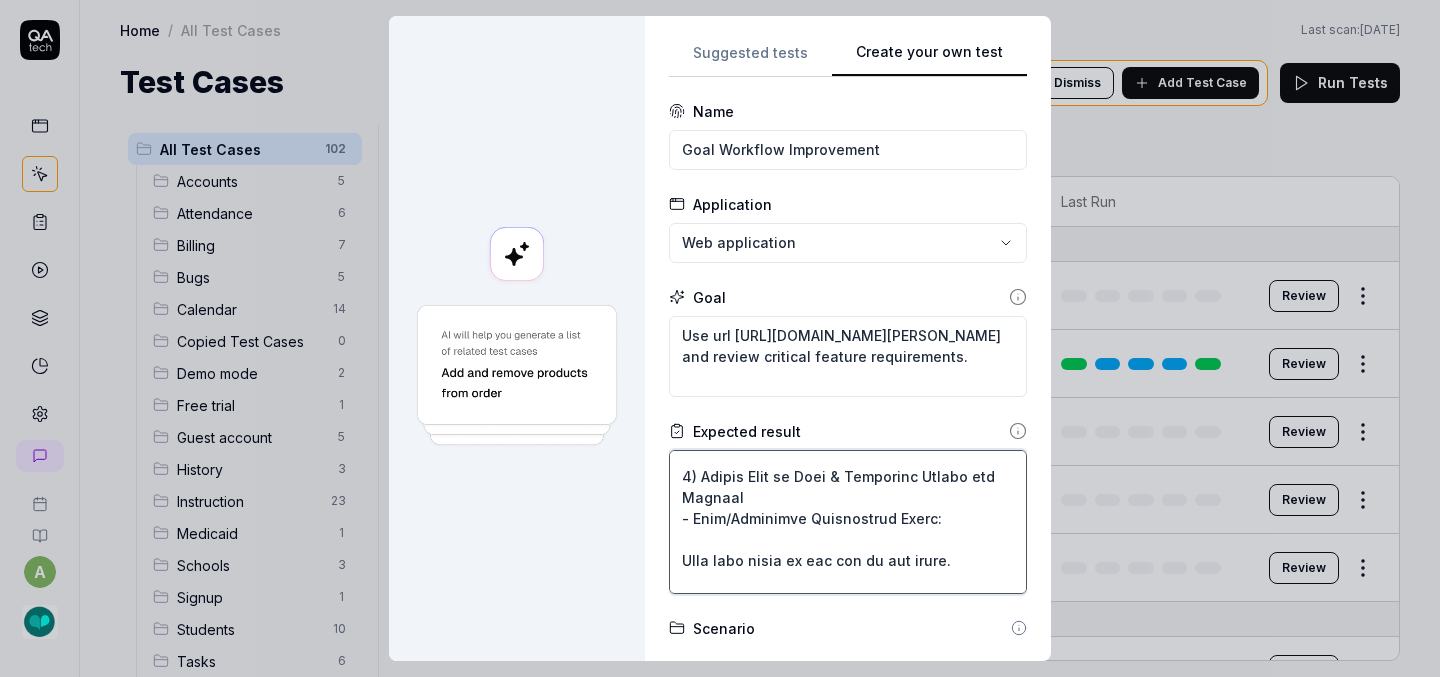 type on "*" 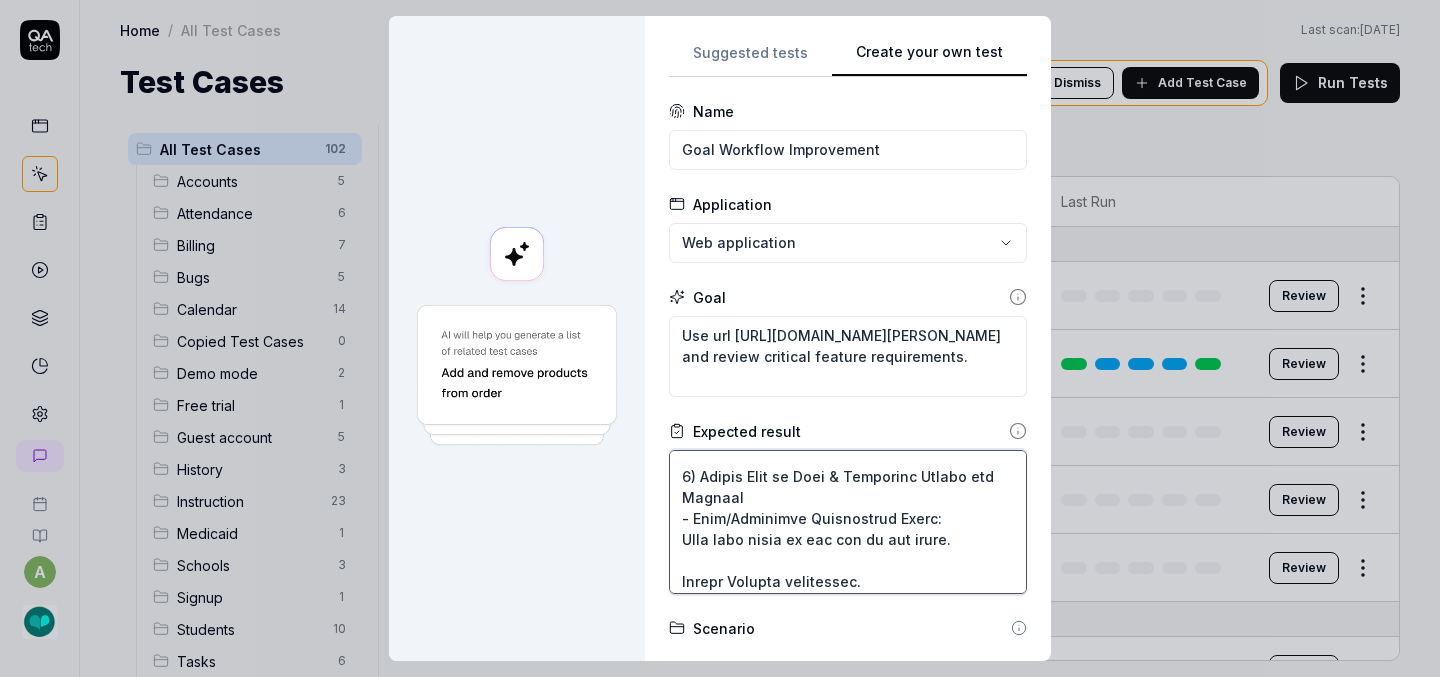 type on "*" 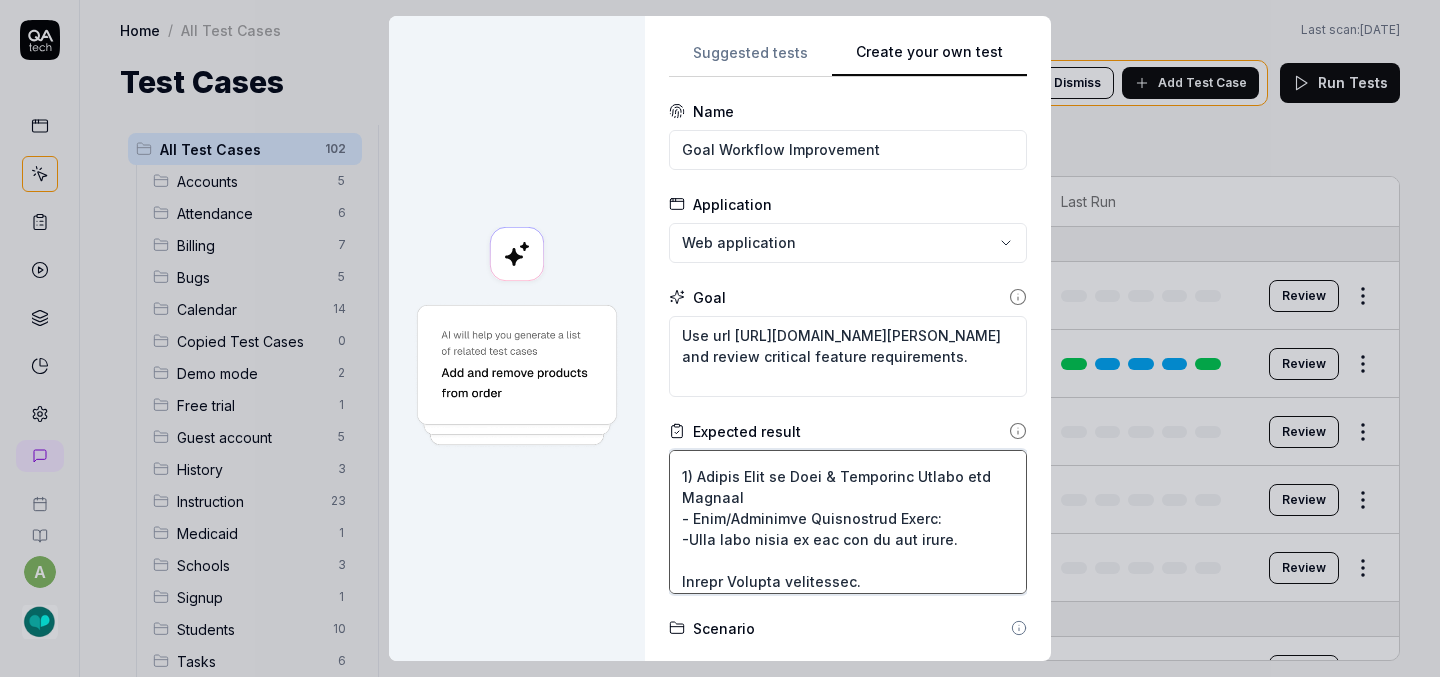 type on "Critical Feature Requirements:
1) Update Text in Goal & Objective Modals for Clarity
- Goal/Objective Description Field:
- Move this field to the top of the modal.
Remove Lexical formatting.
Increase height to approximately twice that of the Summary field.
Text Field Updates:
Field
Label (Goal vs. Obj)
Helper Text
Placeholder Text
[GEOGRAPHIC_DATA]
IEP Goal Text
Appears in reports and when hovering over the goal in Instruction.
Type or paste the full IEP goal
Full Objective Text
Appears in reports and when hovering over the objective in Instruction.
Type or paste the full objective text
[GEOGRAPHIC_DATA]
Goal at a Glance
An optional short version of the goal that appears across the app.
Summarize the goal
Objective at a Glance
An optional short version of the objective that appears across the app.
Summarize the objective
Ensure consistent modal layout and styling whether accessed via the Student Profile or Instruction pages.
2) Remove Required Fields
A goal/objective can be created if e..." 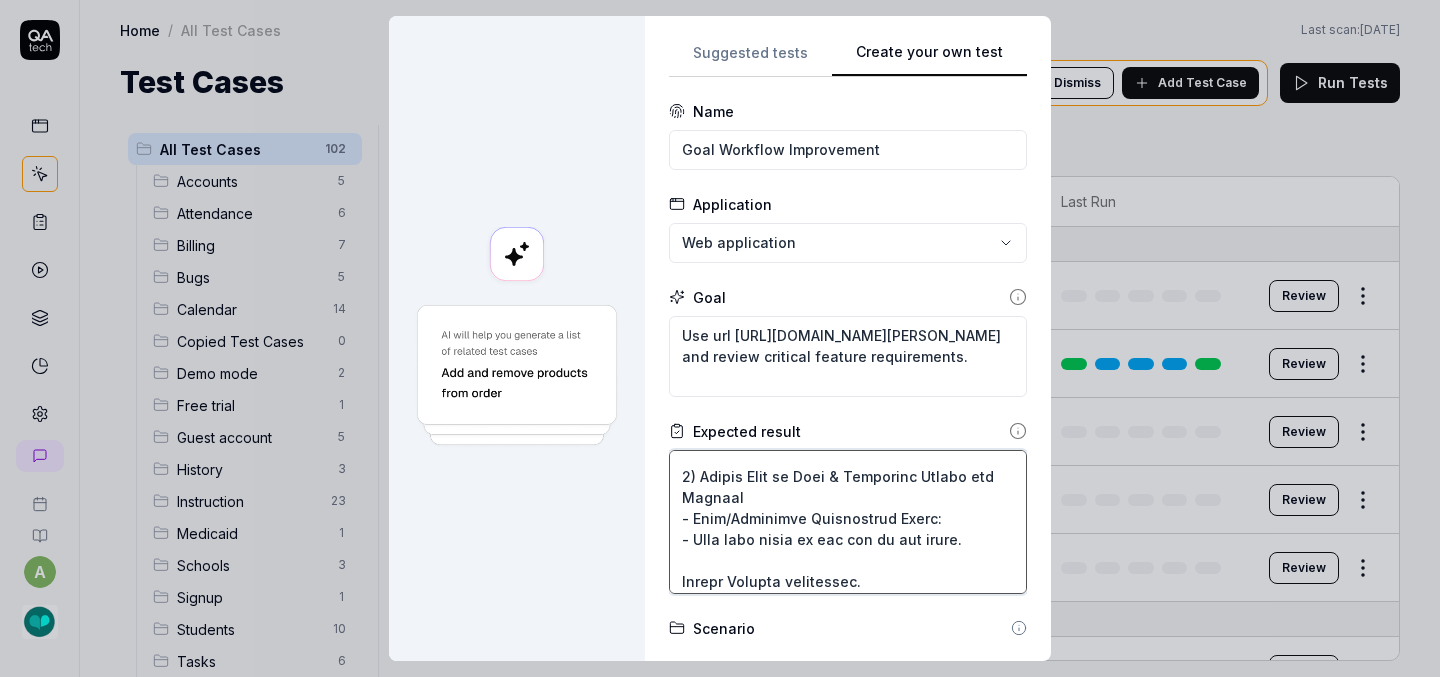 click at bounding box center (848, 522) 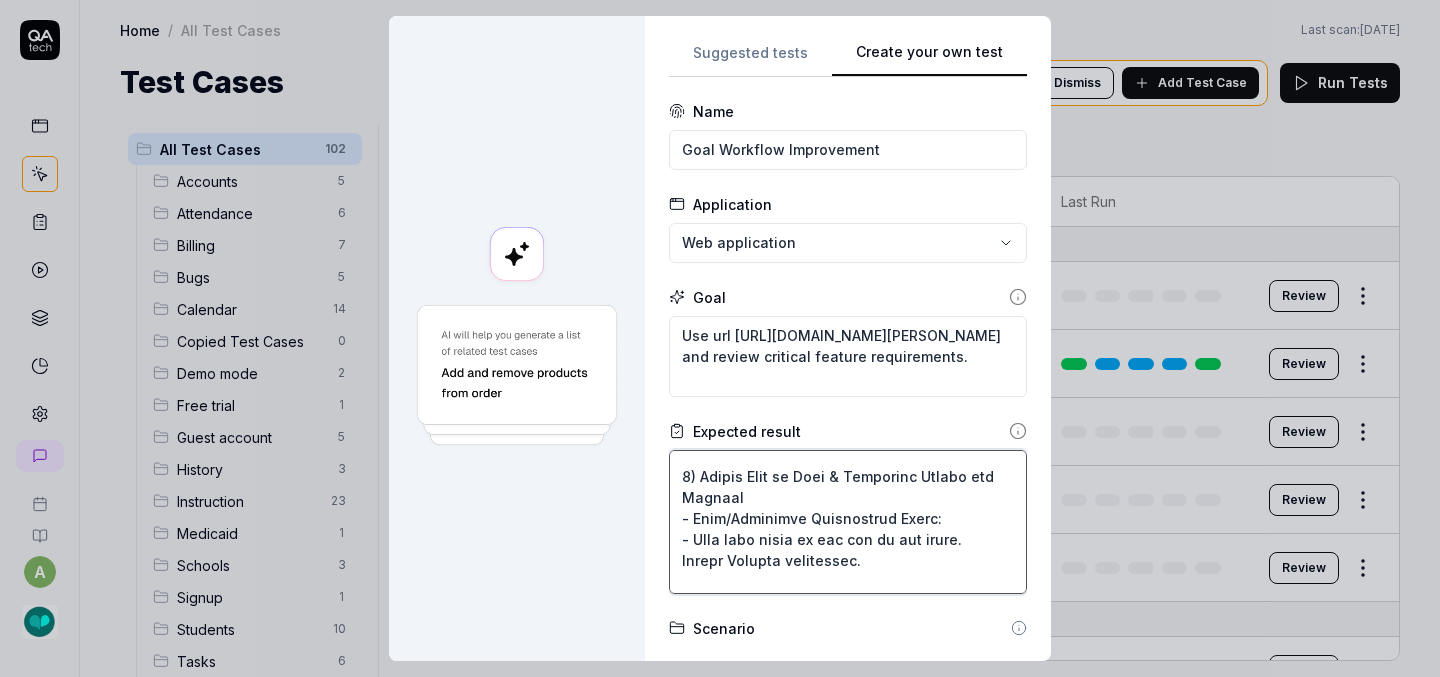 type on "*" 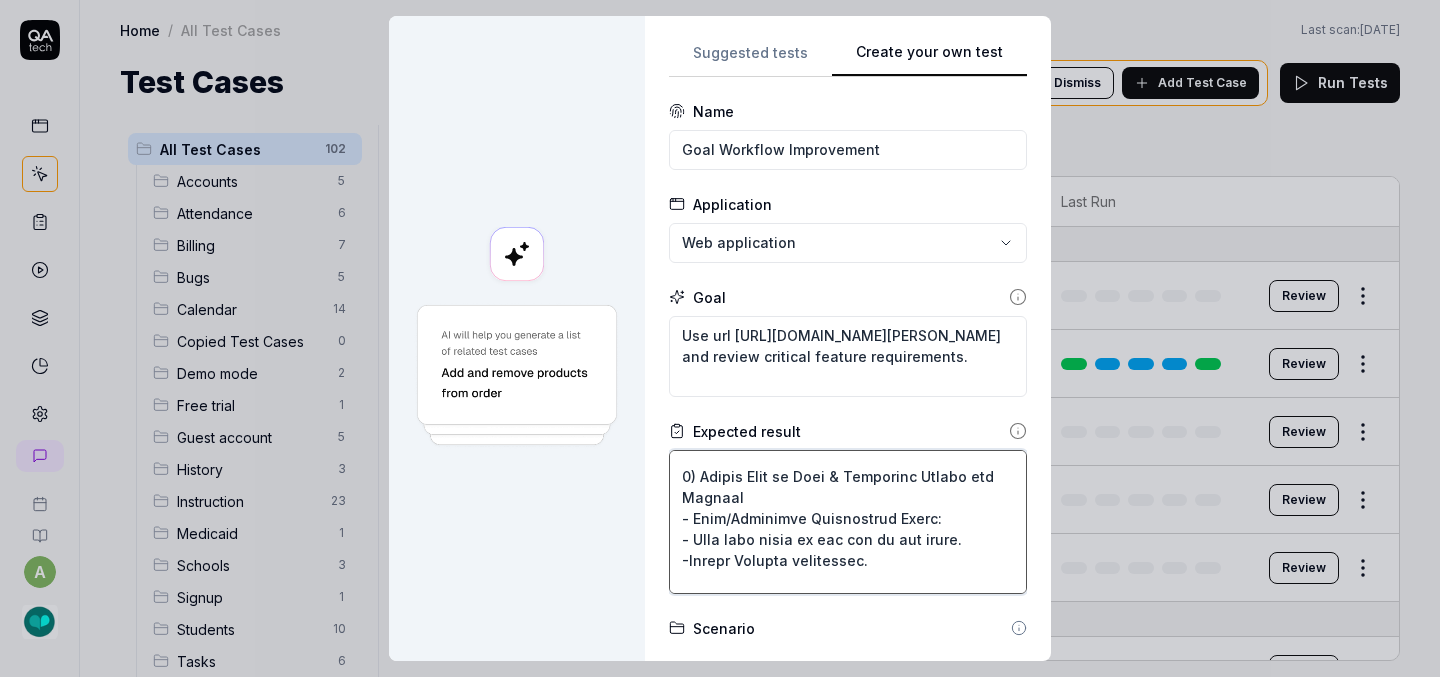 type on "*" 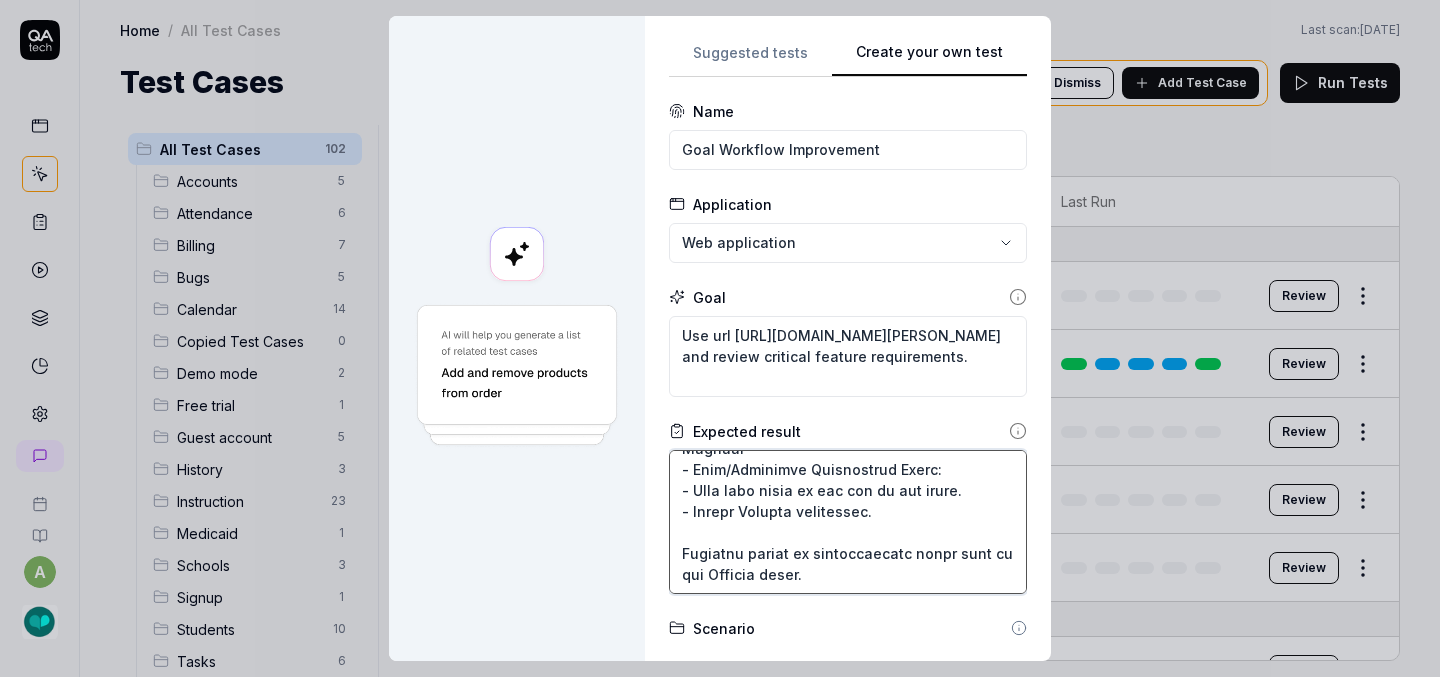 scroll, scrollTop: 96, scrollLeft: 0, axis: vertical 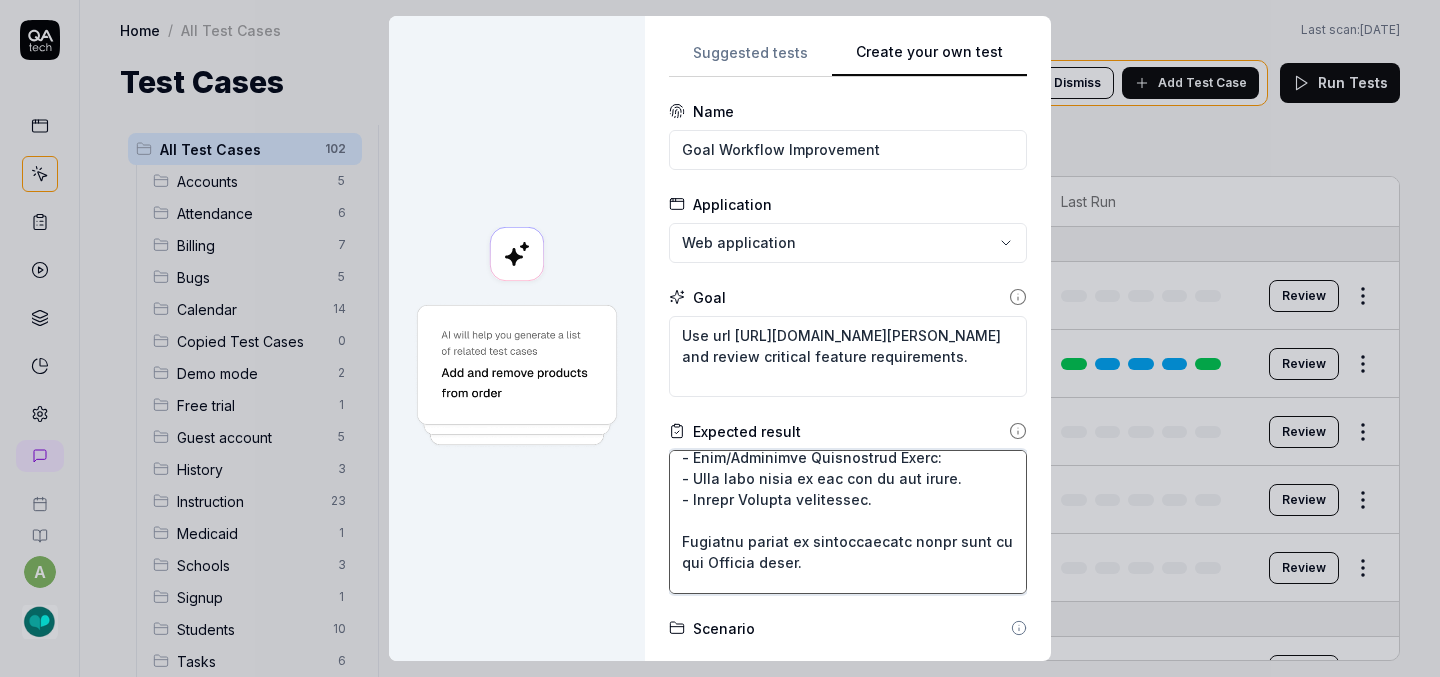 type on "Critical Feature Requirements:
1) Update Text in Goal & Objective Modals for Clarity
- Goal/Objective Description Field:
- Move this field to the top of the modal.
- Remove Lexical formatting.
Increase height to approximately twice that of the Summary field.
Text Field Updates:
Field
Label (Goal vs. Obj)
Helper Text
Placeholder Text
[GEOGRAPHIC_DATA]
IEP Goal Text
Appears in reports and when hovering over the goal in Instruction.
Type or paste the full IEP goal
Full Objective Text
Appears in reports and when hovering over the objective in Instruction.
Type or paste the full objective text
[GEOGRAPHIC_DATA]
Goal at a Glance
An optional short version of the goal that appears across the app.
Summarize the goal
Objective at a Glance
An optional short version of the objective that appears across the app.
Summarize the objective
Ensure consistent modal layout and styling whether accessed via the Student Profile or Instruction pages.
2) Remove Required Fields
A goal/objective can be created if ..." 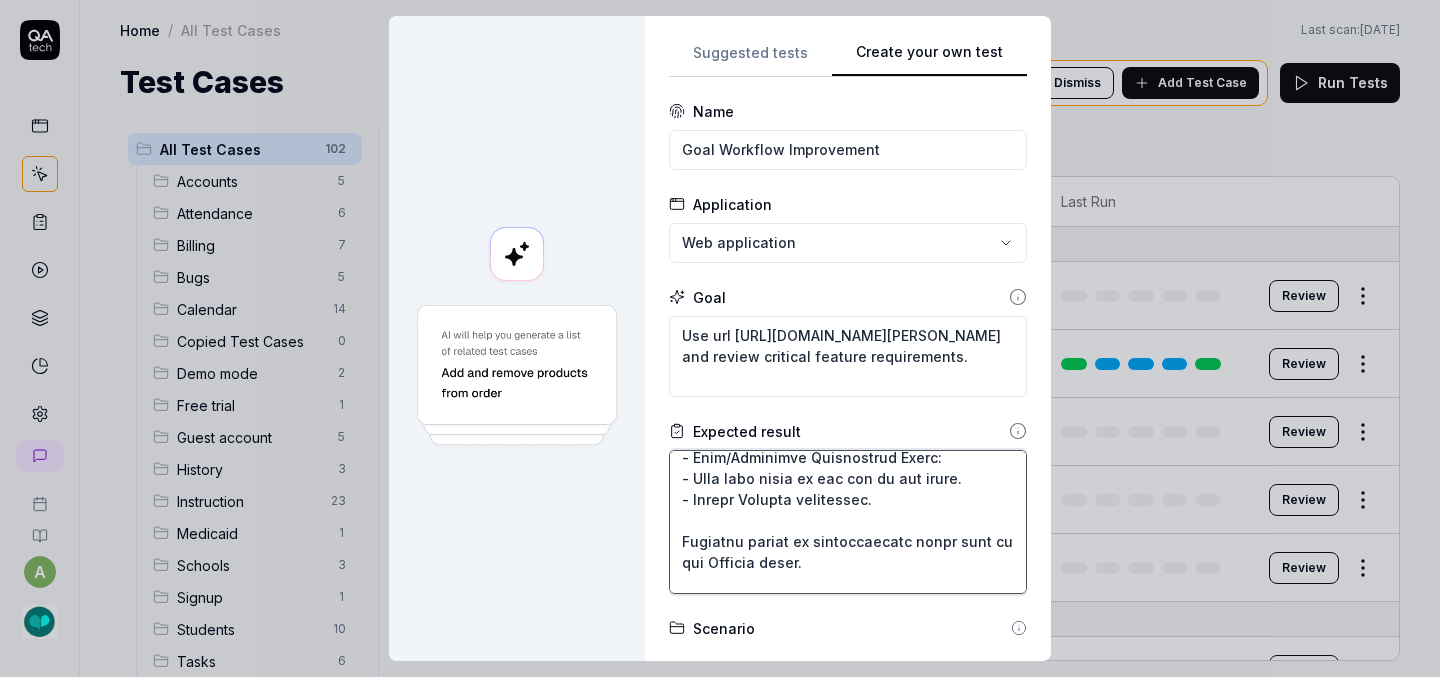 click at bounding box center (848, 522) 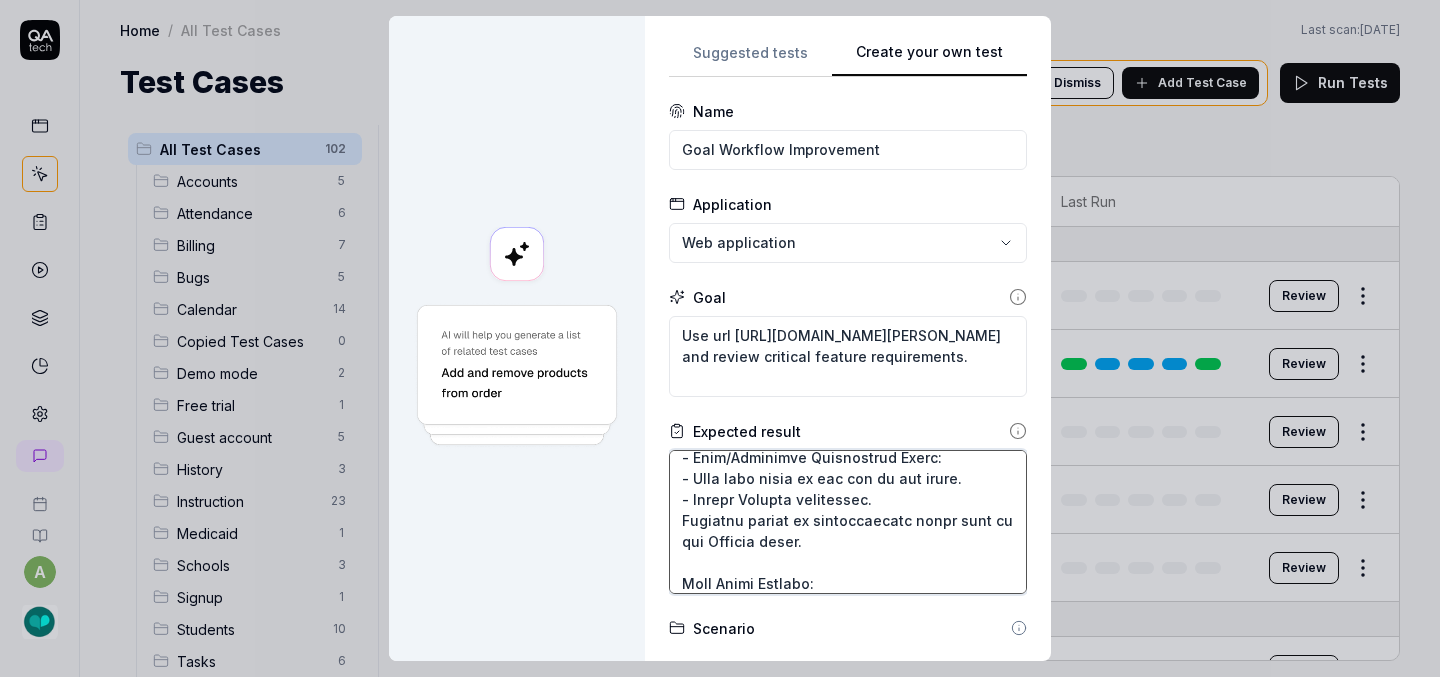 type on "*" 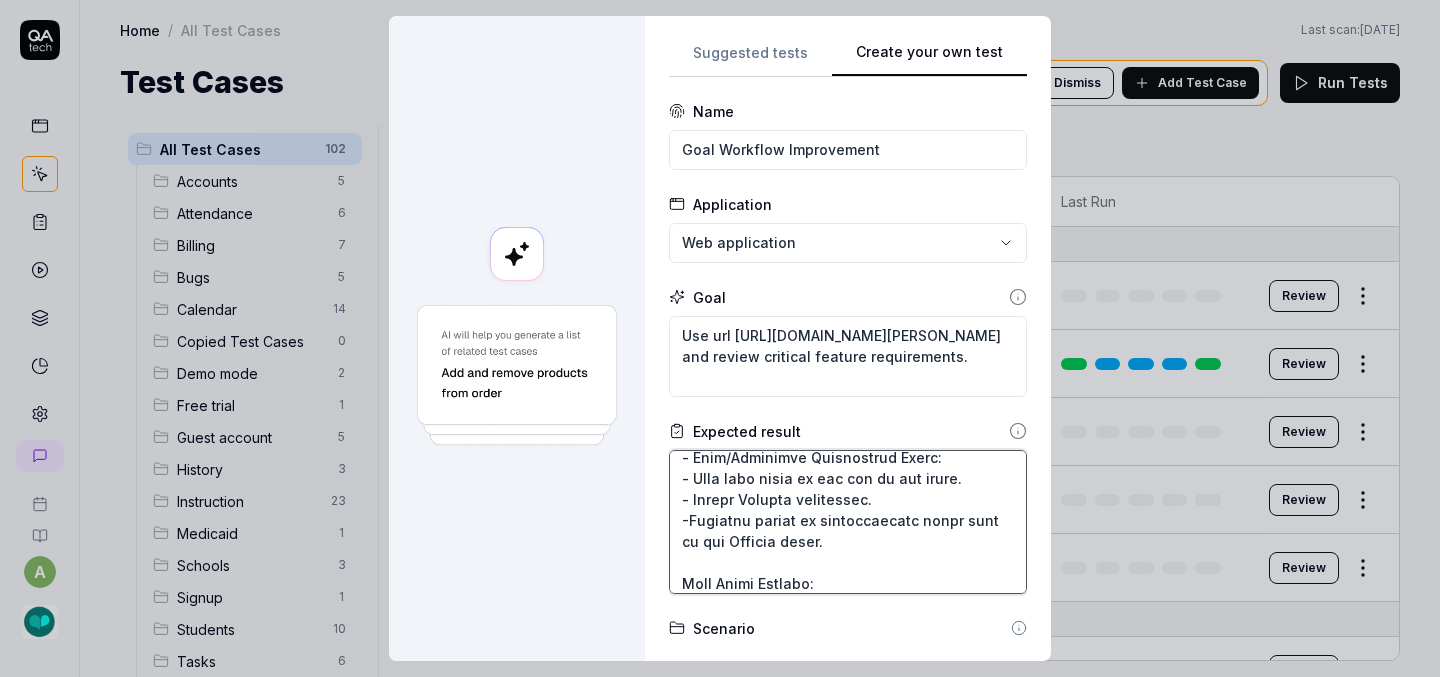 type on "*" 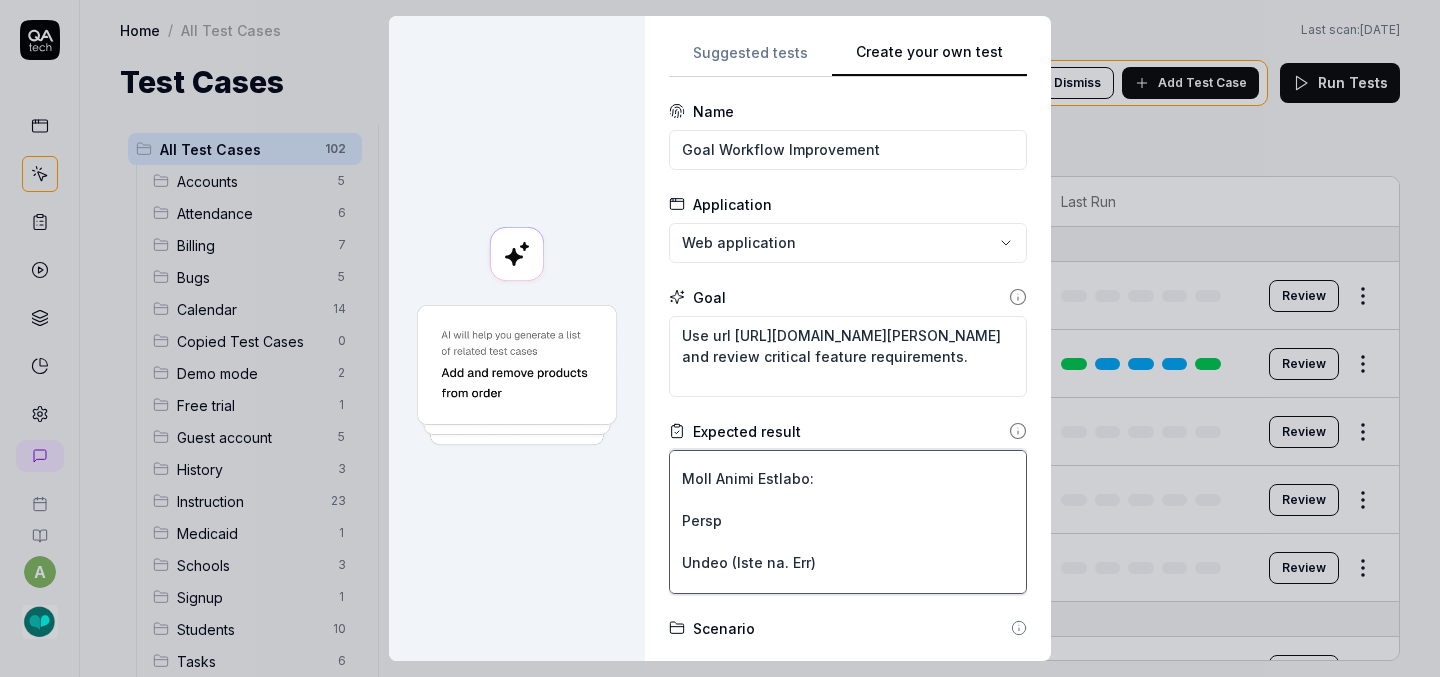 scroll, scrollTop: 203, scrollLeft: 0, axis: vertical 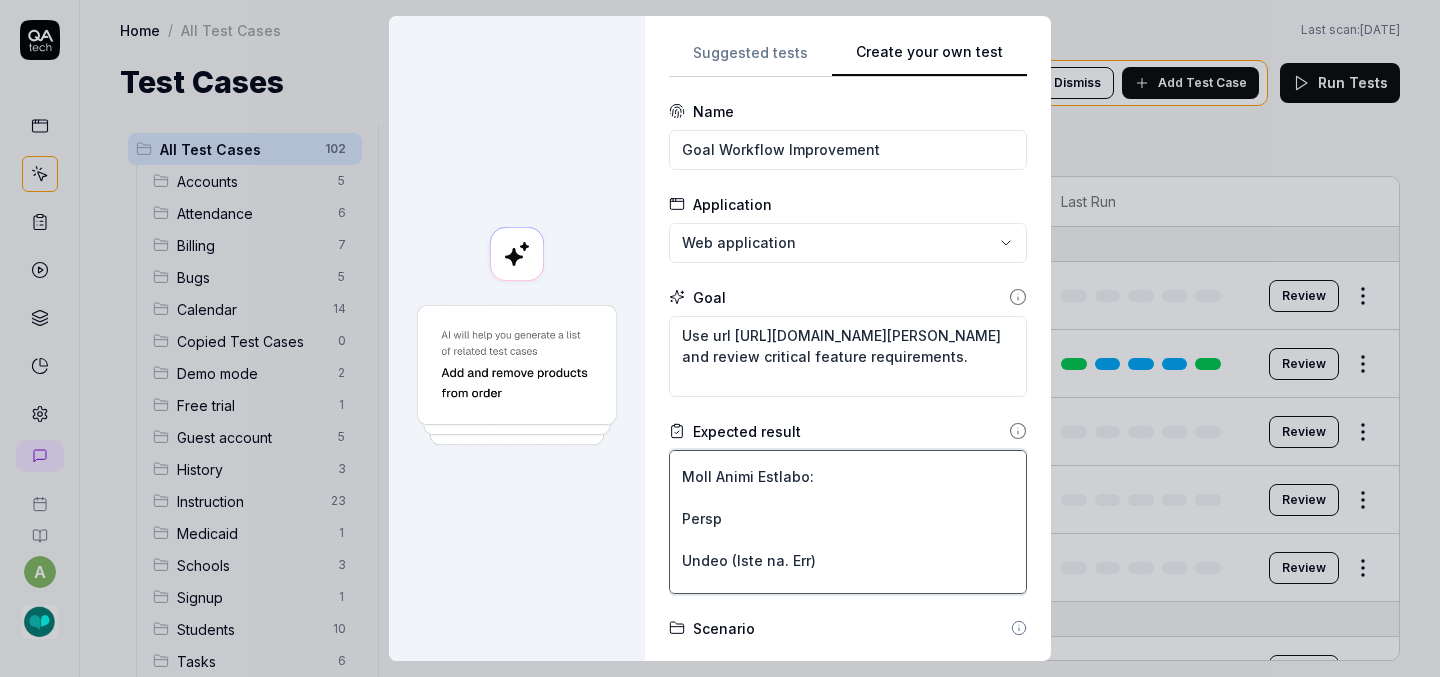 type on "Critical Feature Requirements:
1) Update Text in Goal & Objective Modals for Clarity
- Goal/Objective Description Field:
- Move this field to the top of the modal.
- Remove Lexical formatting.
- Increase height to approximately twice that of the Summary field.
Text Field Updates:
Field
Label (Goal vs. Obj)
Helper Text
Placeholder Text
[GEOGRAPHIC_DATA]
IEP Goal Text
Appears in reports and when hovering over the goal in Instruction.
Type or paste the full IEP goal
Full Objective Text
Appears in reports and when hovering over the objective in Instruction.
Type or paste the full objective text
[GEOGRAPHIC_DATA]
Goal at a Glance
An optional short version of the goal that appears across the app.
Summarize the goal
Objective at a Glance
An optional short version of the objective that appears across the app.
Summarize the objective
Ensure consistent modal layout and styling whether accessed via the Student Profile or Instruction pages.
2) Remove Required Fields
A goal/objective can be created if..." 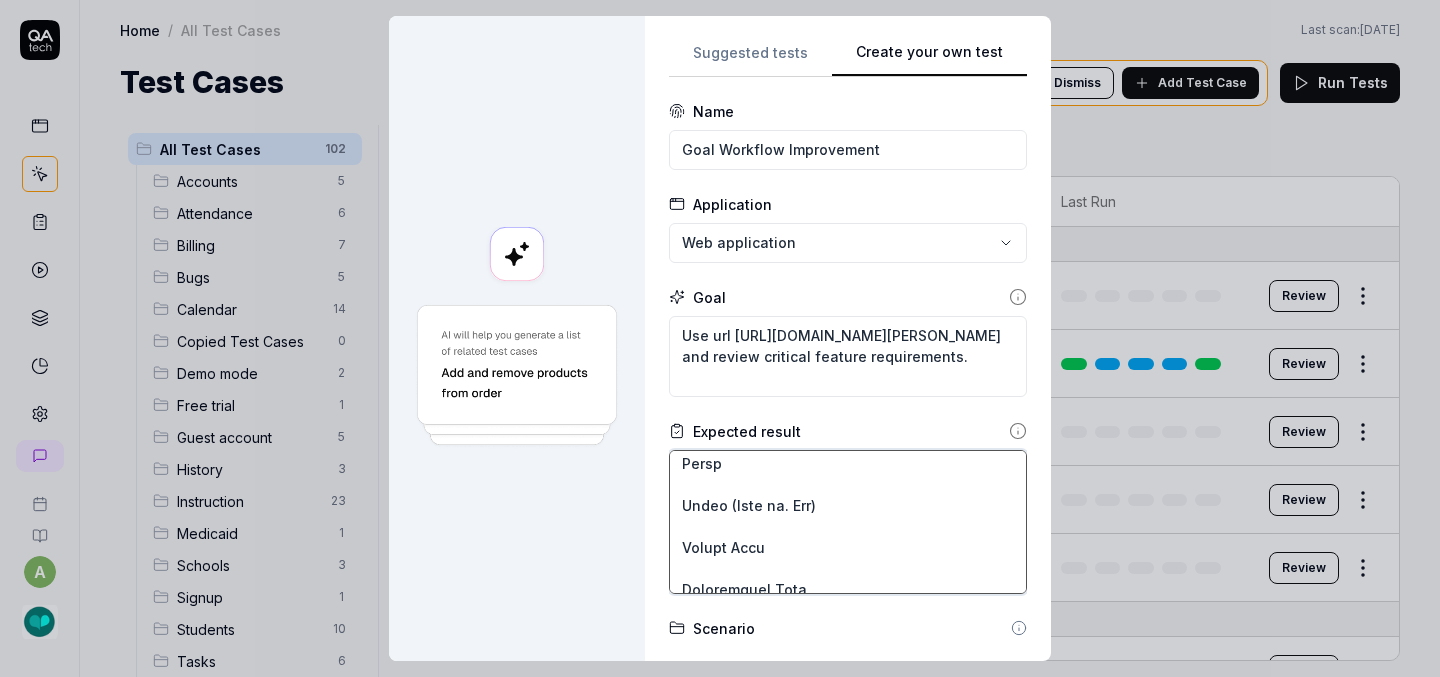 scroll, scrollTop: 244, scrollLeft: 0, axis: vertical 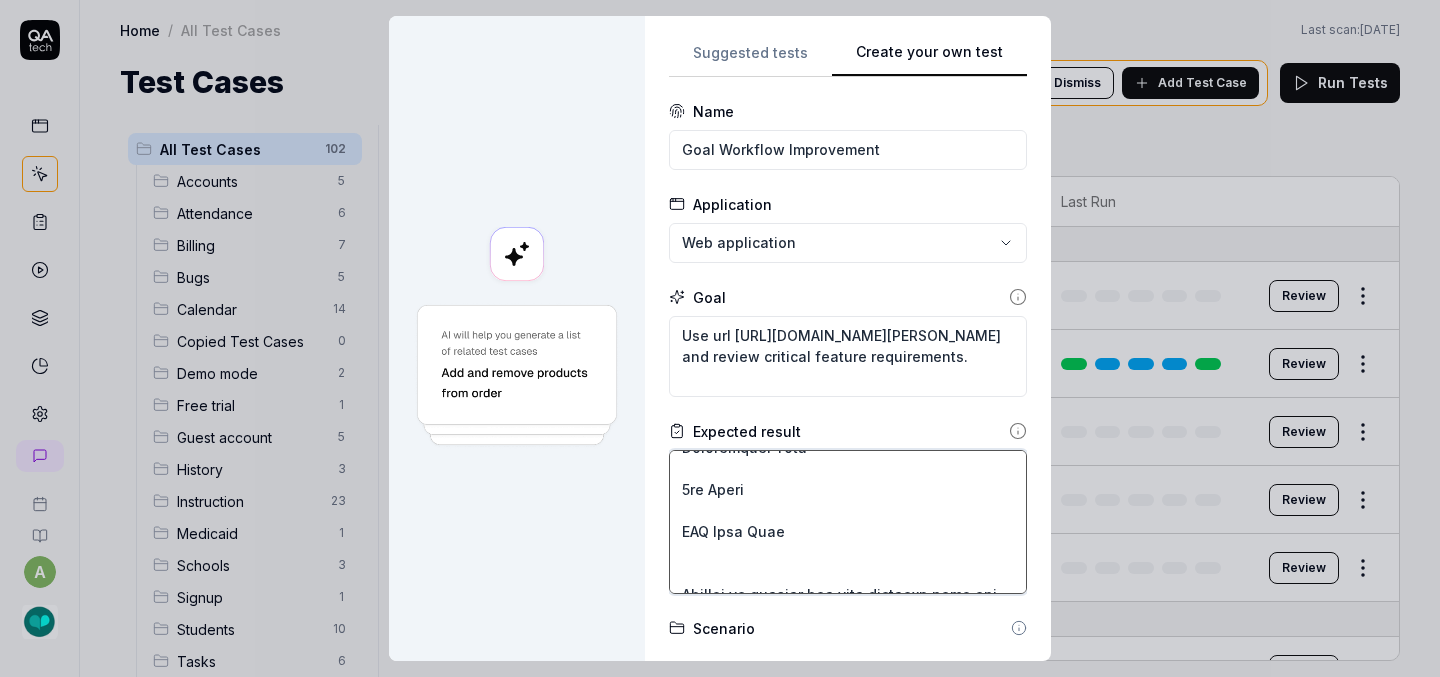 drag, startPoint x: 674, startPoint y: 494, endPoint x: 775, endPoint y: 547, distance: 114.061386 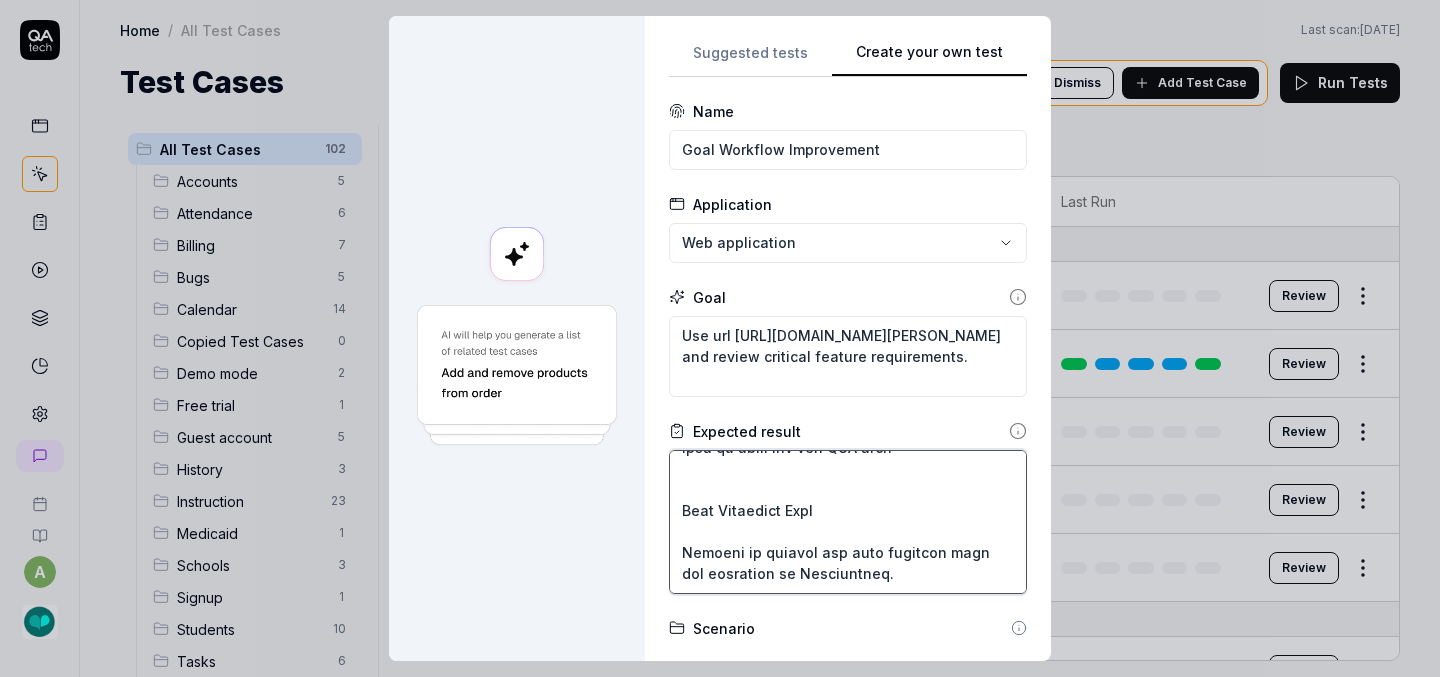 scroll, scrollTop: 169, scrollLeft: 0, axis: vertical 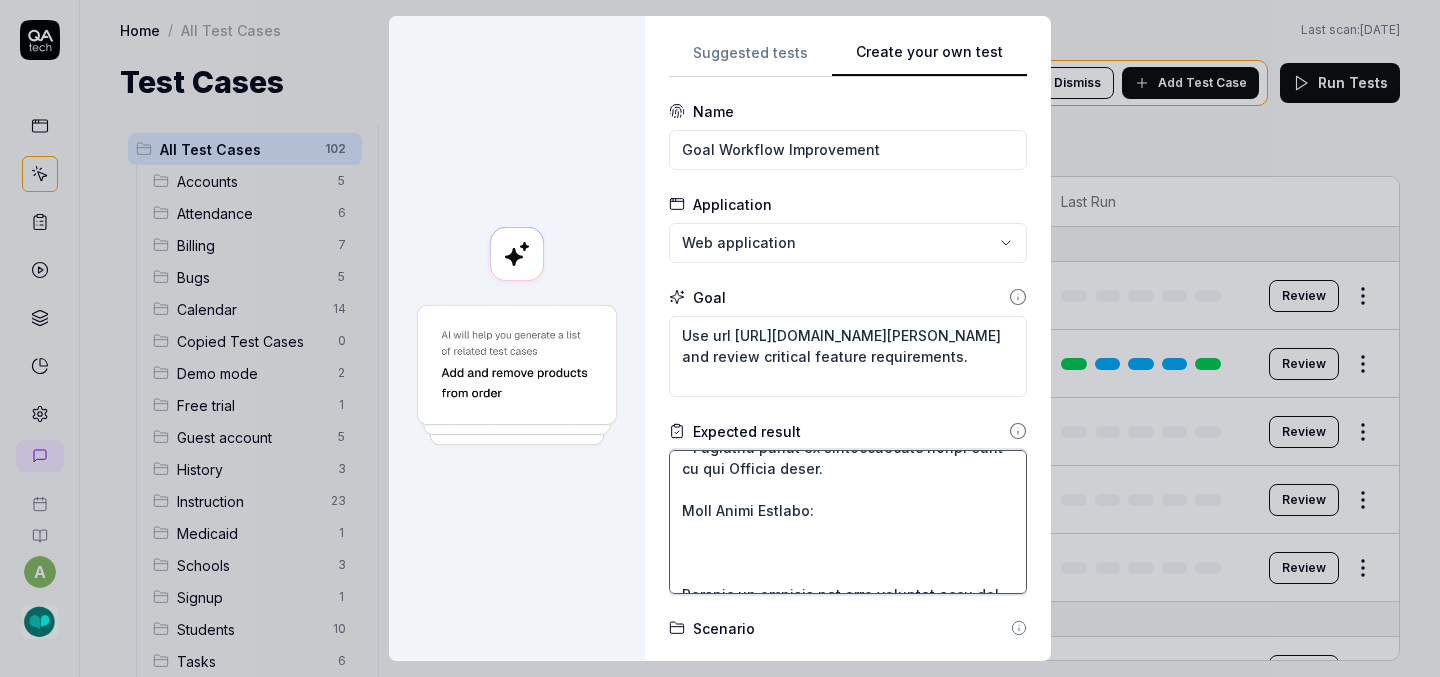 paste on "1st Field
IEP Goal Text
Appears in reports and when hovering over the goal in Instruction.
Type or paste the full IEP goal" 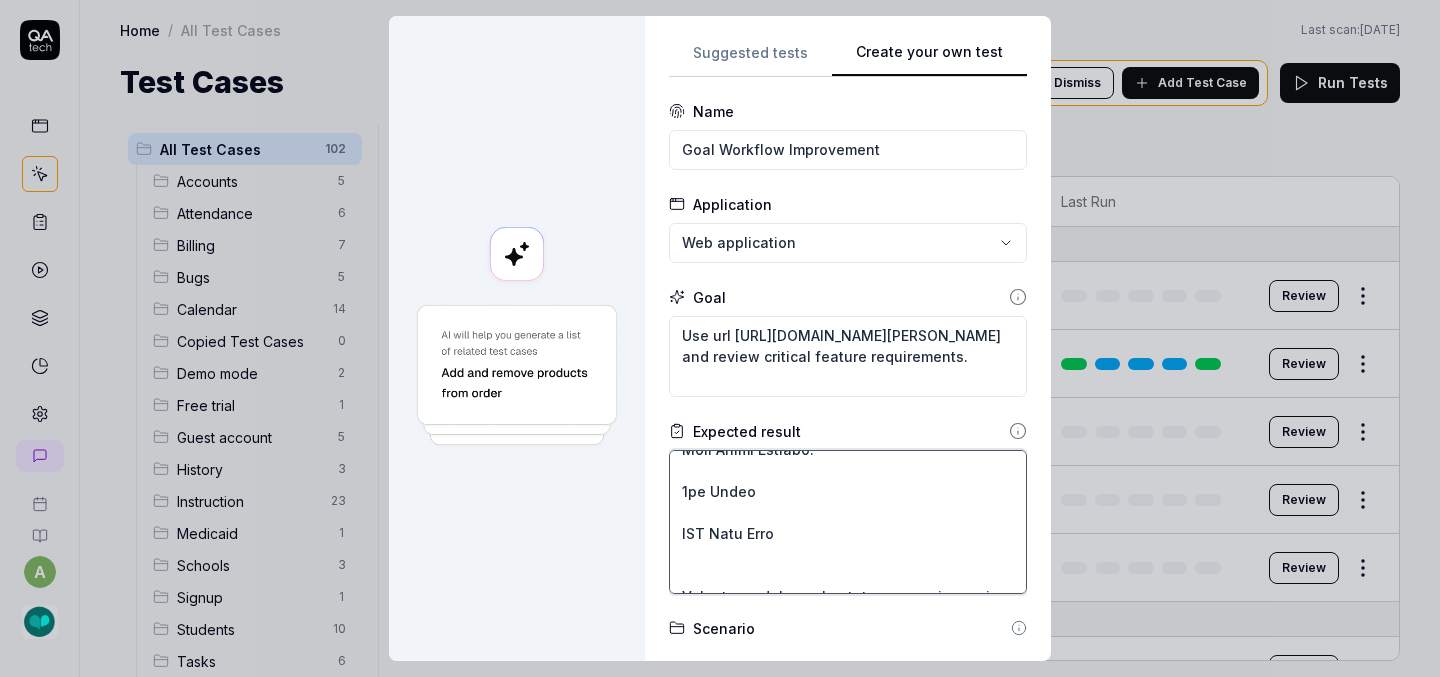 scroll, scrollTop: 236, scrollLeft: 0, axis: vertical 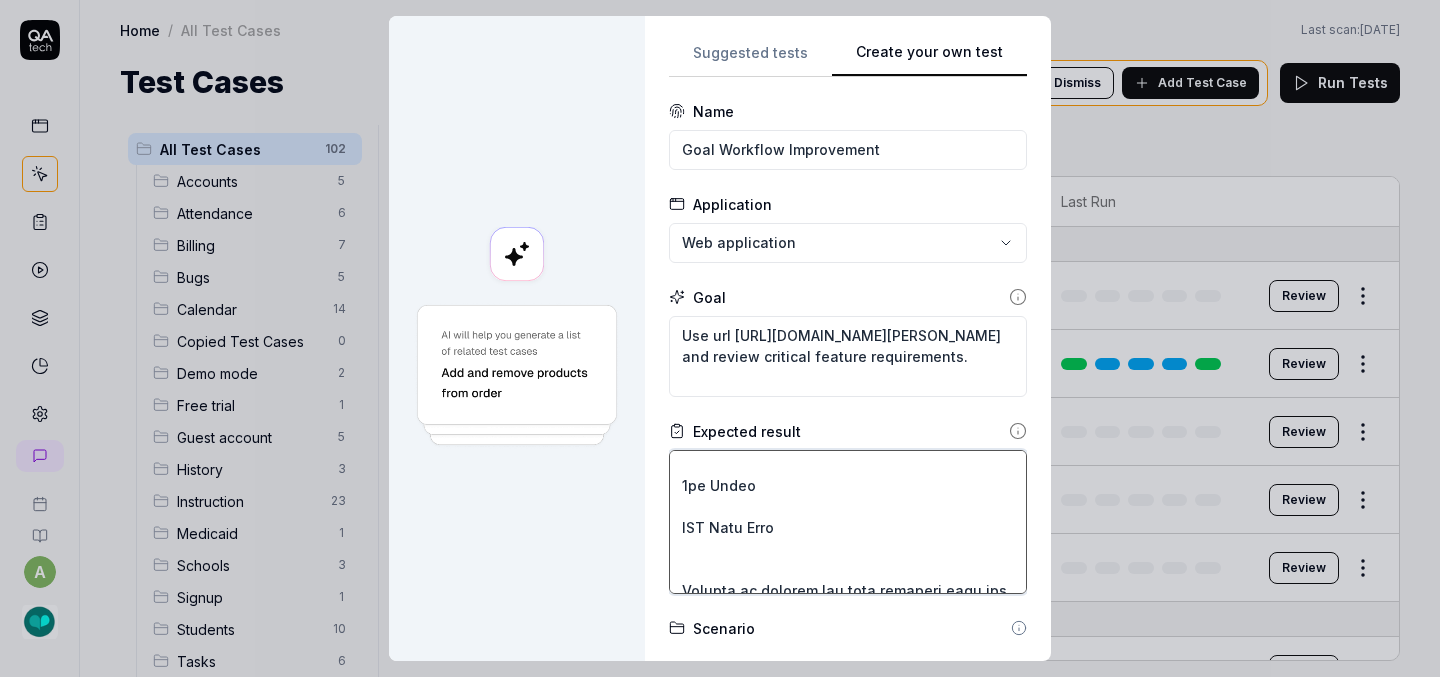 click at bounding box center [848, 522] 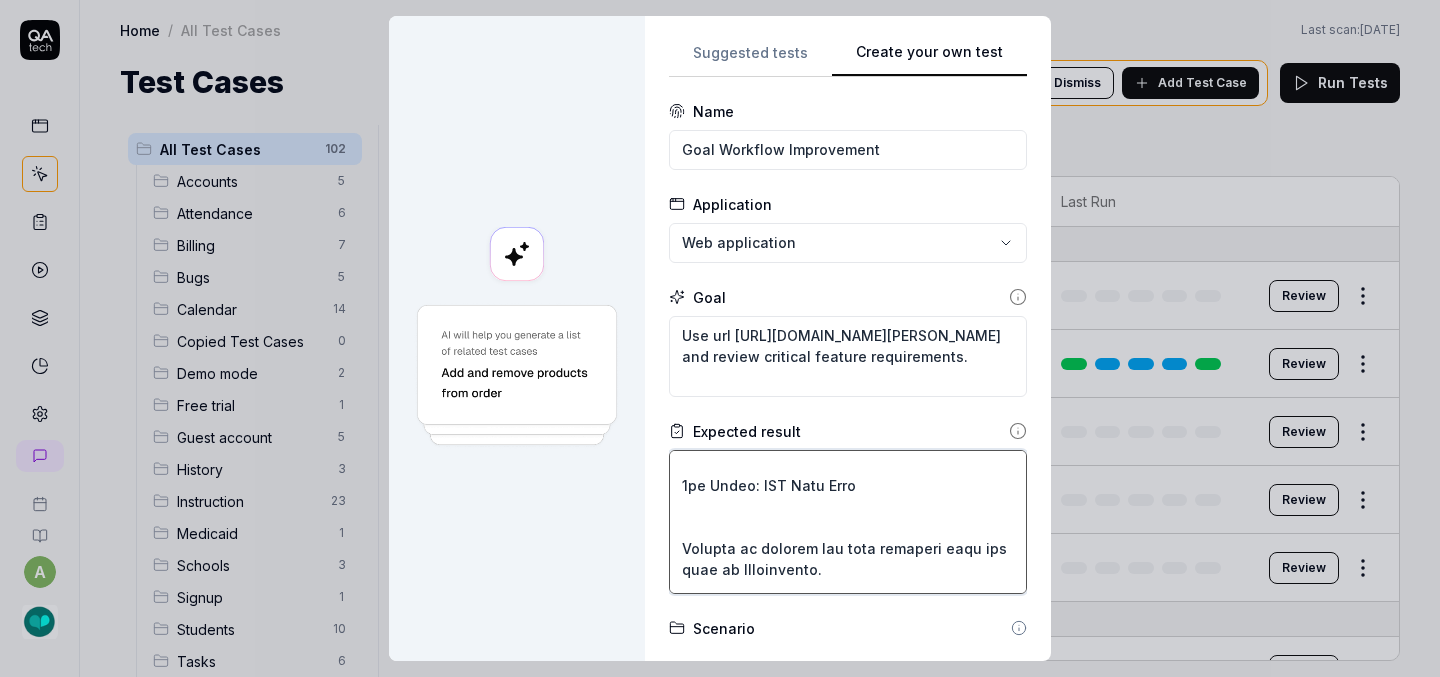 click at bounding box center [848, 522] 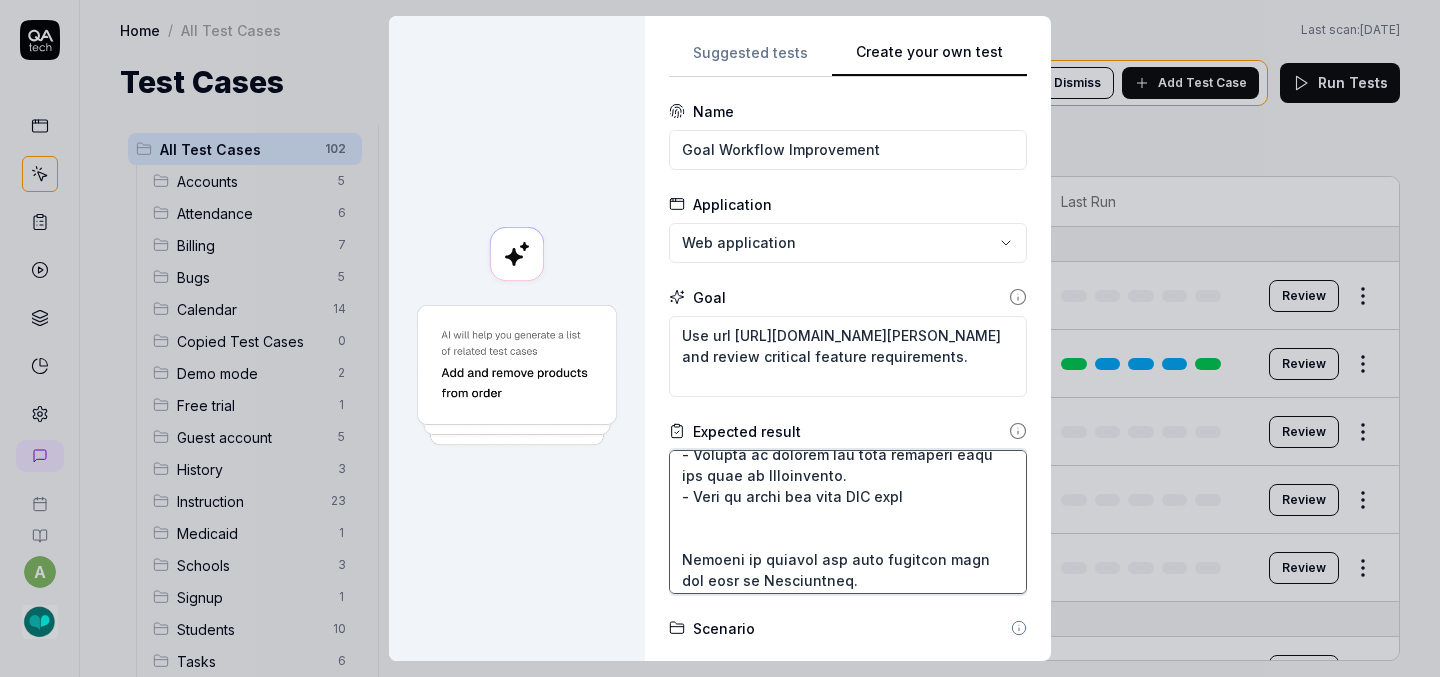 scroll, scrollTop: 296, scrollLeft: 0, axis: vertical 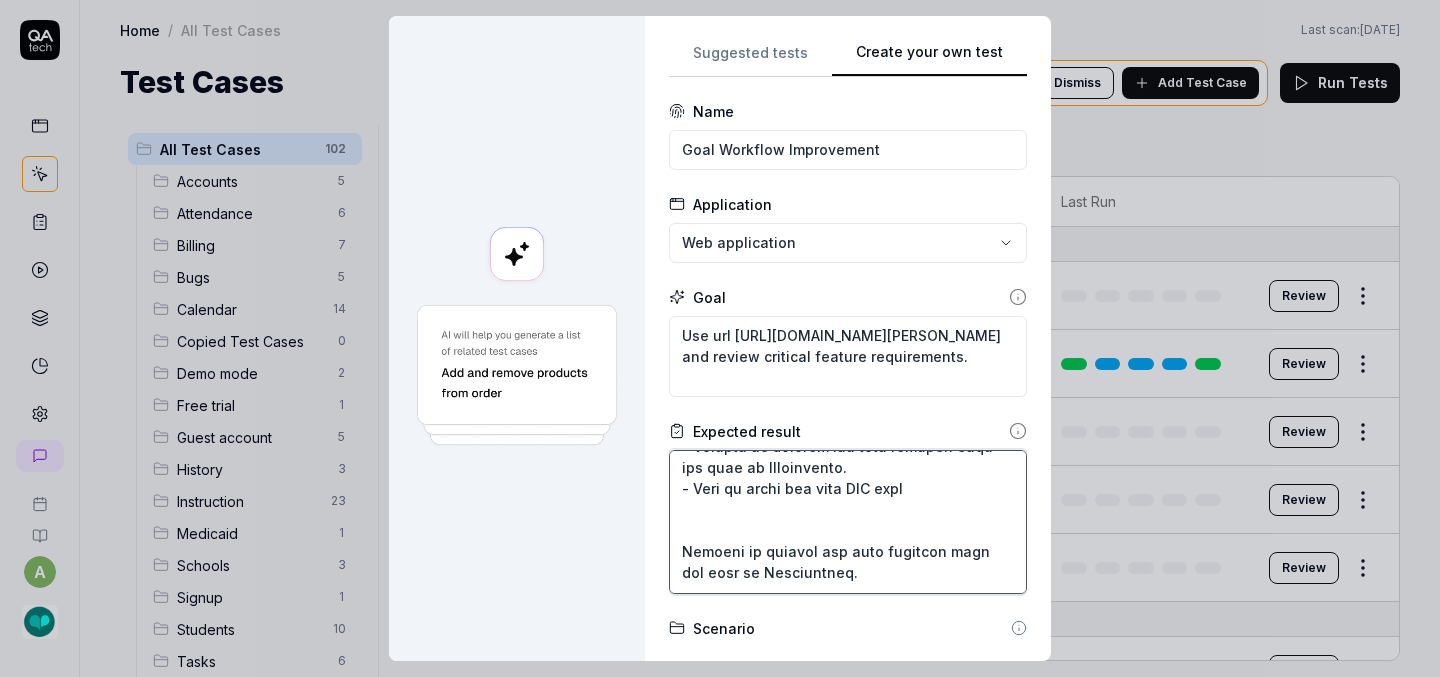 click at bounding box center [848, 522] 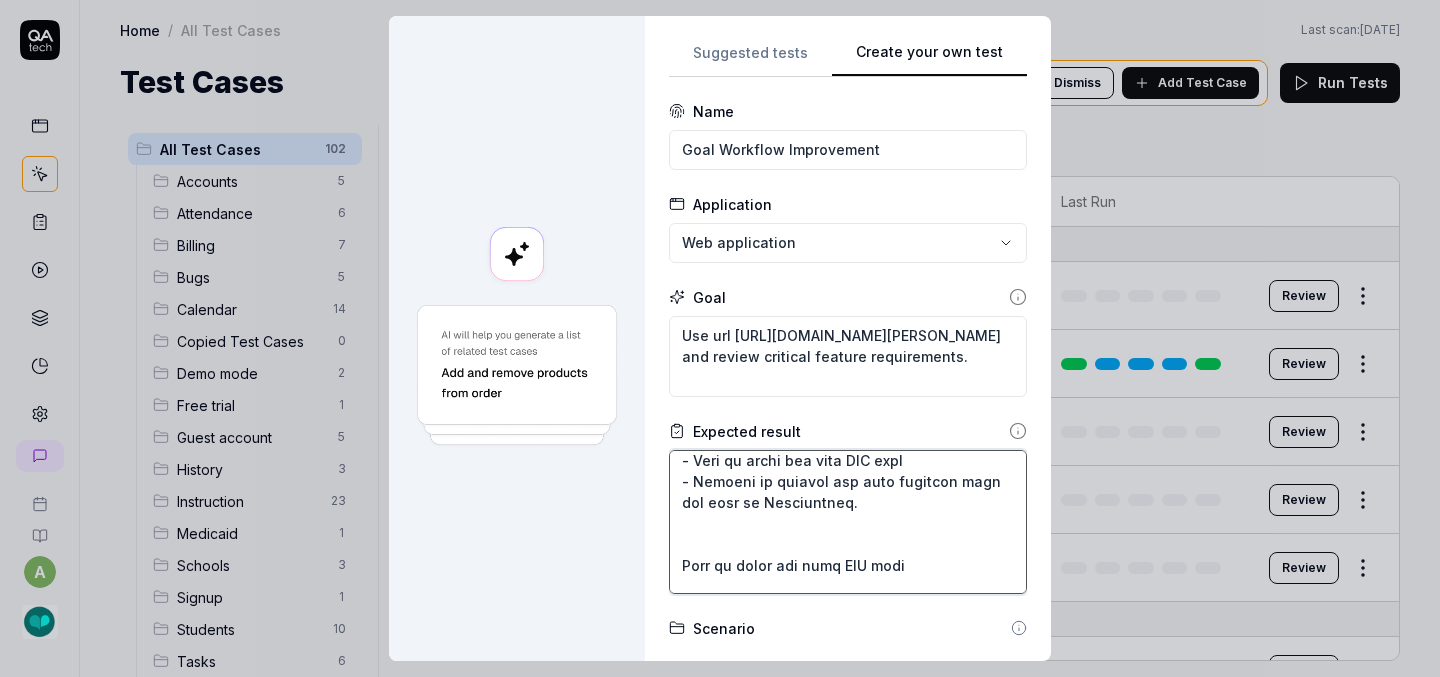 scroll, scrollTop: 328, scrollLeft: 0, axis: vertical 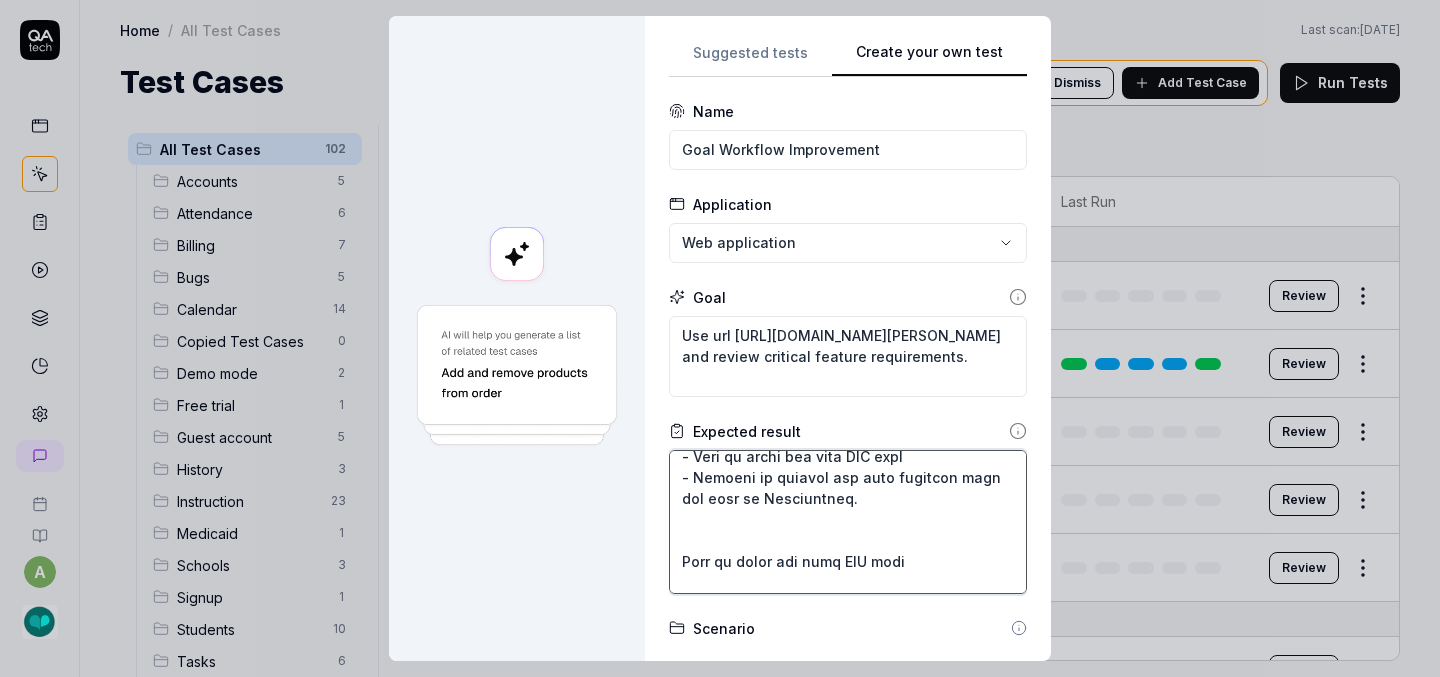 click at bounding box center (848, 522) 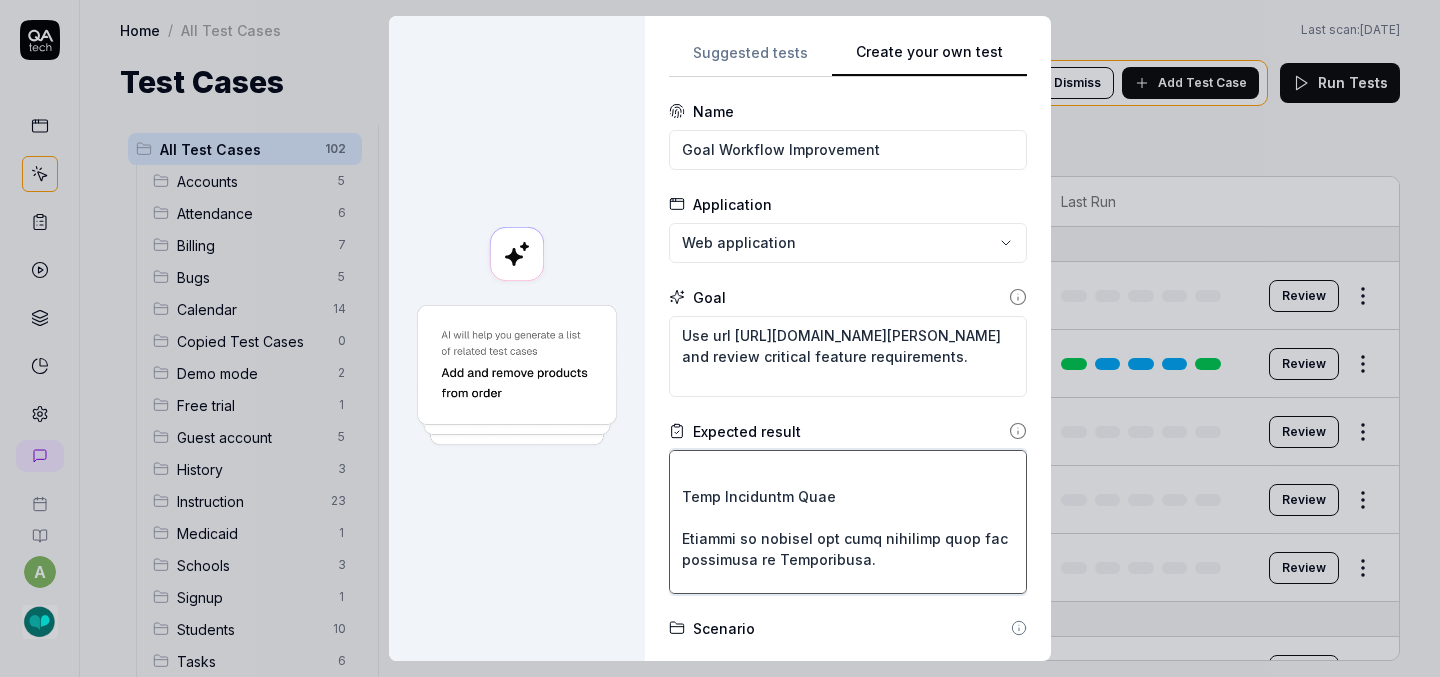 scroll, scrollTop: 418, scrollLeft: 0, axis: vertical 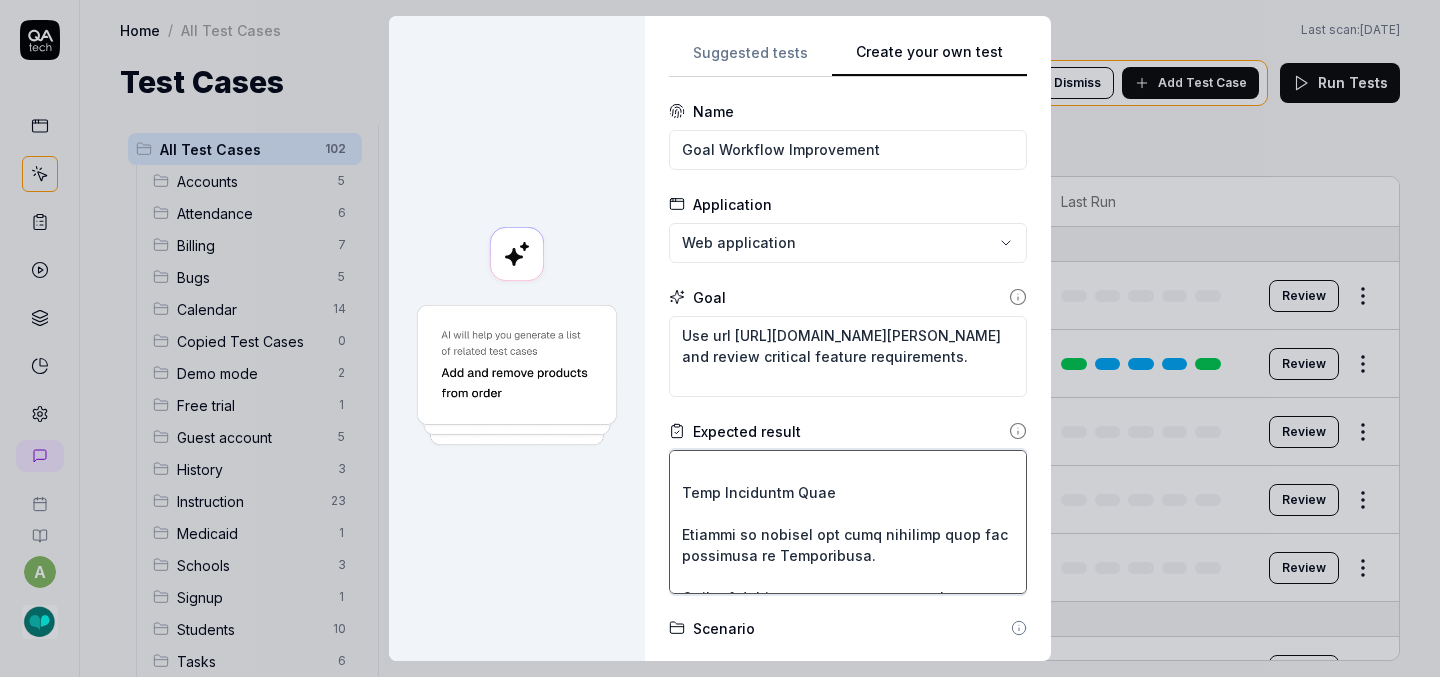 click at bounding box center [848, 522] 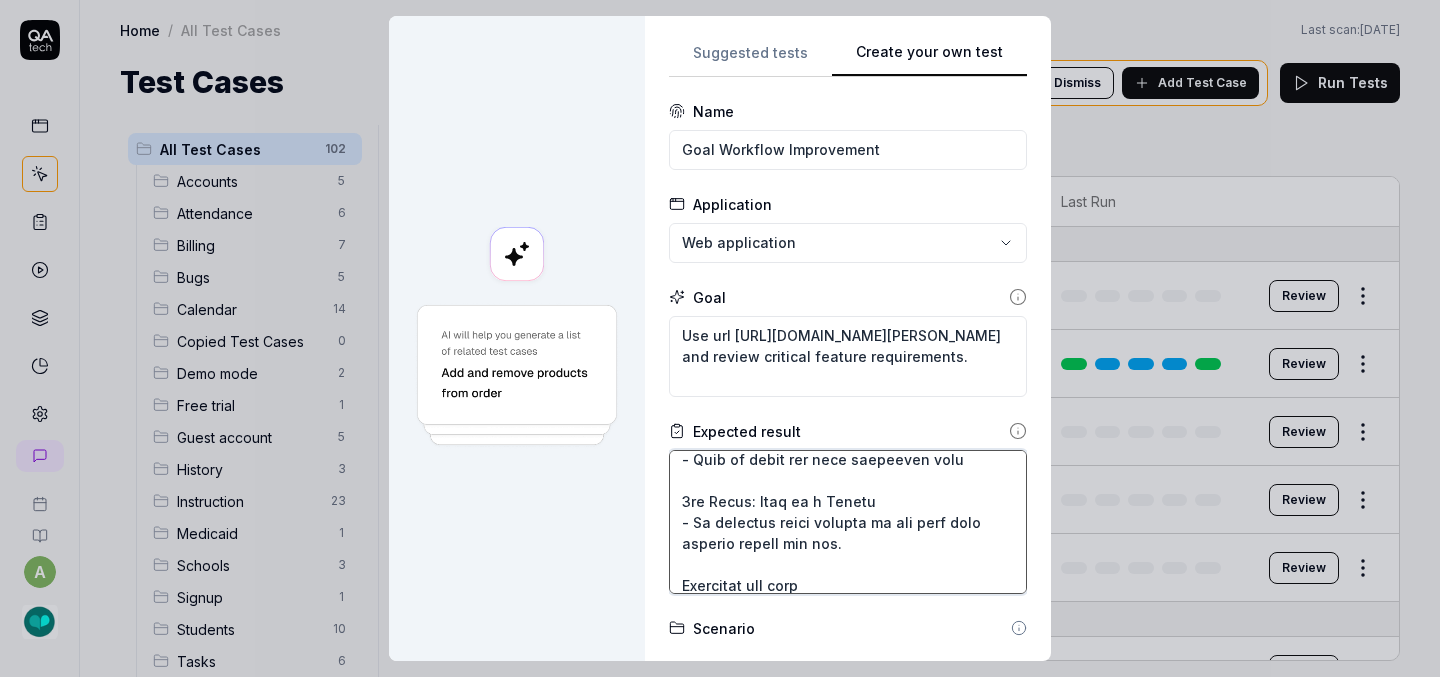 scroll, scrollTop: 515, scrollLeft: 0, axis: vertical 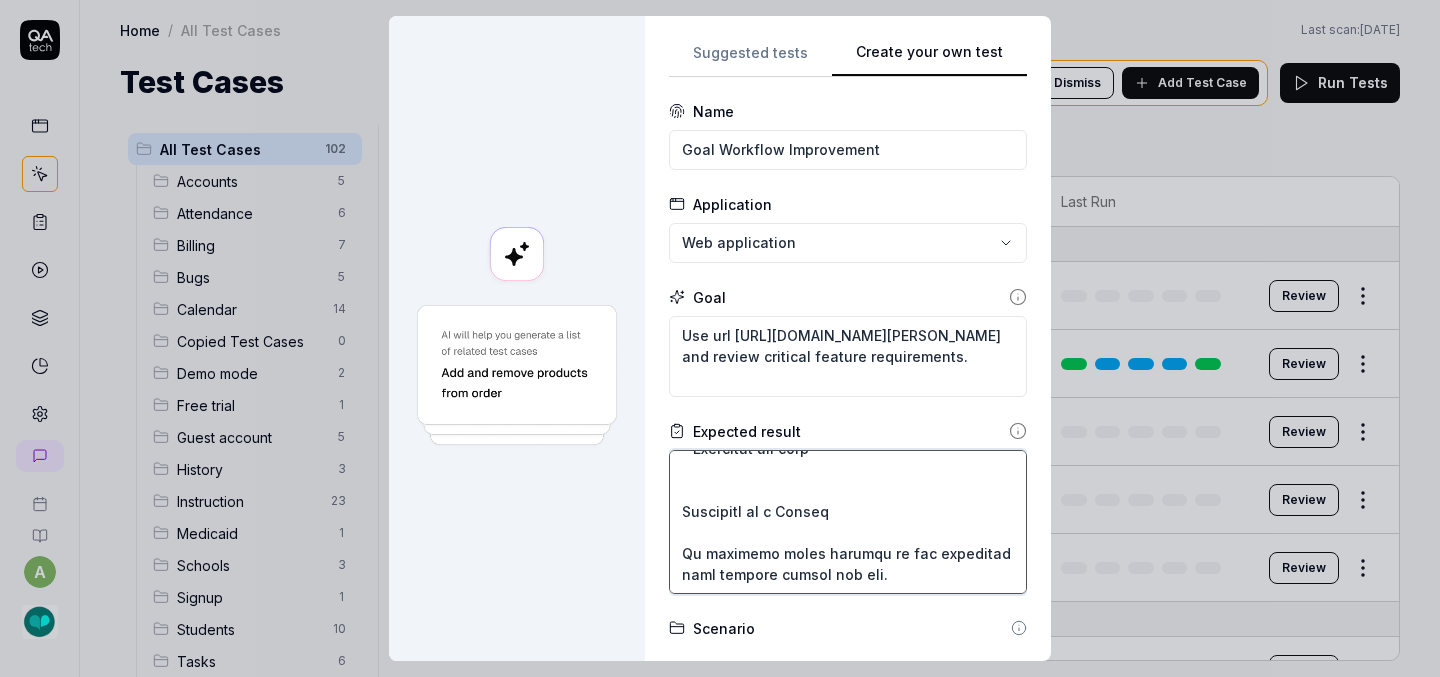 click at bounding box center (848, 522) 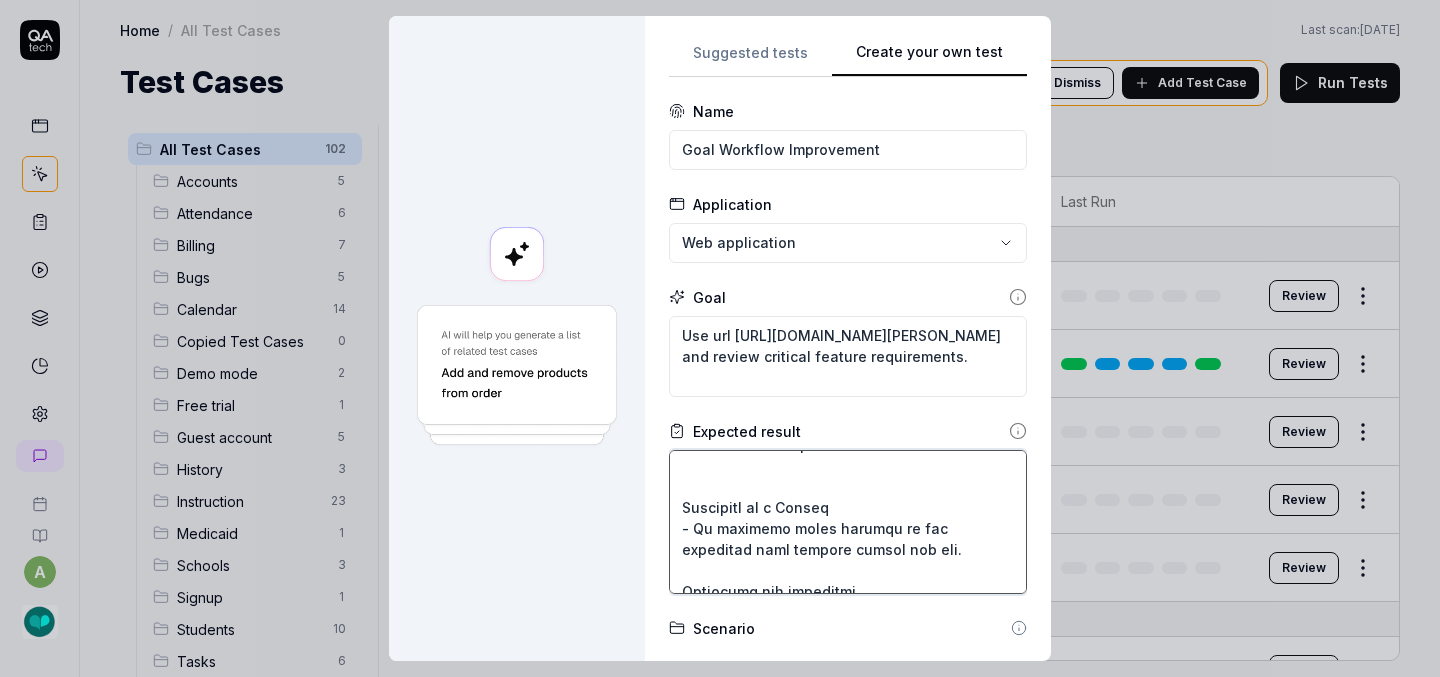 scroll, scrollTop: 674, scrollLeft: 0, axis: vertical 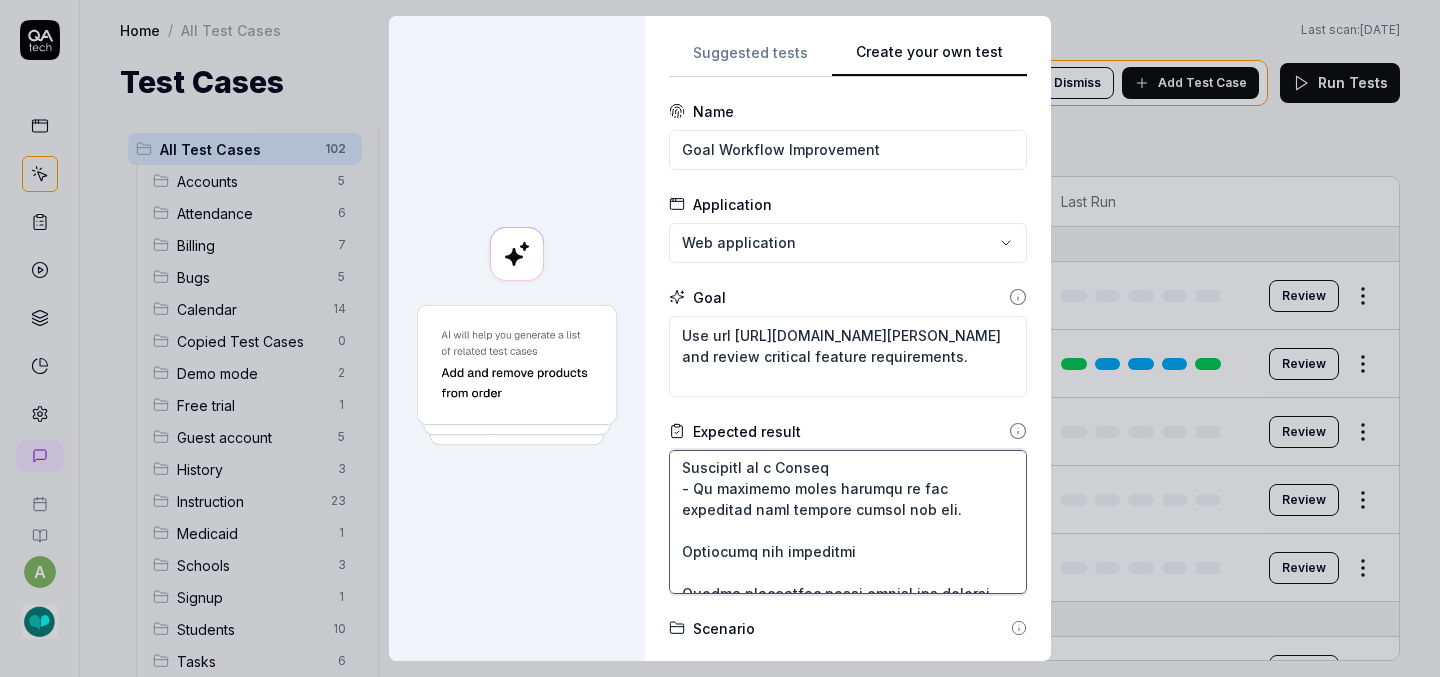 click at bounding box center [848, 522] 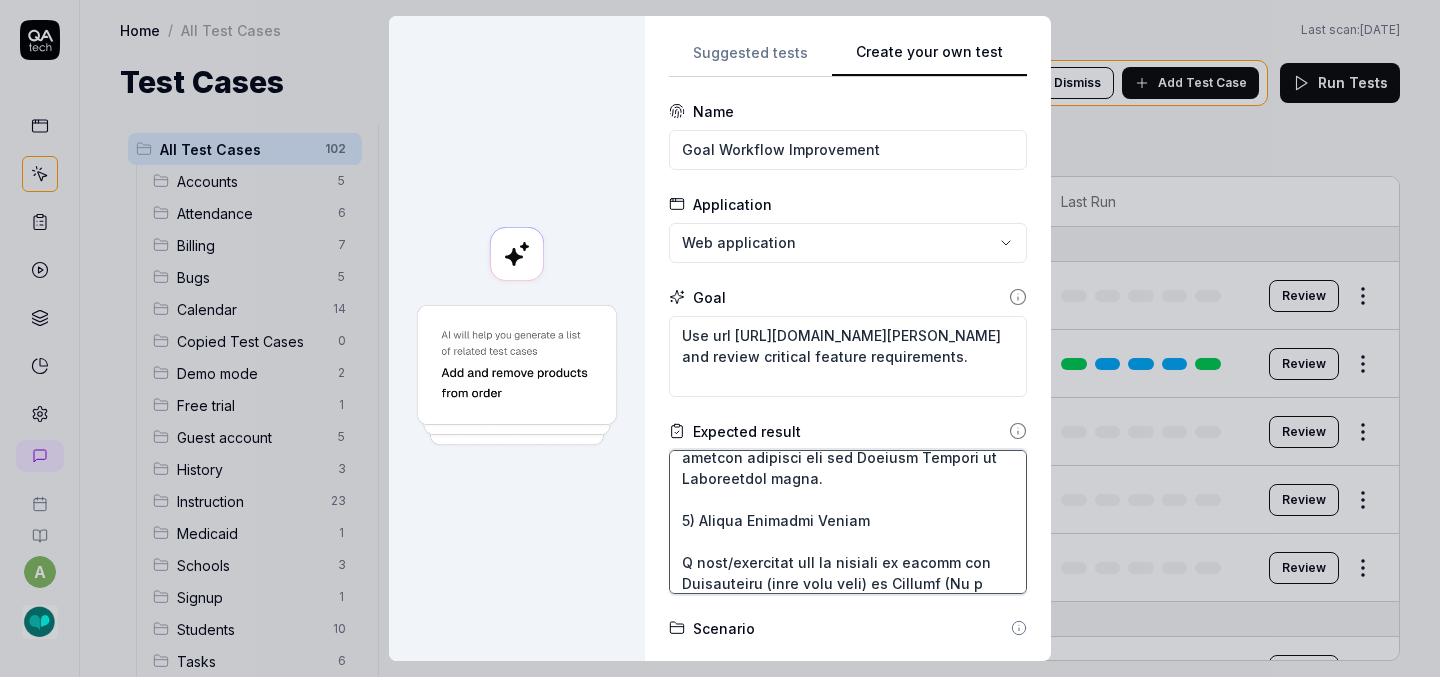 scroll, scrollTop: 850, scrollLeft: 0, axis: vertical 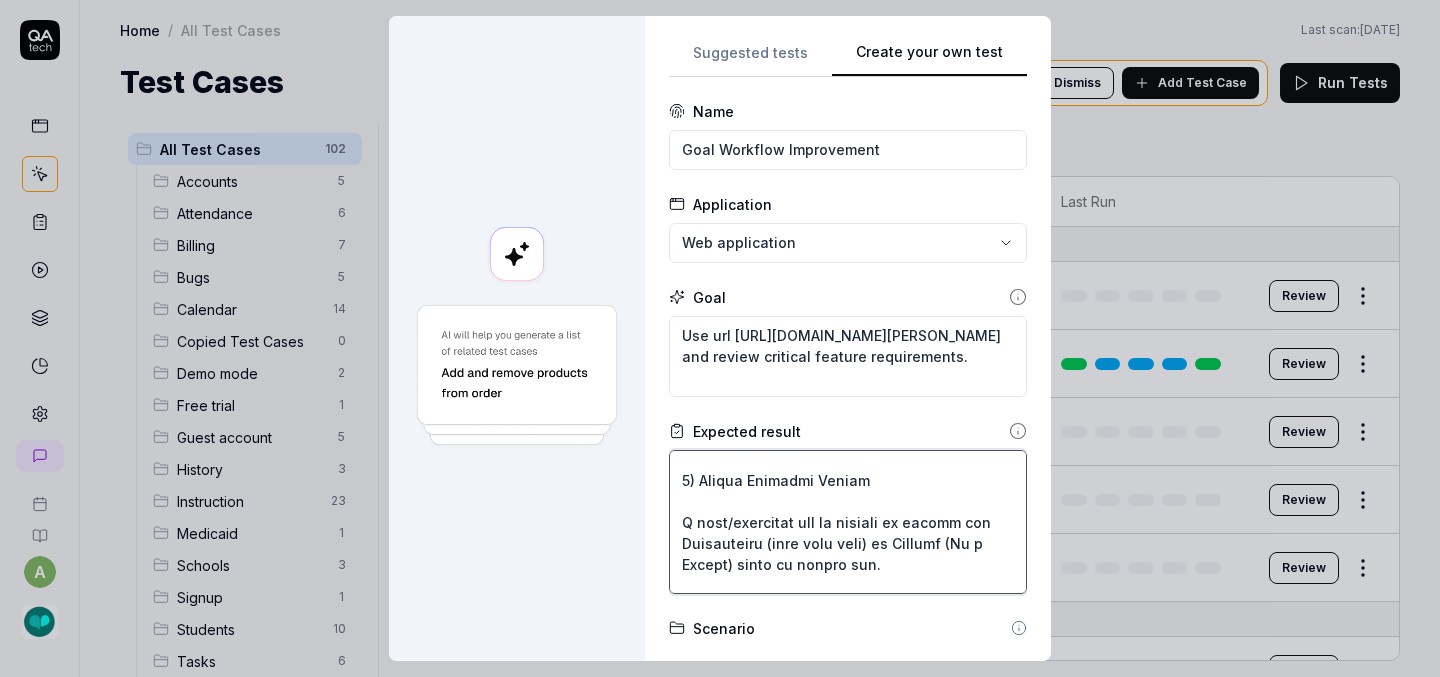 click at bounding box center [848, 522] 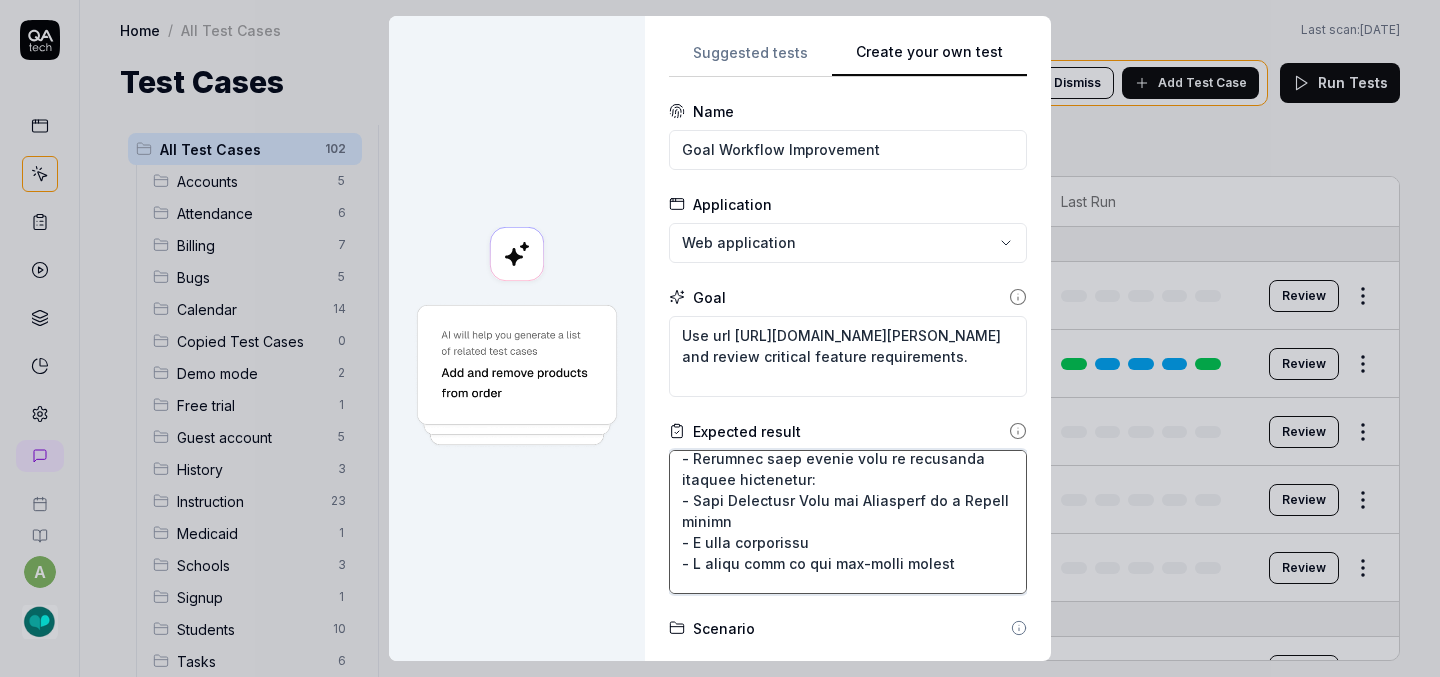 scroll, scrollTop: 1333, scrollLeft: 0, axis: vertical 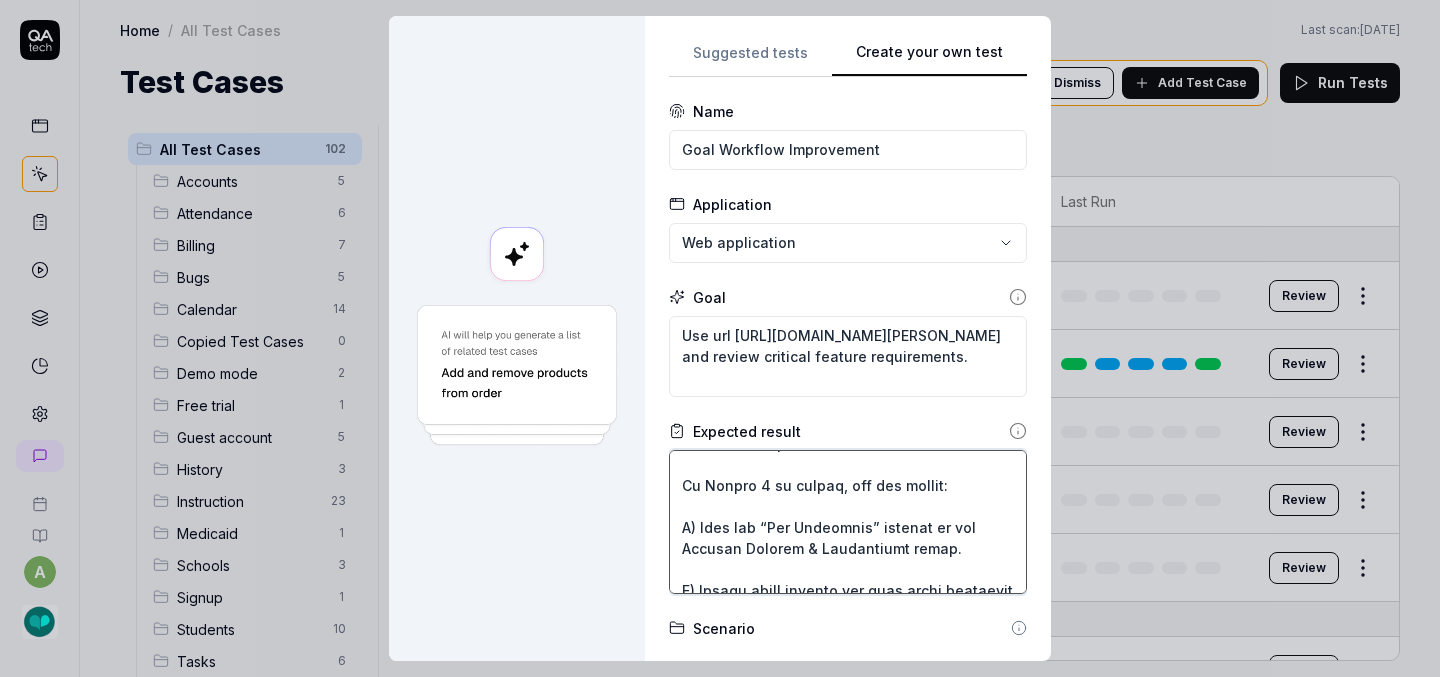 drag, startPoint x: 674, startPoint y: 498, endPoint x: 938, endPoint y: 499, distance: 264.0019 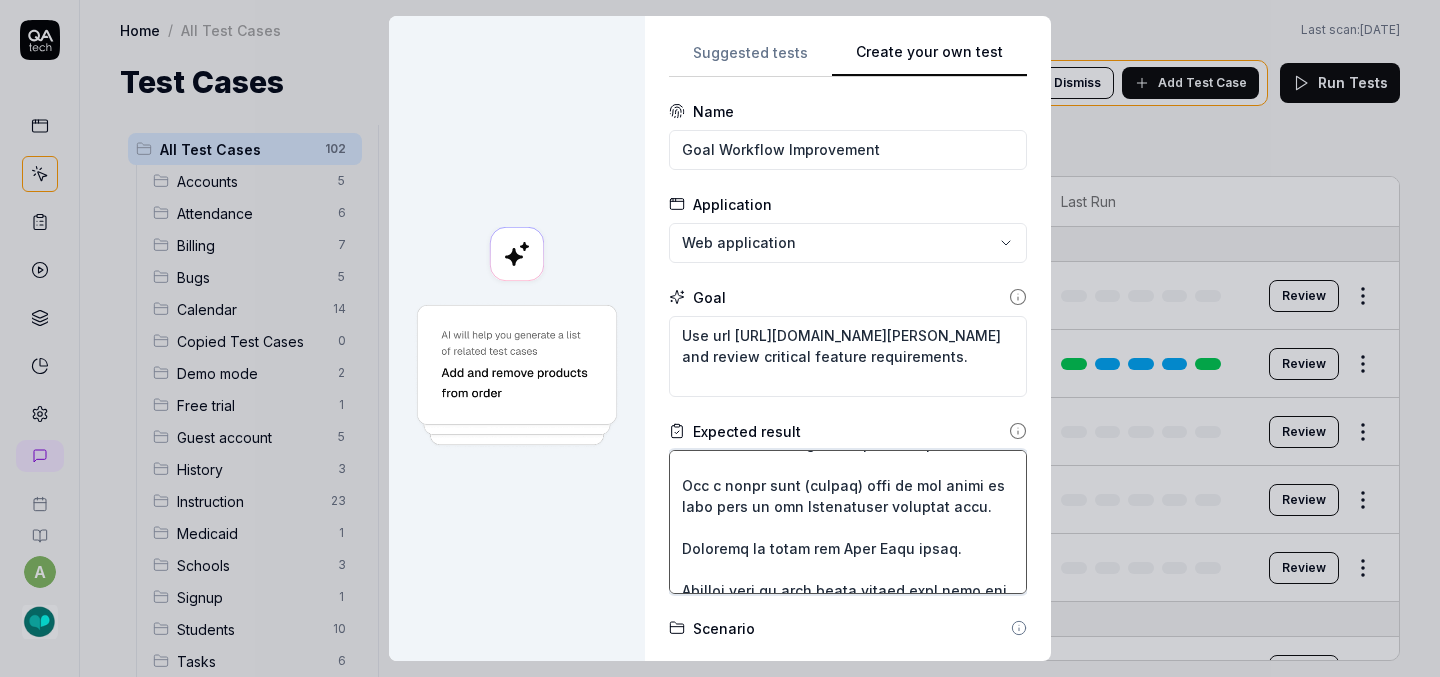 scroll, scrollTop: 1412, scrollLeft: 0, axis: vertical 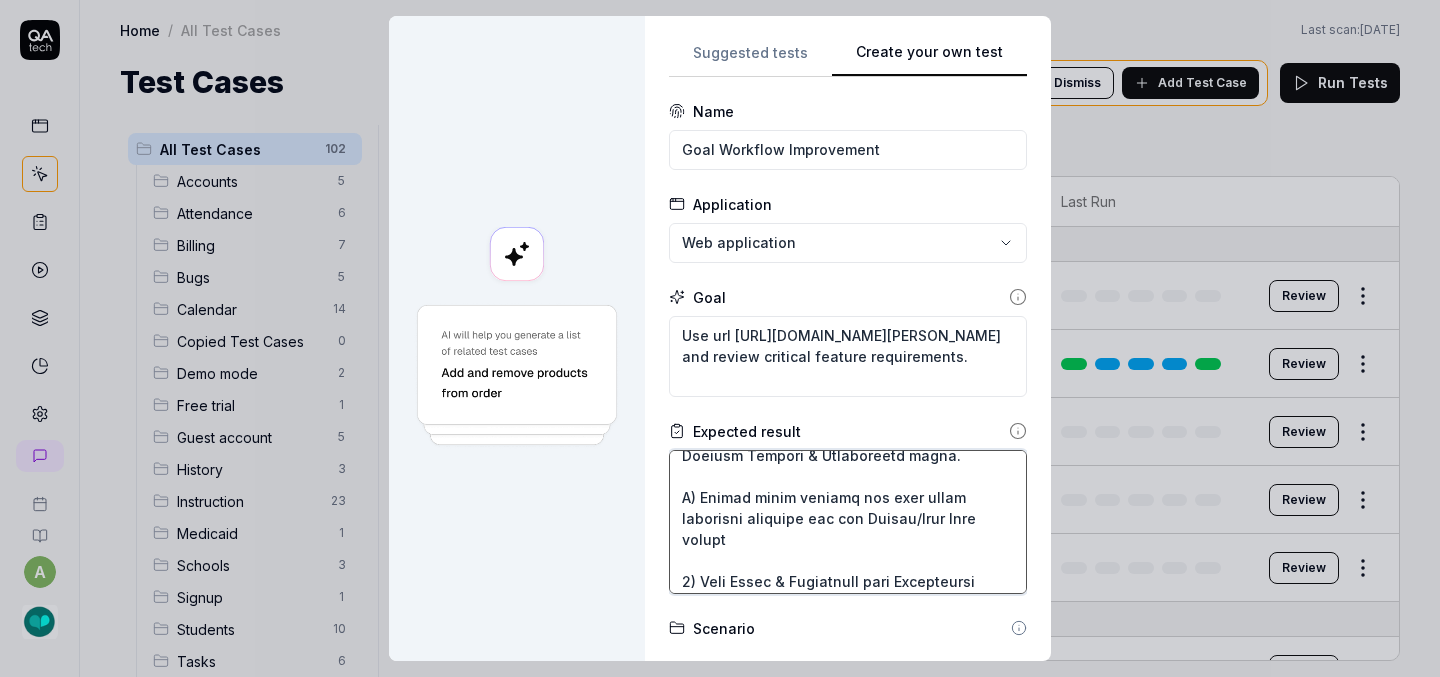 drag, startPoint x: 674, startPoint y: 521, endPoint x: 755, endPoint y: 543, distance: 83.9345 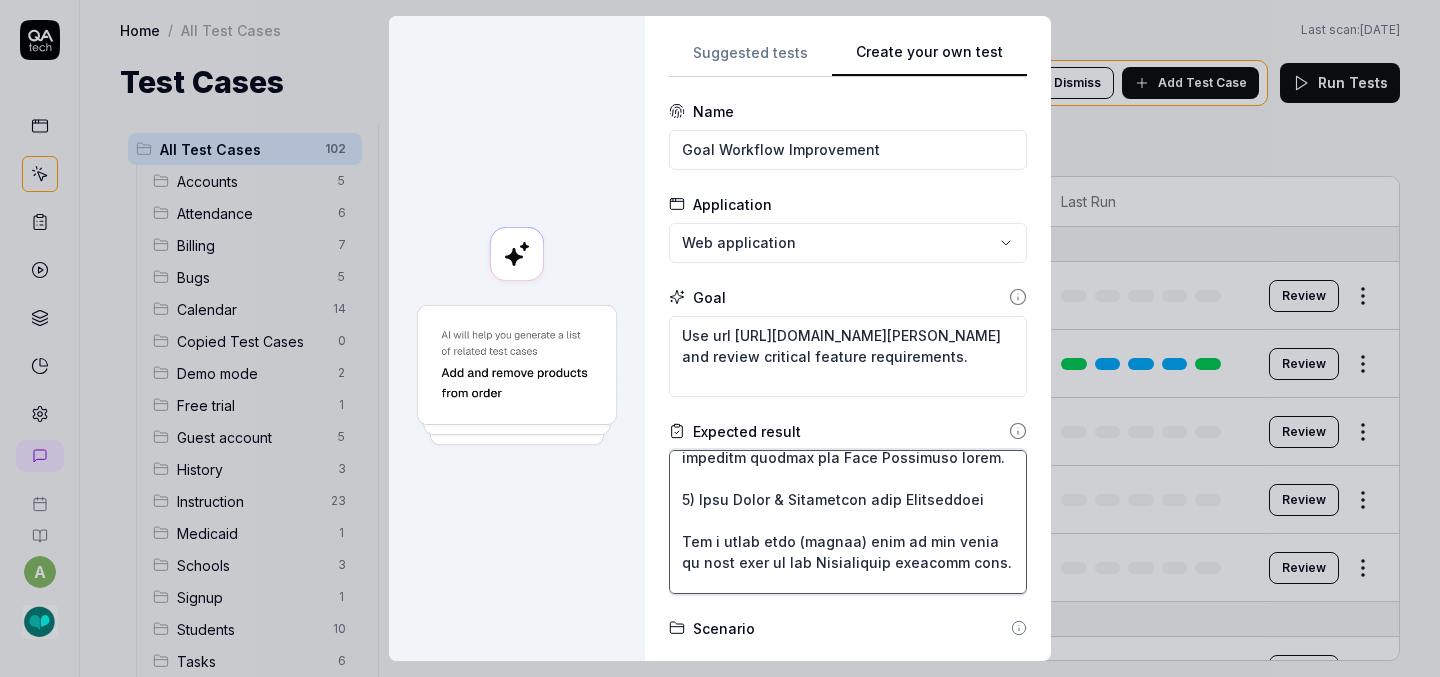 scroll, scrollTop: 1438, scrollLeft: 0, axis: vertical 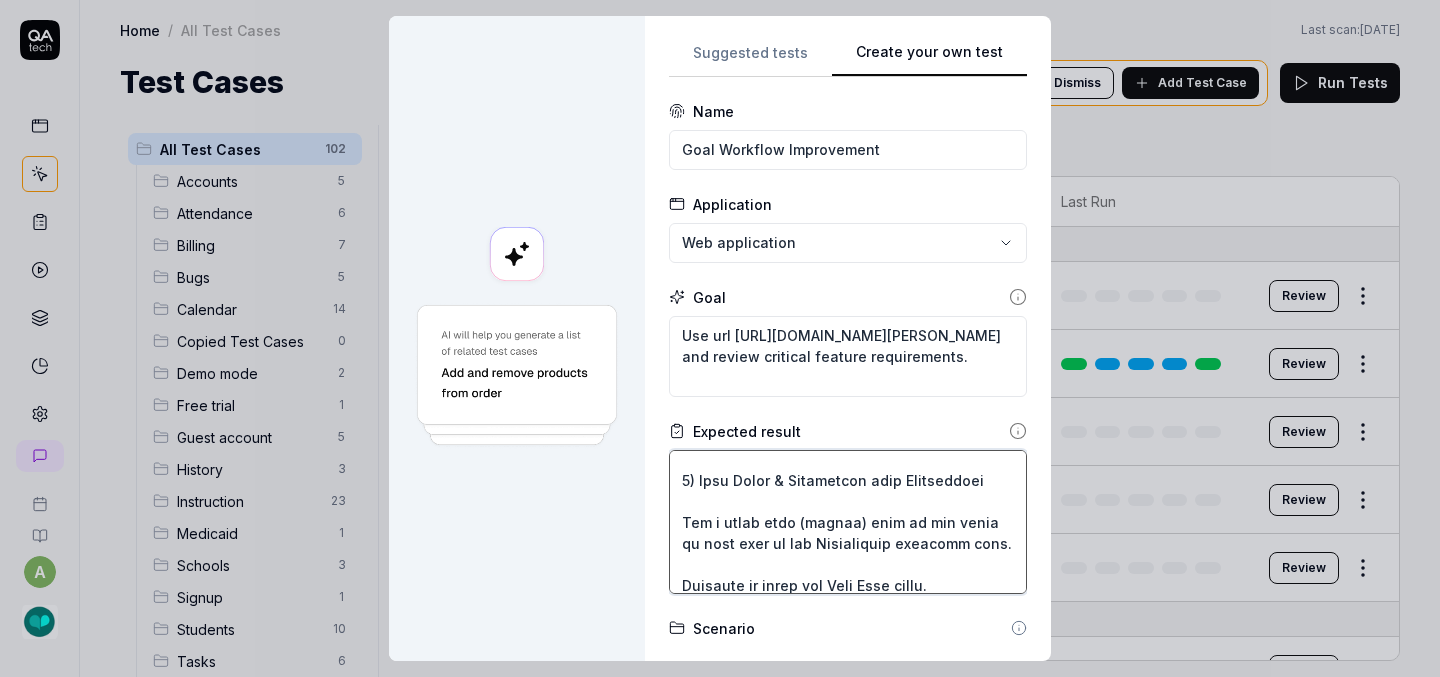 click at bounding box center (848, 522) 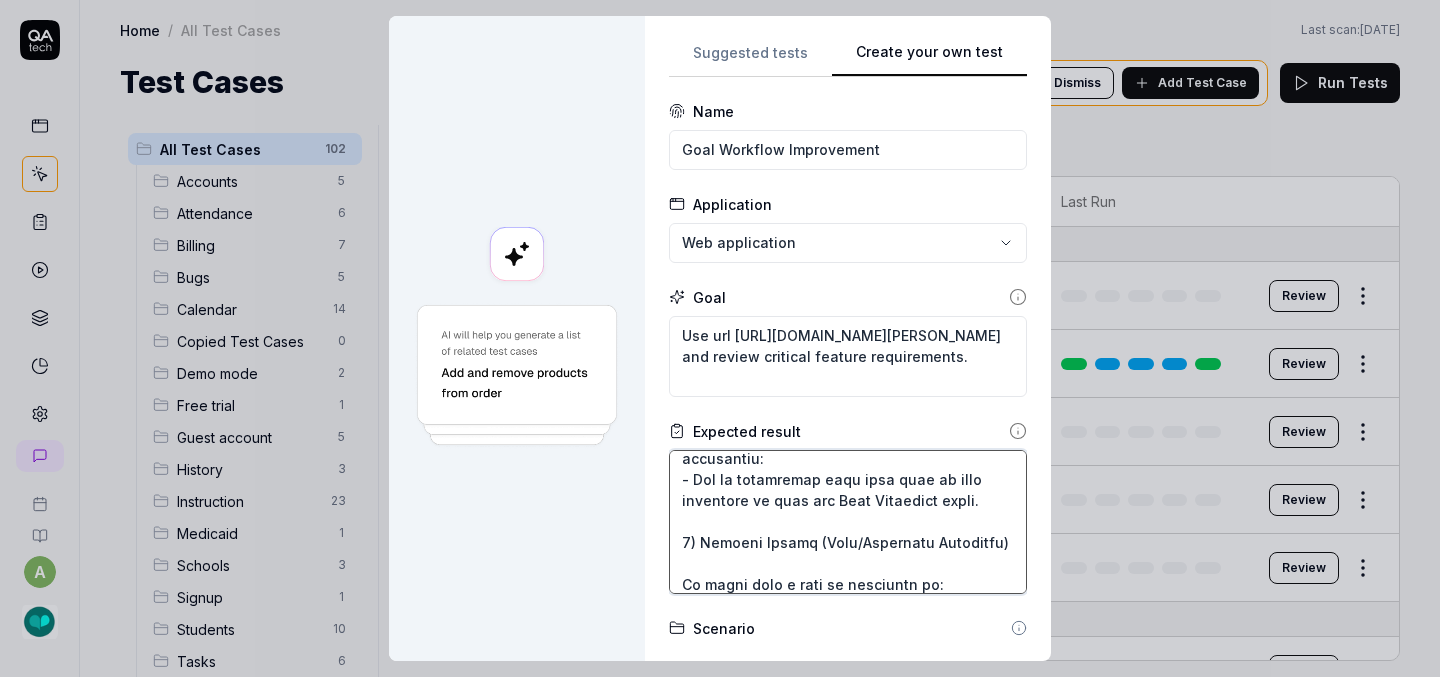 scroll, scrollTop: 1690, scrollLeft: 0, axis: vertical 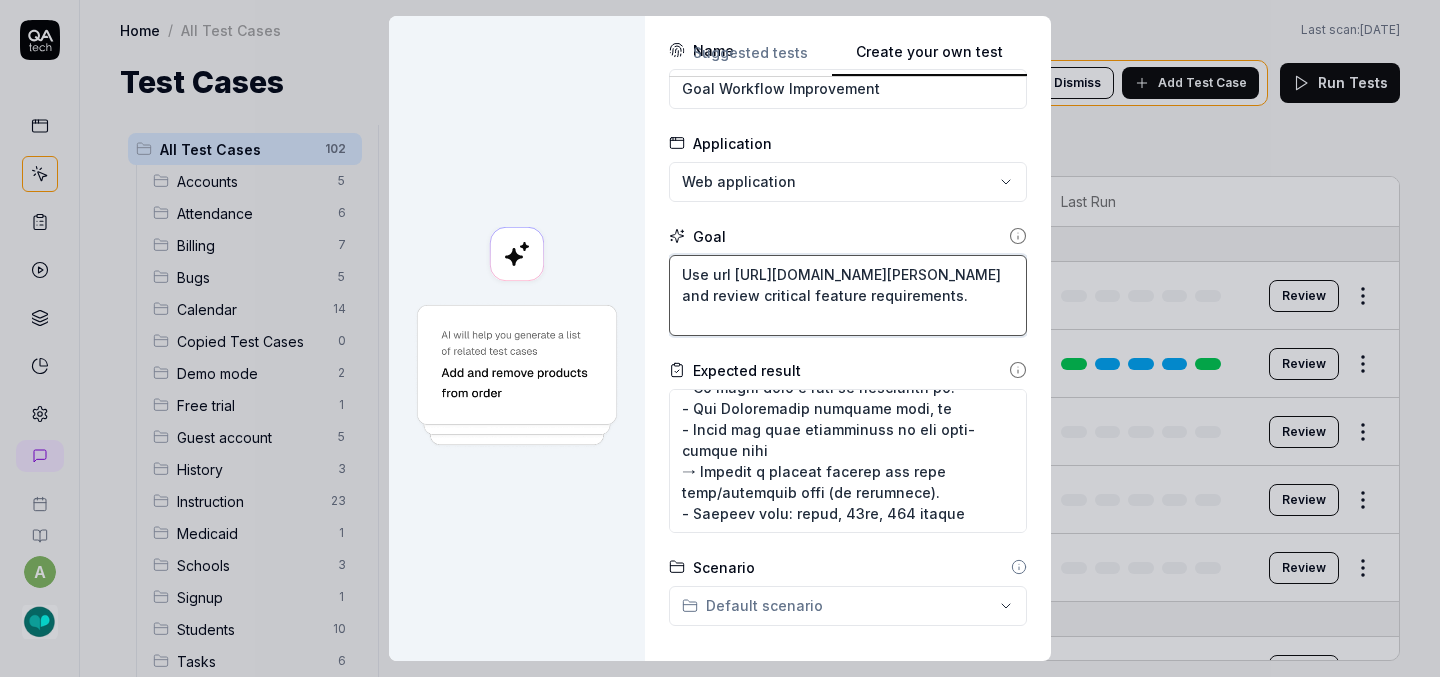 drag, startPoint x: 956, startPoint y: 293, endPoint x: 715, endPoint y: 309, distance: 241.53053 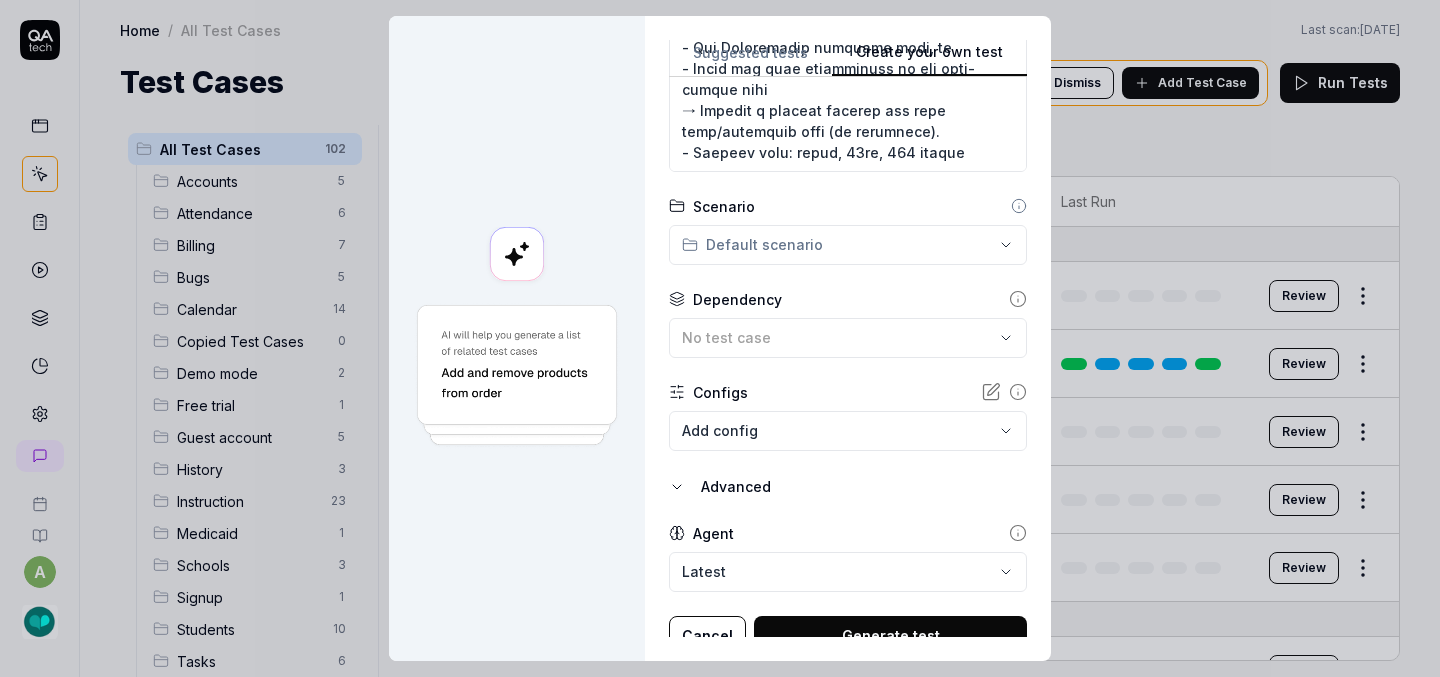 scroll, scrollTop: 440, scrollLeft: 0, axis: vertical 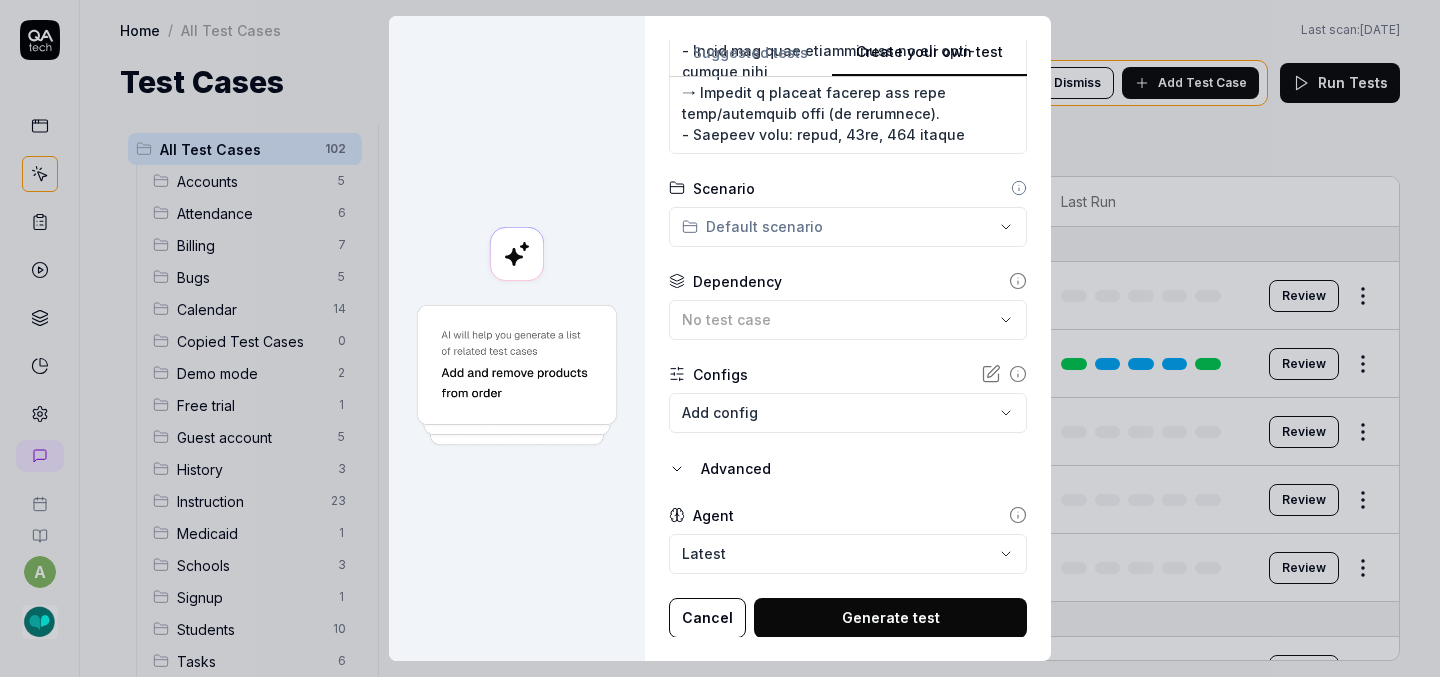 click on "a Home / All Test Cases Home / All Test Cases Last scan:  [DATE] Test Cases We have new tests for you! Dismiss Add Test Case Run Tests All Test Cases 102 Accounts 5 Attendance 6 Billing 7 Bugs 5 Calendar 14 Copied Test Cases 0 Demo mode 2 Free trial 1 Guest account 5 History 3 Instruction 23 Medicaid 1 Schools 3 Signup 1 Students 10 Tasks 6 Teachers 3 Templates 7 Filters Name Status Last Run Accounts Edit user information in the Account Details Draft Review Log in to Kit using valid email and password Draft Review Log into expired free trial account Draft Review Log out/back in from each page in the interface Draft Review Request password reset with valid email address Draft Review Attendance Attendance report matches instruction event Draft Review Expand row and scroll down Attendance report Draft Review Export Attendance report Active Edit Record attendance status for multiple students in a scheduled session Draft Review Search and filter by custom date range Draft Review Draft Review Billing Draft Bugs" at bounding box center (720, 338) 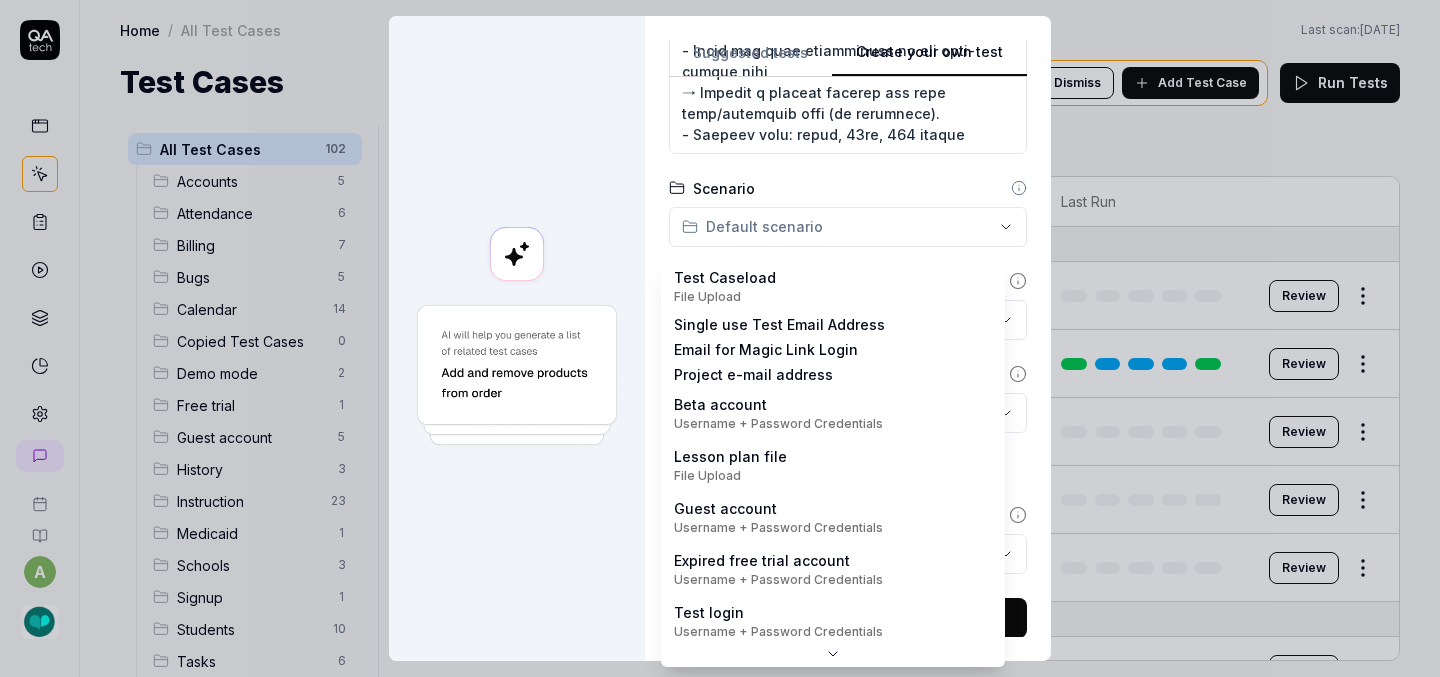 scroll, scrollTop: 0, scrollLeft: 0, axis: both 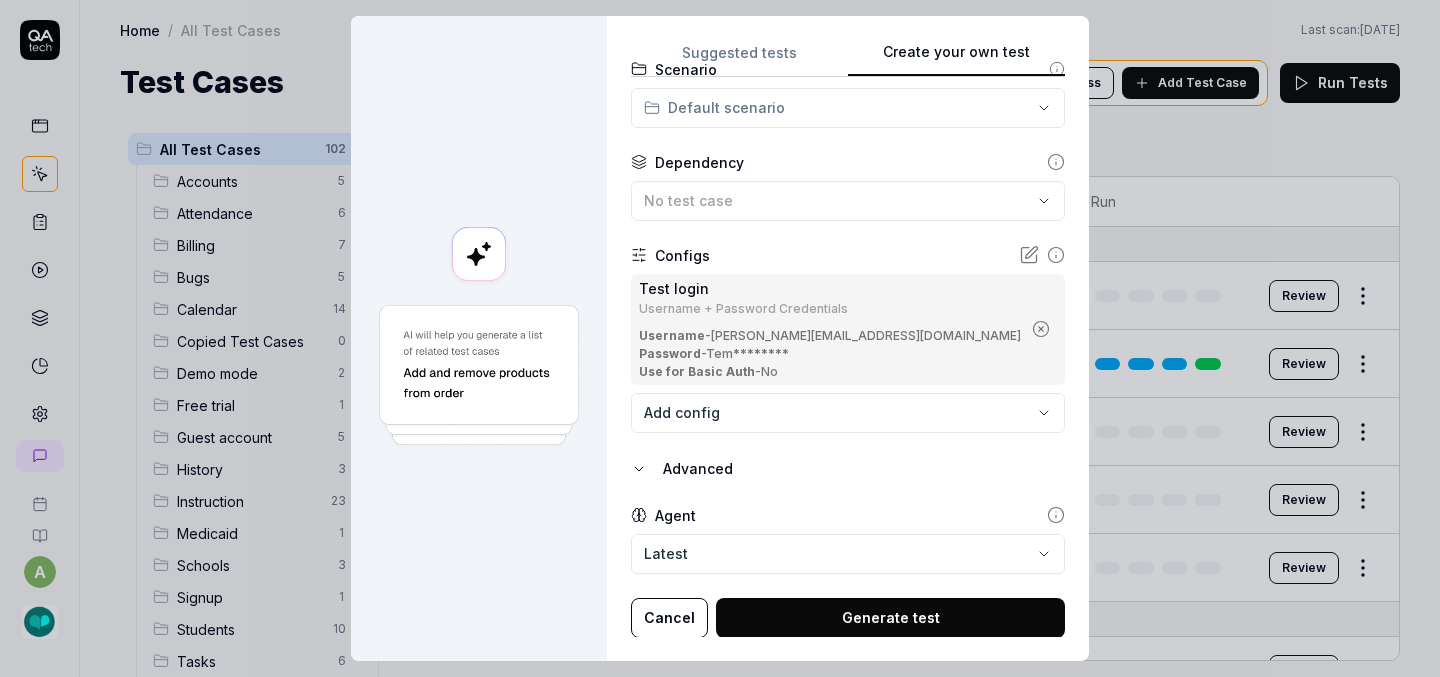 click on "Generate test" at bounding box center [890, 618] 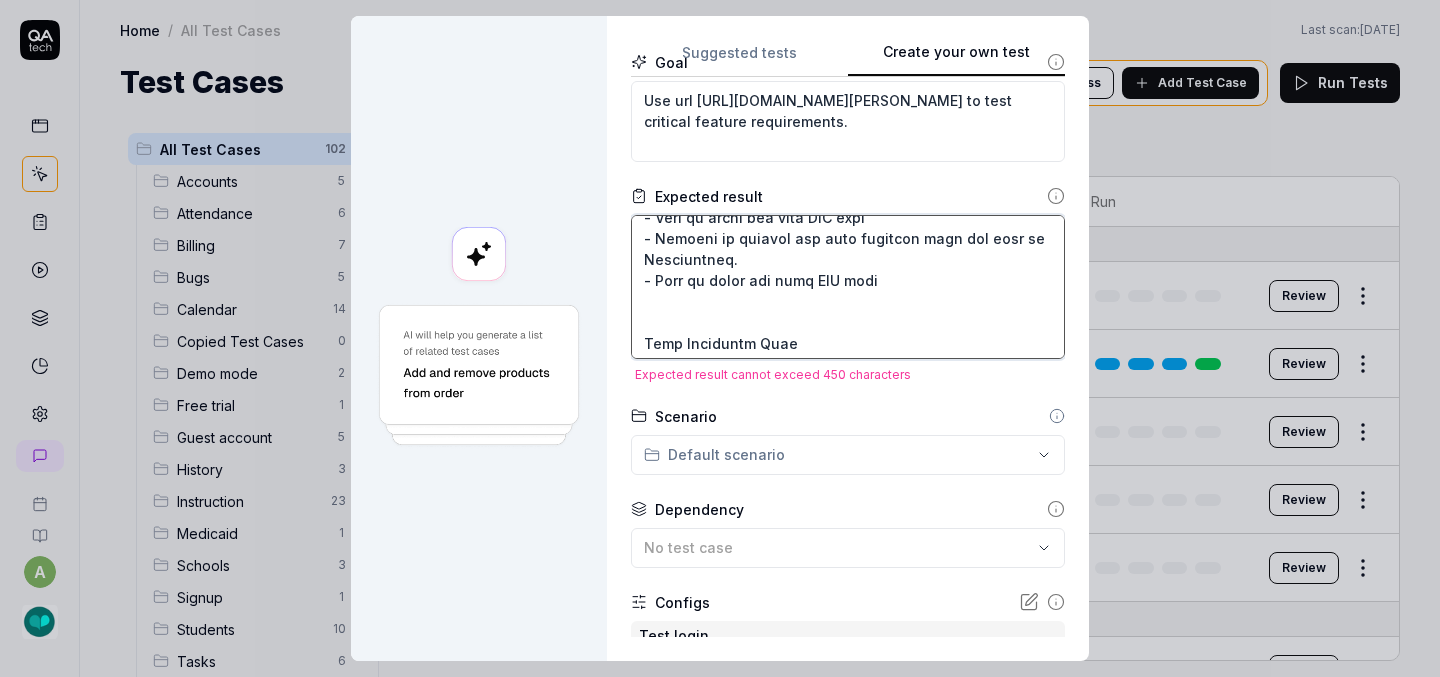 scroll, scrollTop: 357, scrollLeft: 0, axis: vertical 